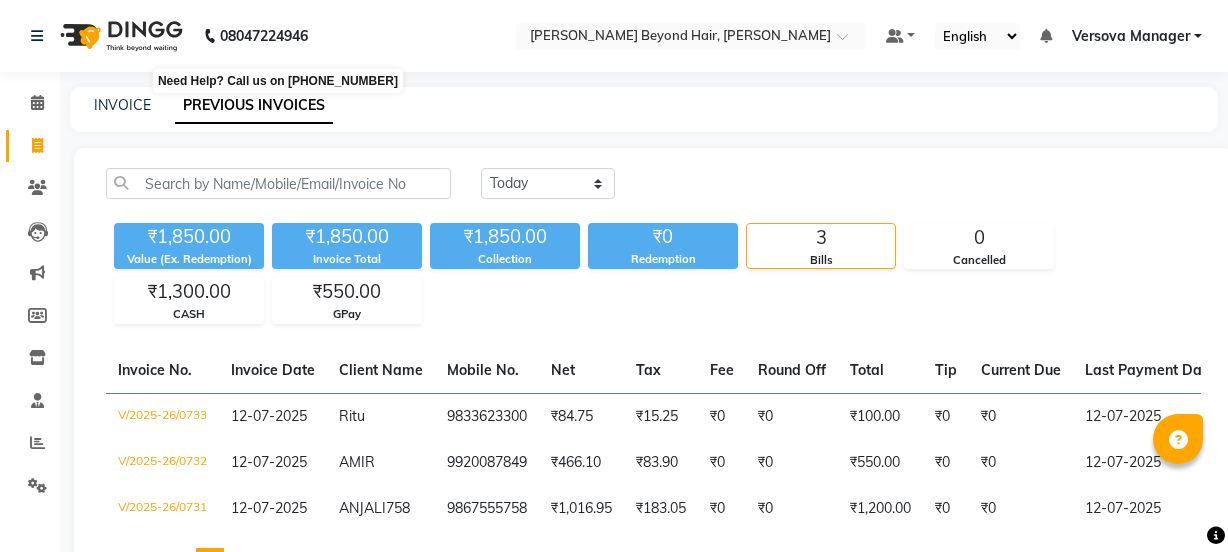 scroll, scrollTop: 0, scrollLeft: 0, axis: both 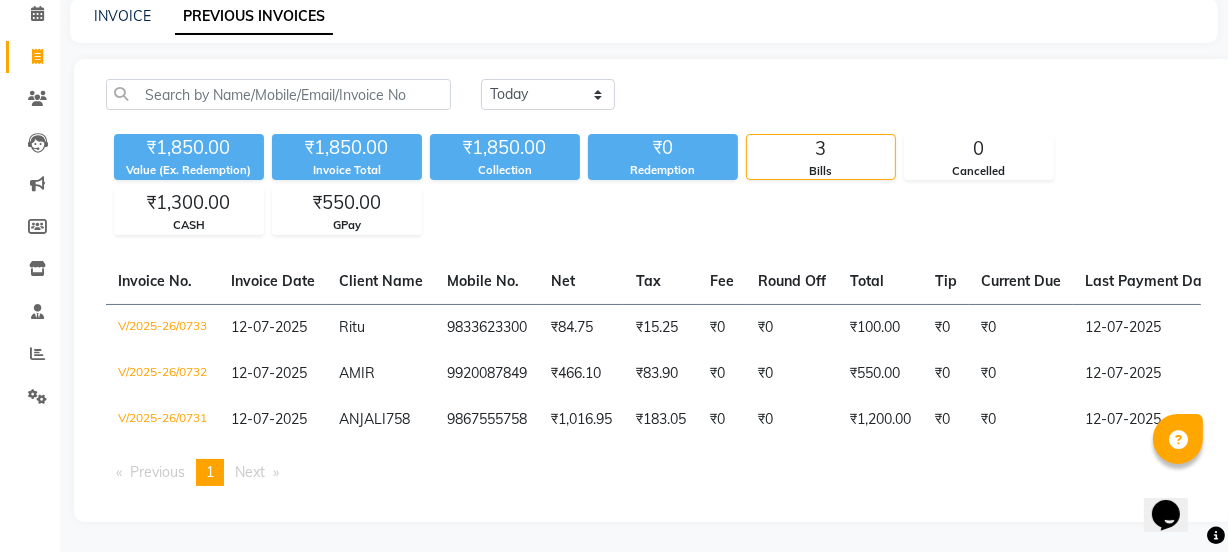 click on "[DATE] [DATE] Custom Range" 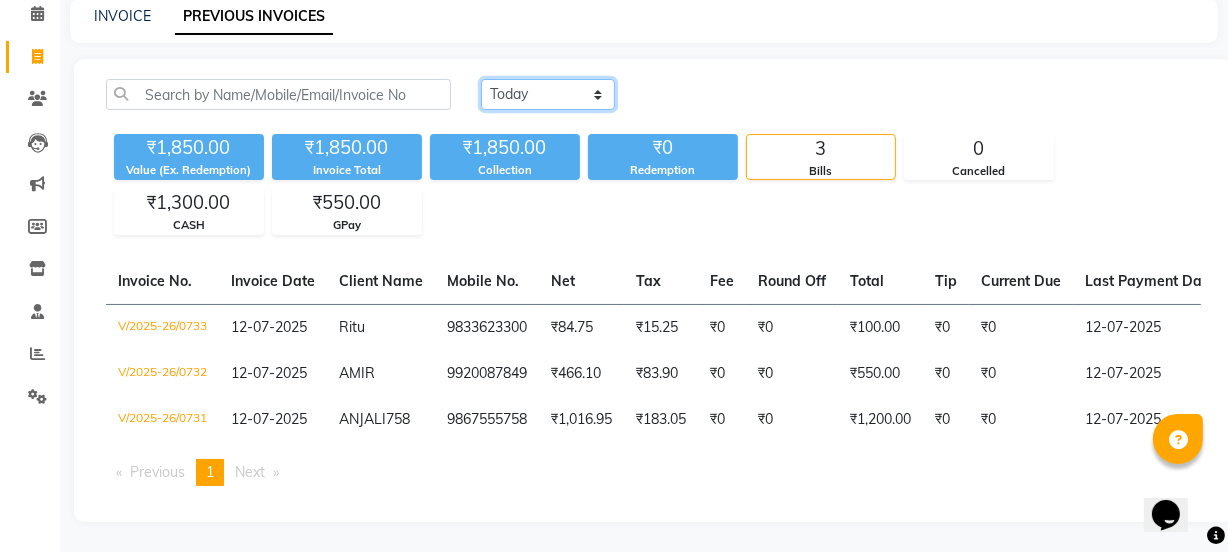 click on "[DATE] [DATE] Custom Range" 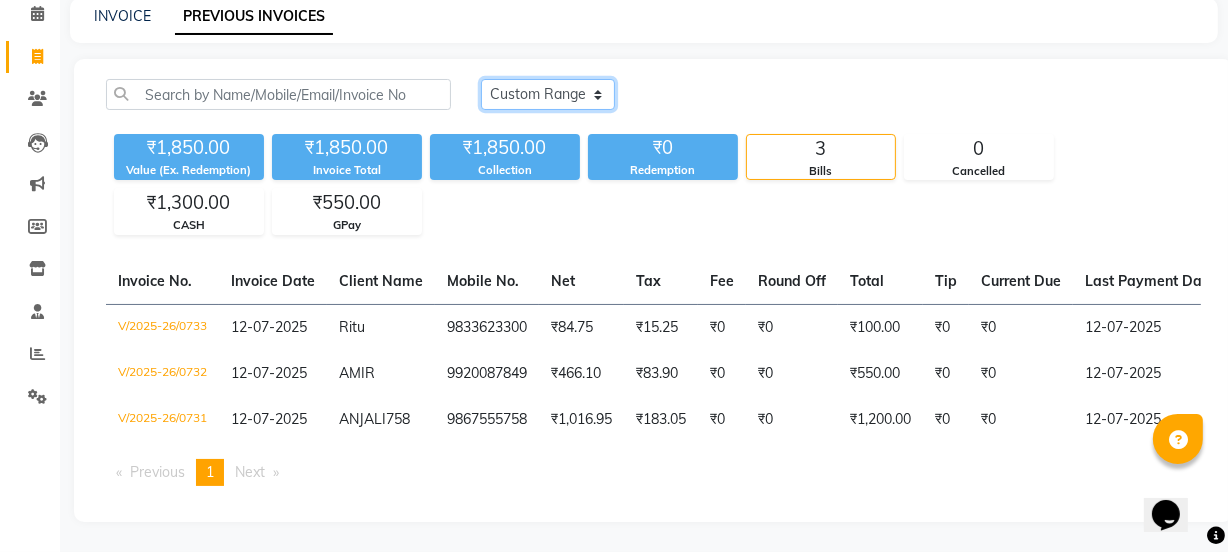 click on "[DATE] [DATE] Custom Range" 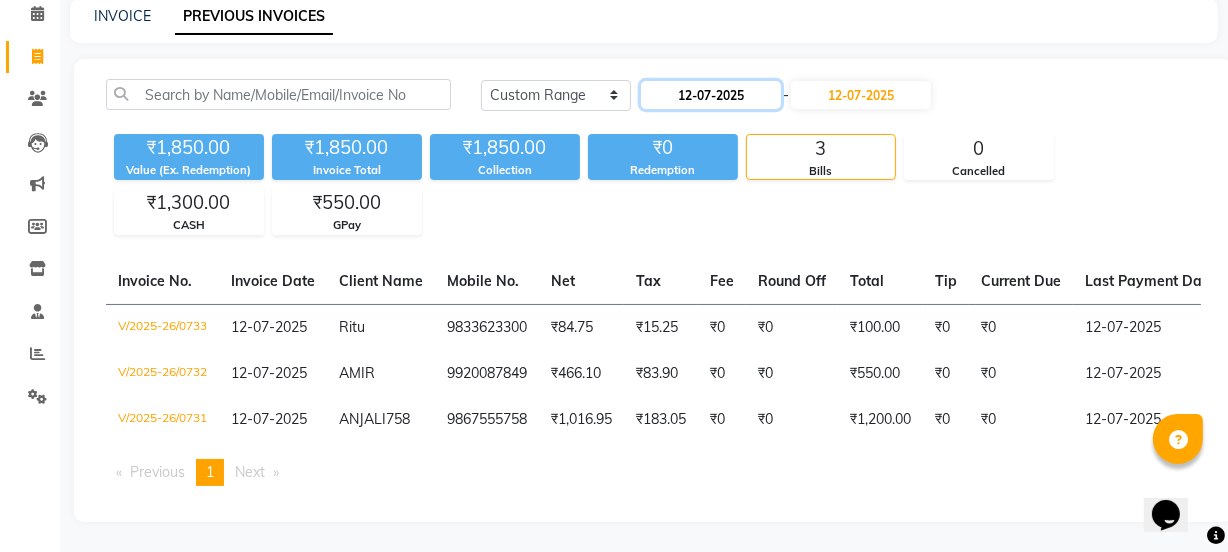 click on "12-07-2025" 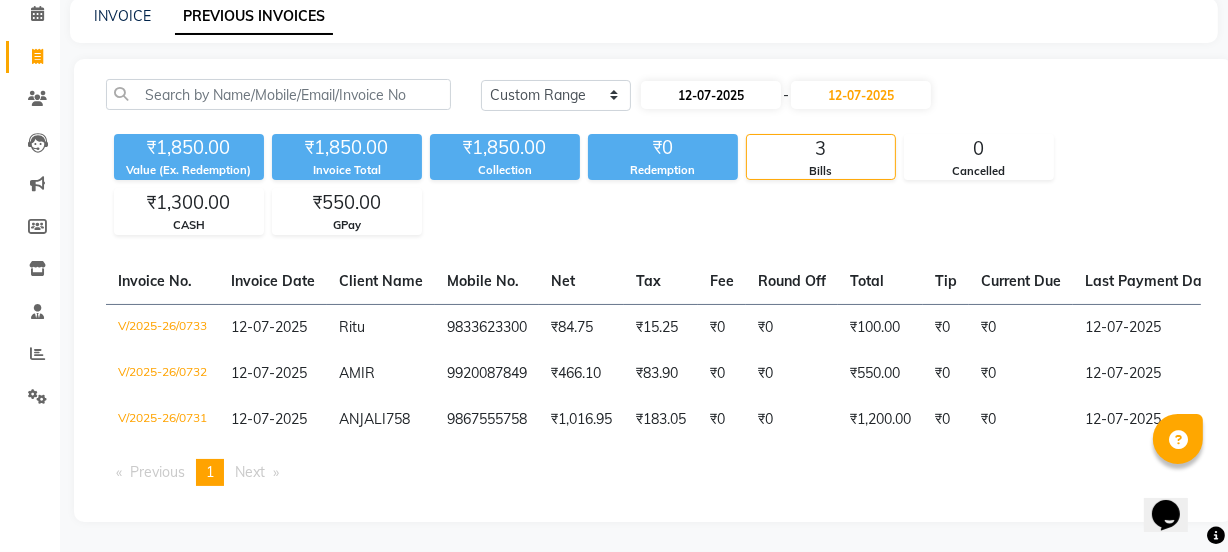 select on "7" 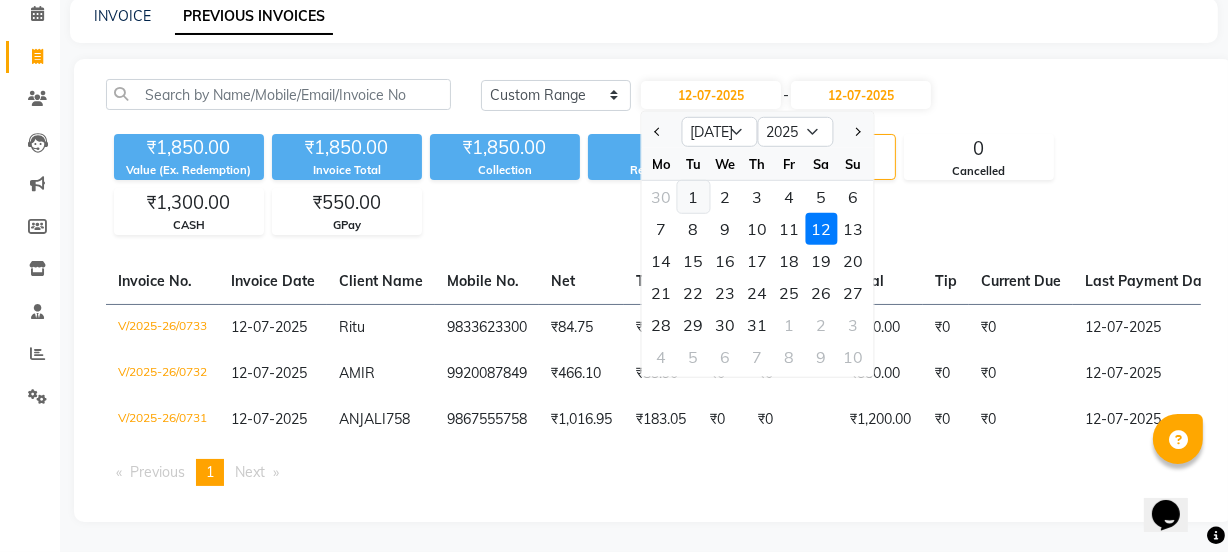 click on "1" 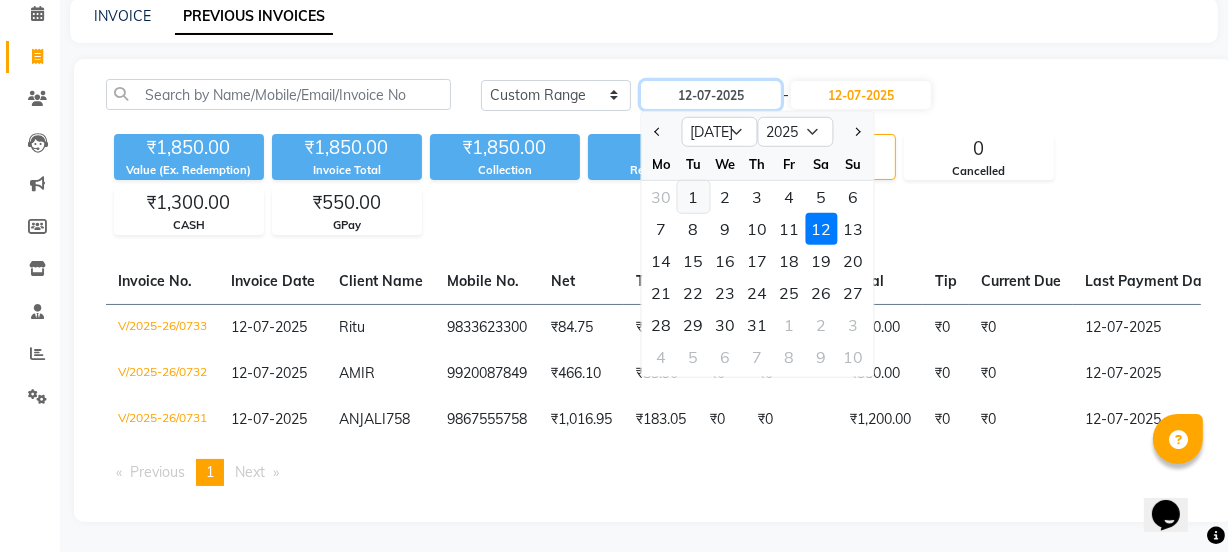 type on "[DATE]" 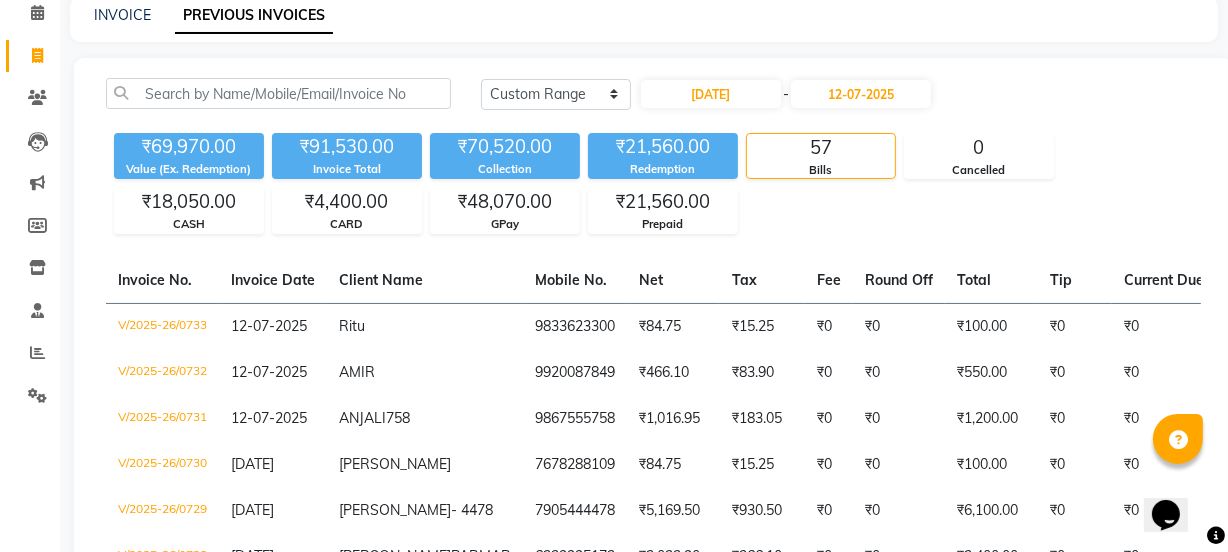 click on "[DATE] [DATE] Custom Range [DATE] - [DATE]" 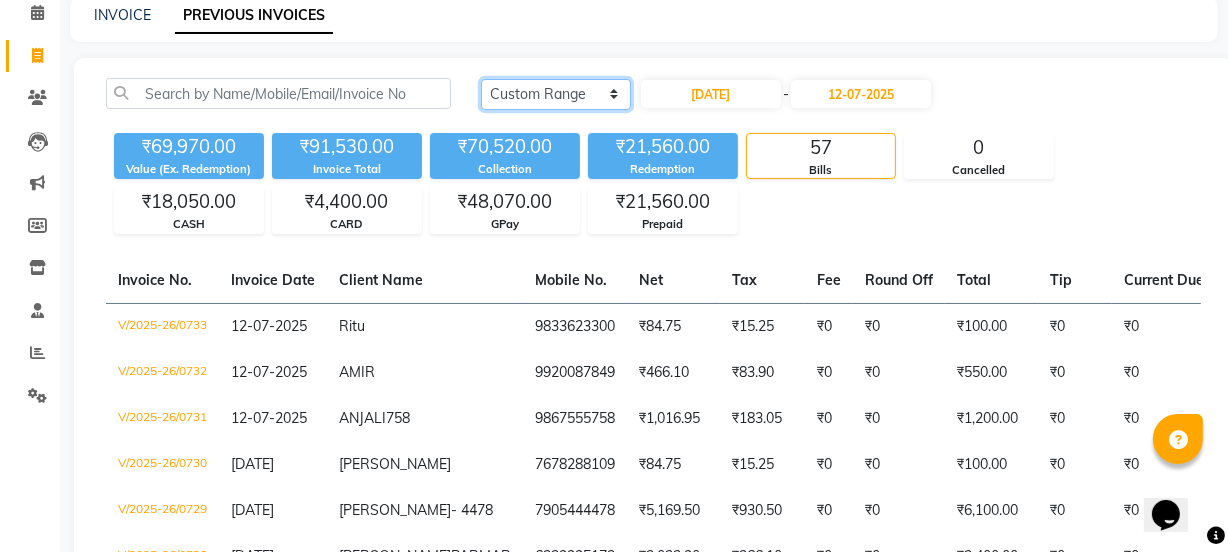 click on "[DATE] [DATE] Custom Range" 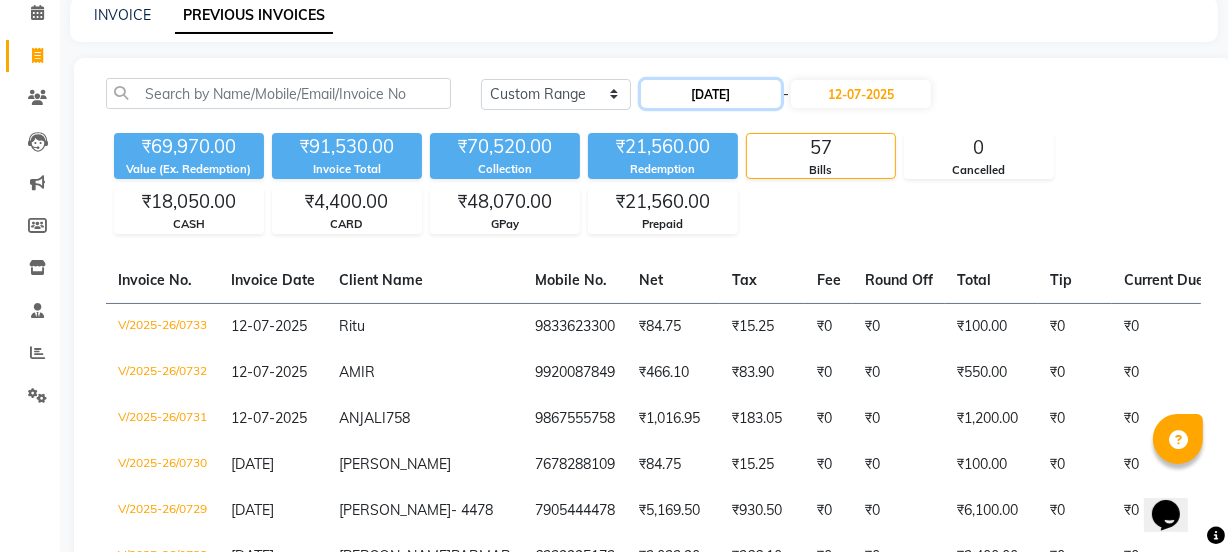 click on "[DATE]" 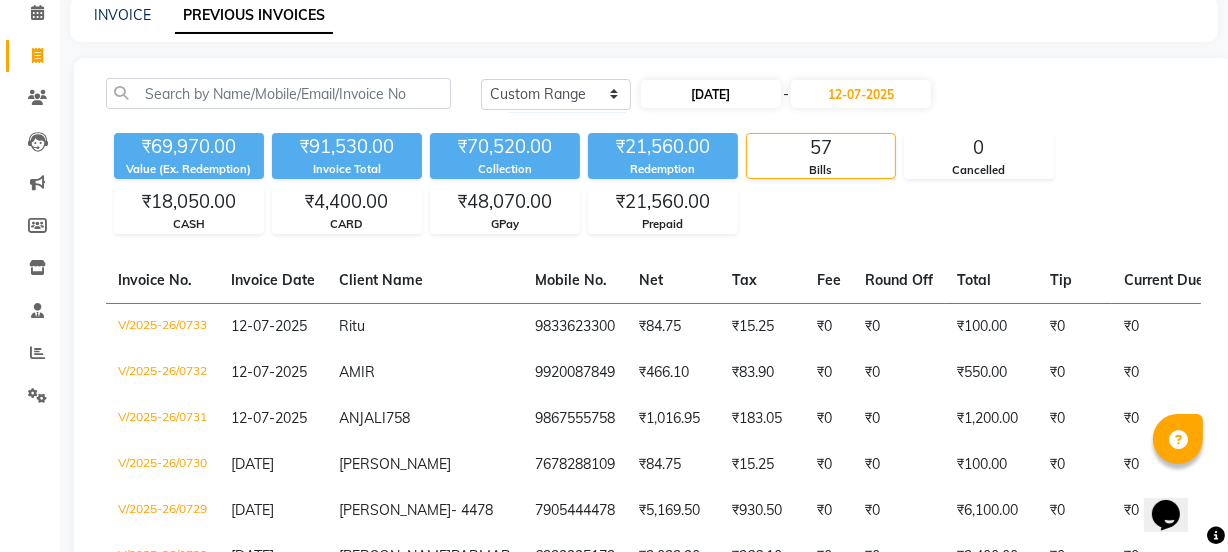 select on "7" 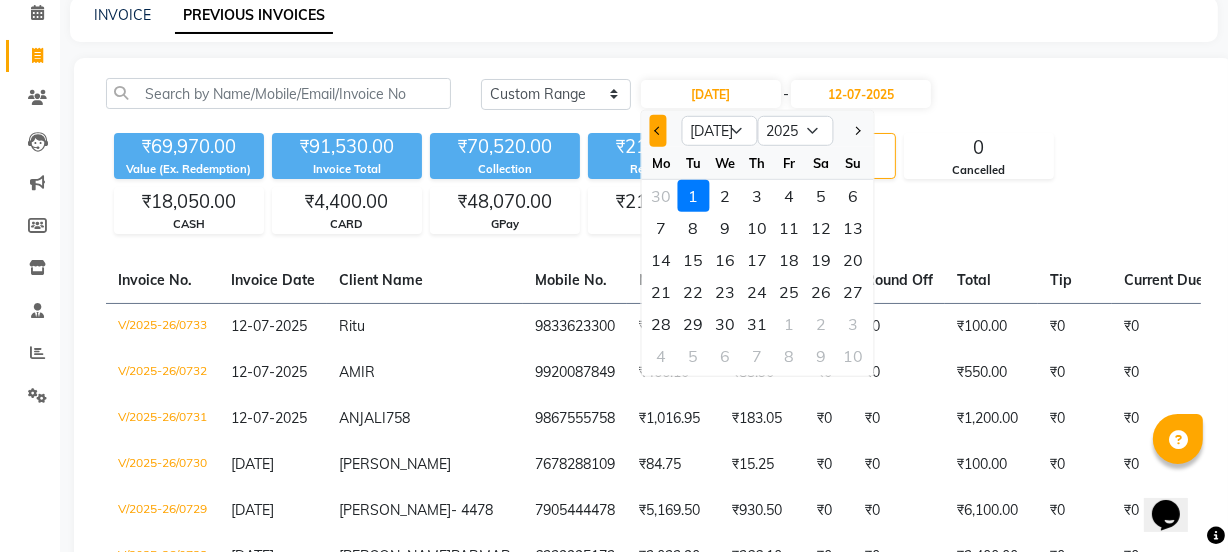 click 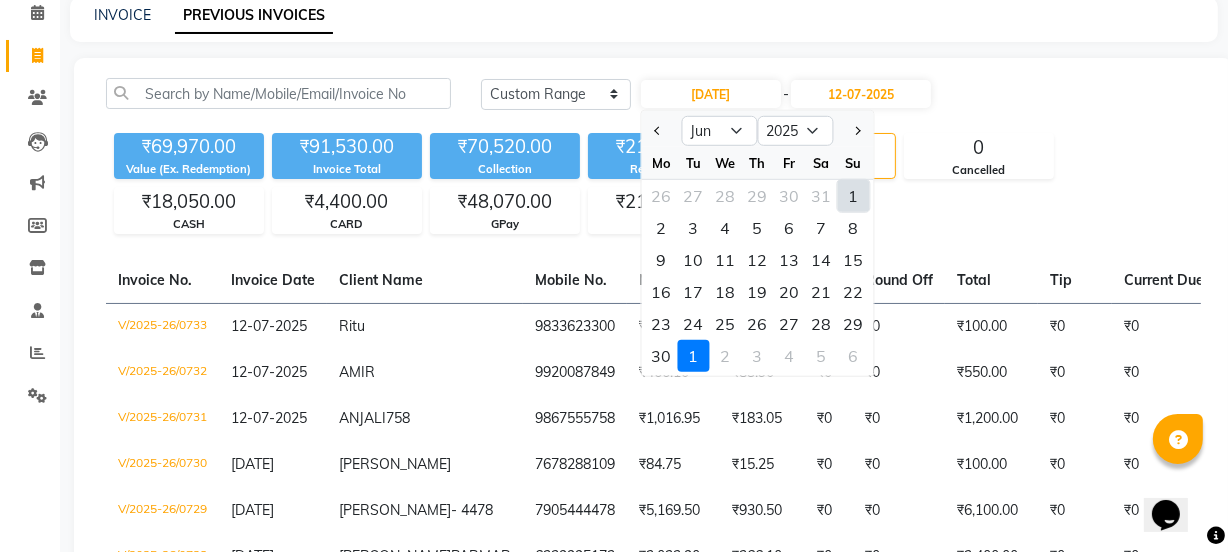 click on "1" 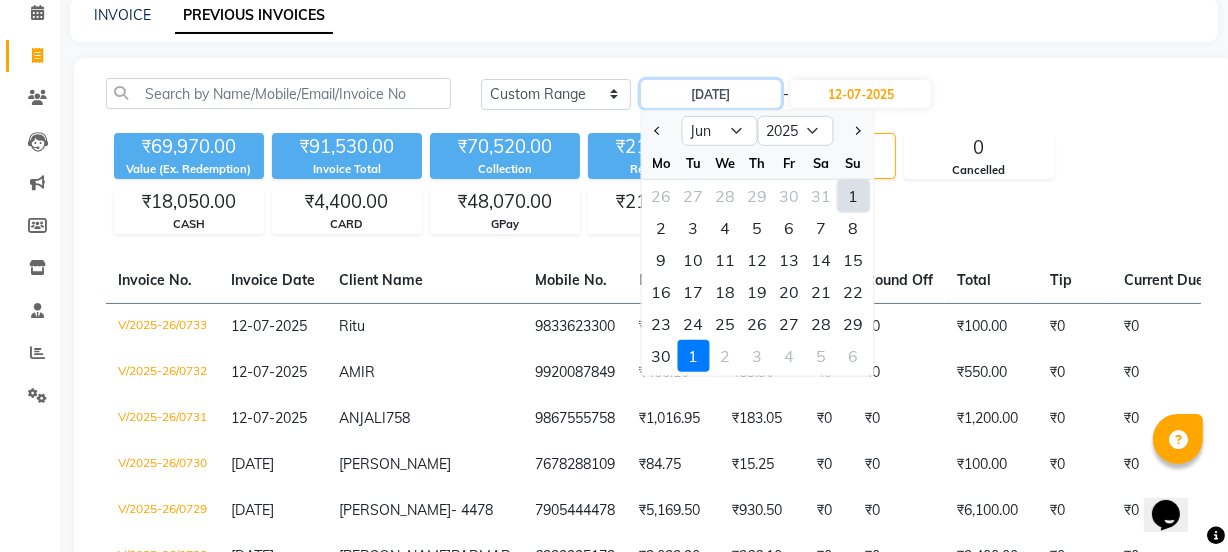 type on "[DATE]" 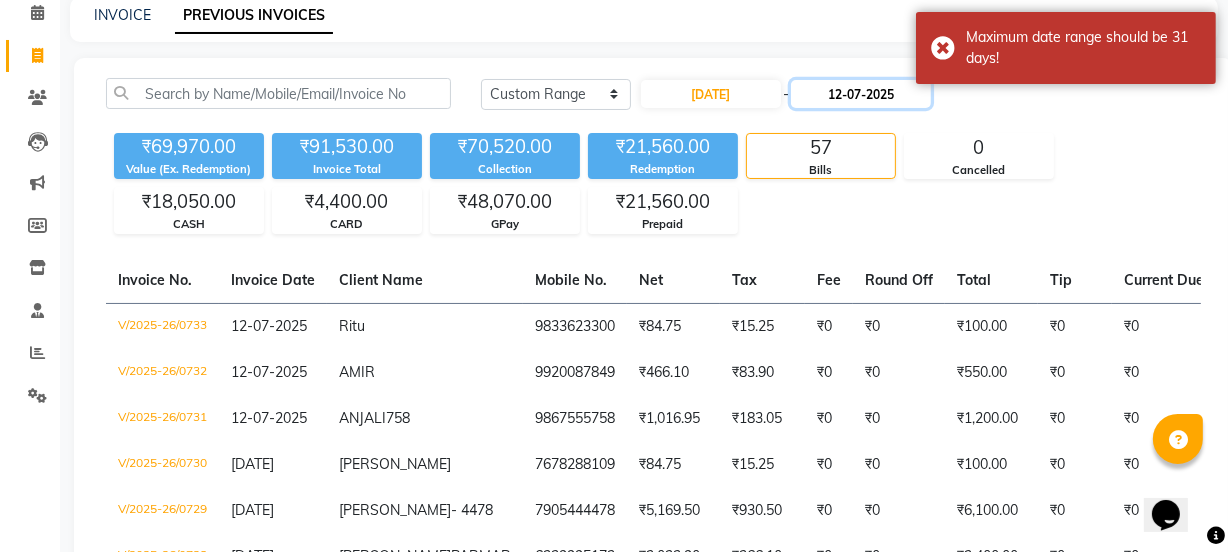 click on "12-07-2025" 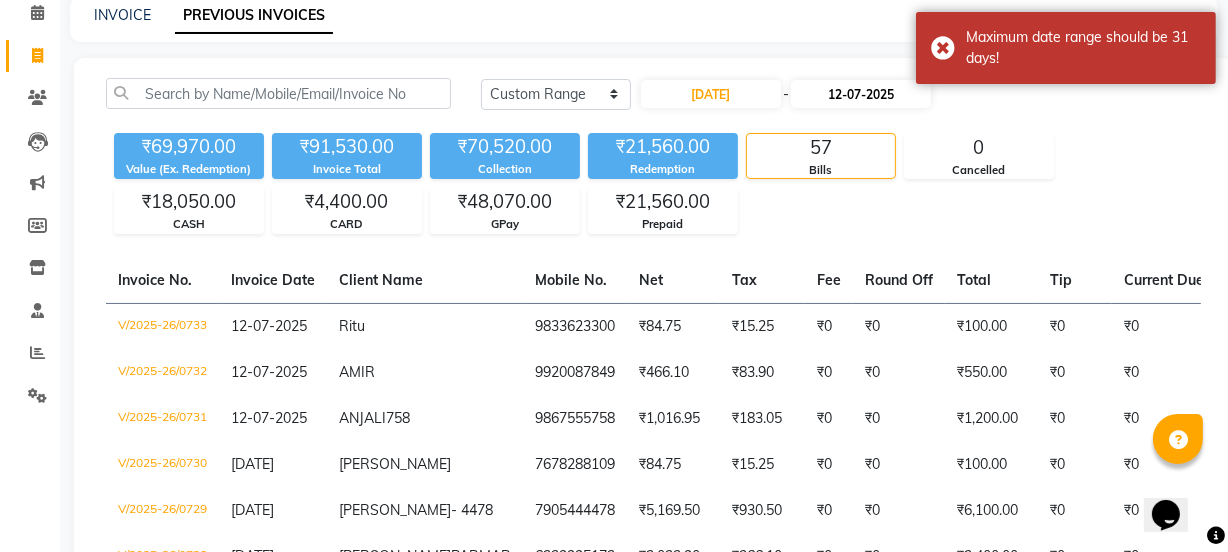 select on "7" 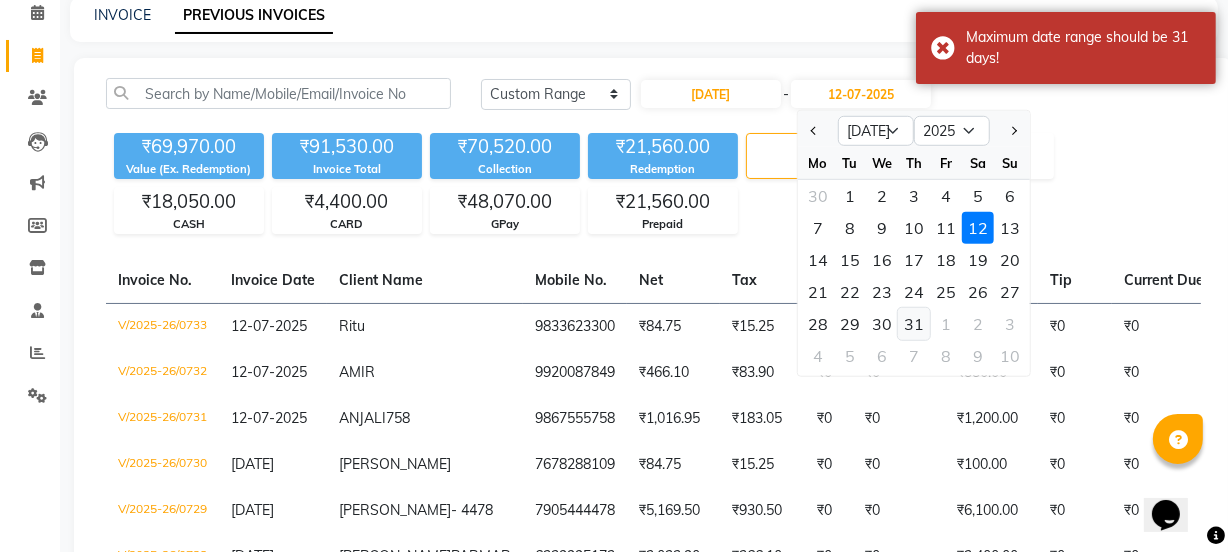 click on "31" 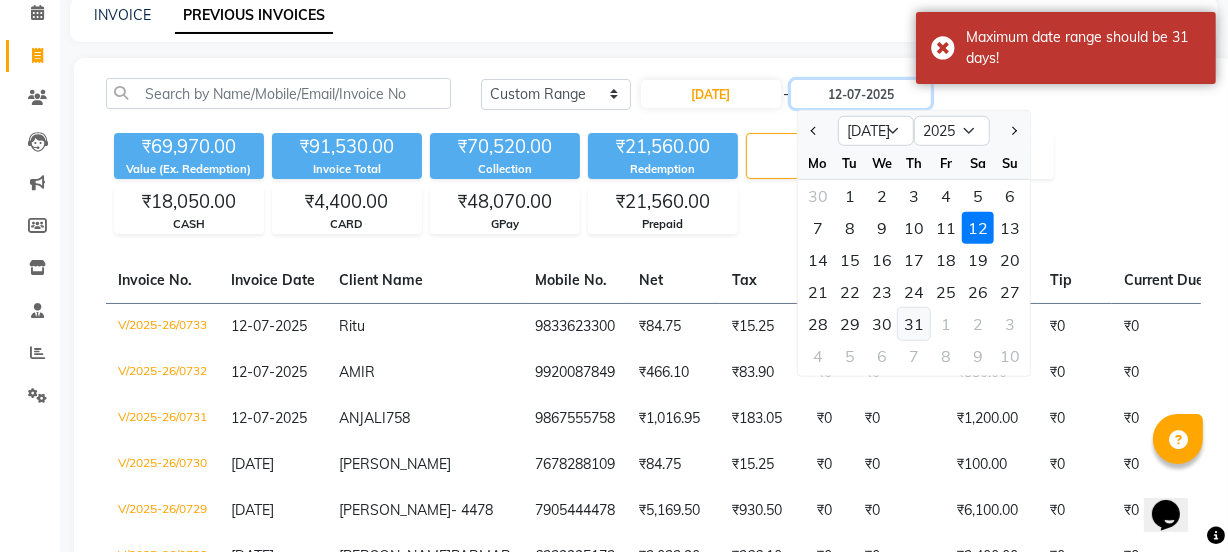 type on "[DATE]" 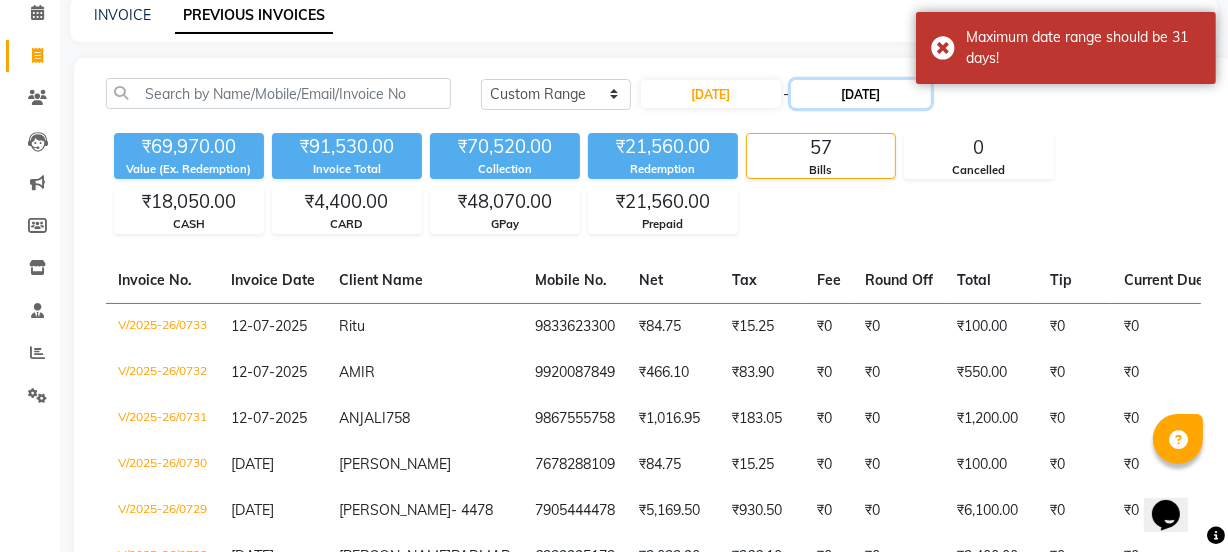 click on "[DATE]" 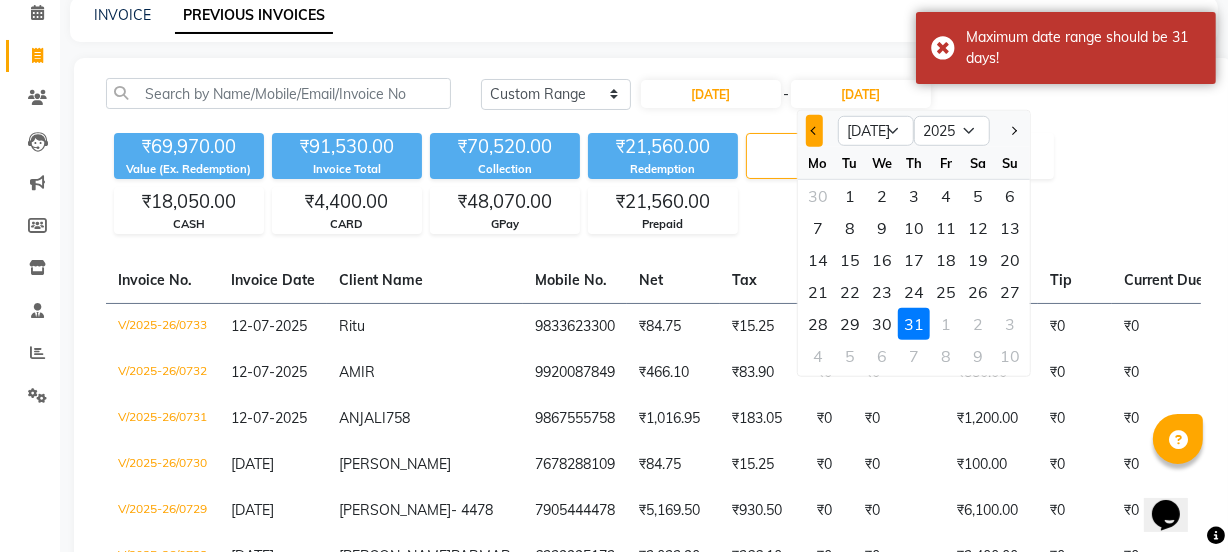 click 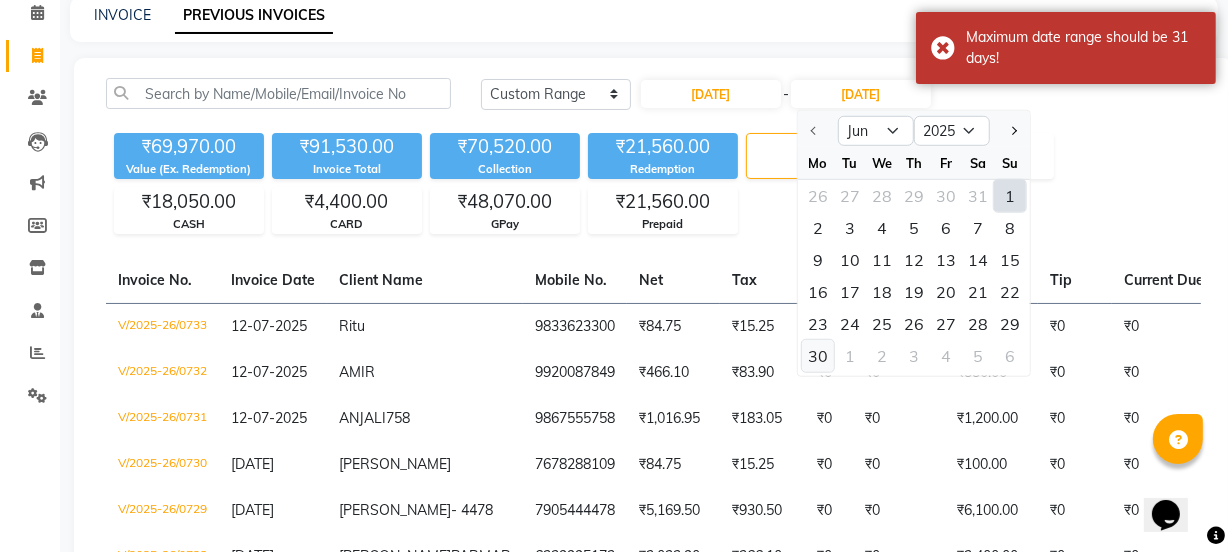 click on "30" 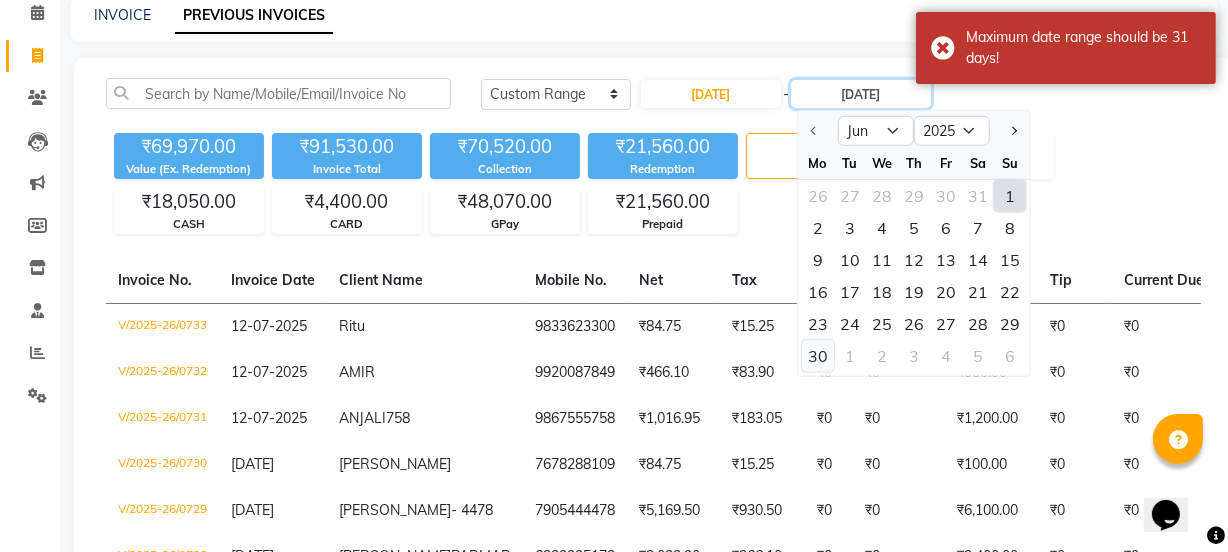type on "[DATE]" 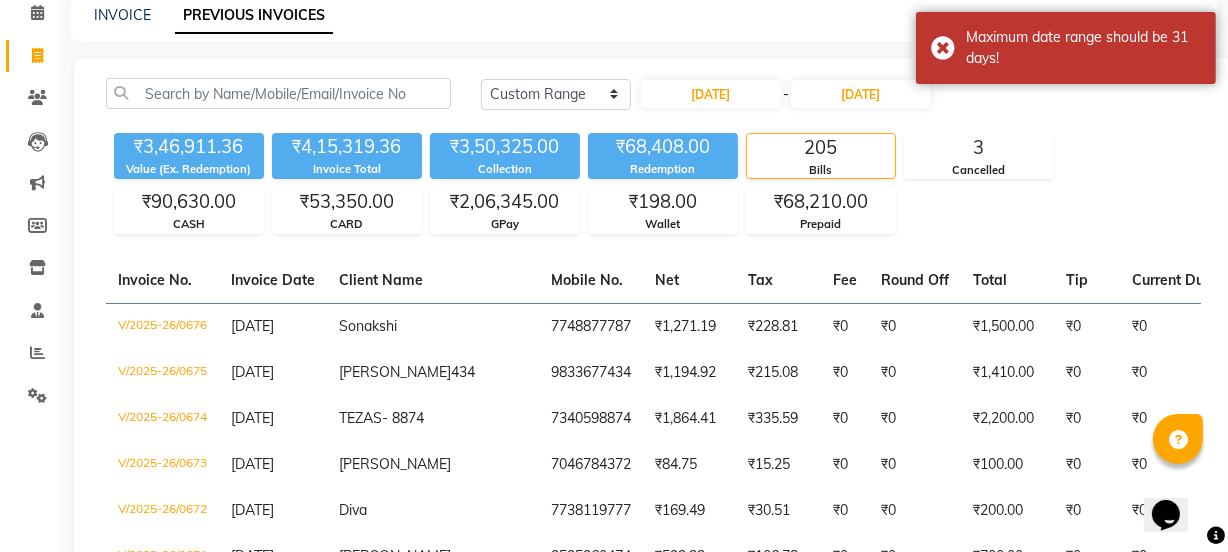 click on "₹3,46,911.36 Value (Ex. Redemption) ₹4,15,319.36 Invoice Total  ₹3,50,325.00 Collection ₹68,408.00 Redemption 205 Bills 3 Cancelled ₹90,630.00 CASH ₹53,350.00 CARD ₹2,06,345.00 GPay ₹198.00 Wallet ₹68,210.00 Prepaid" 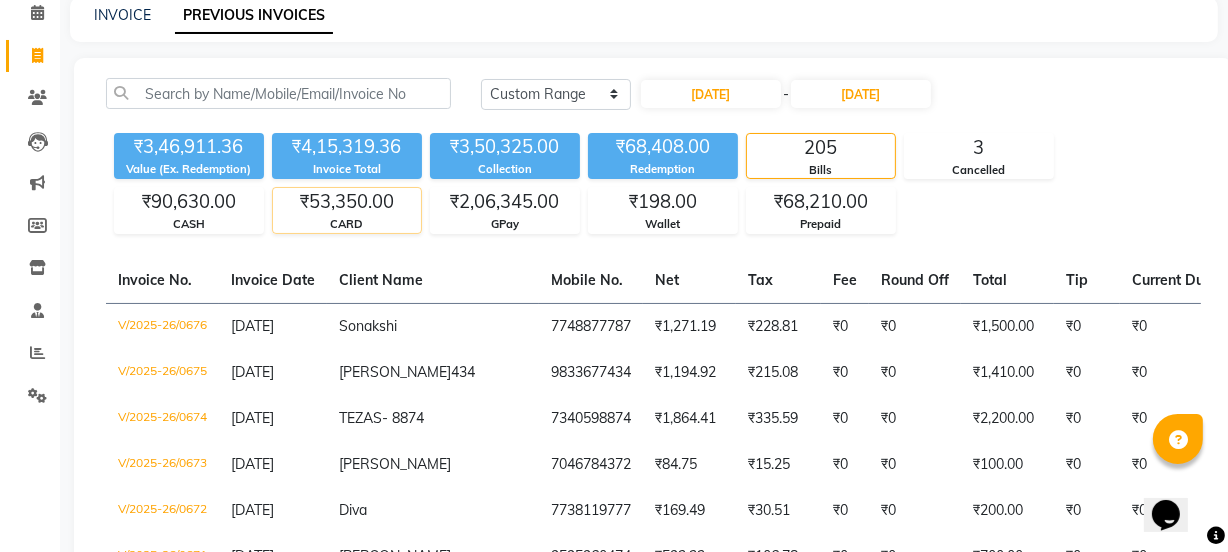 click on "₹53,350.00" 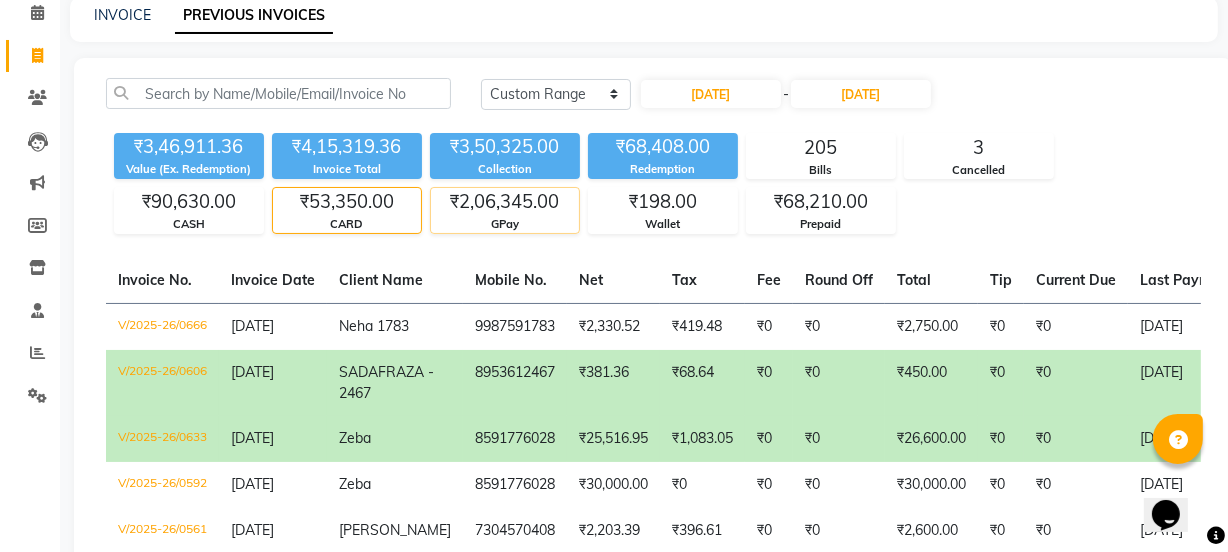 click on "GPay" 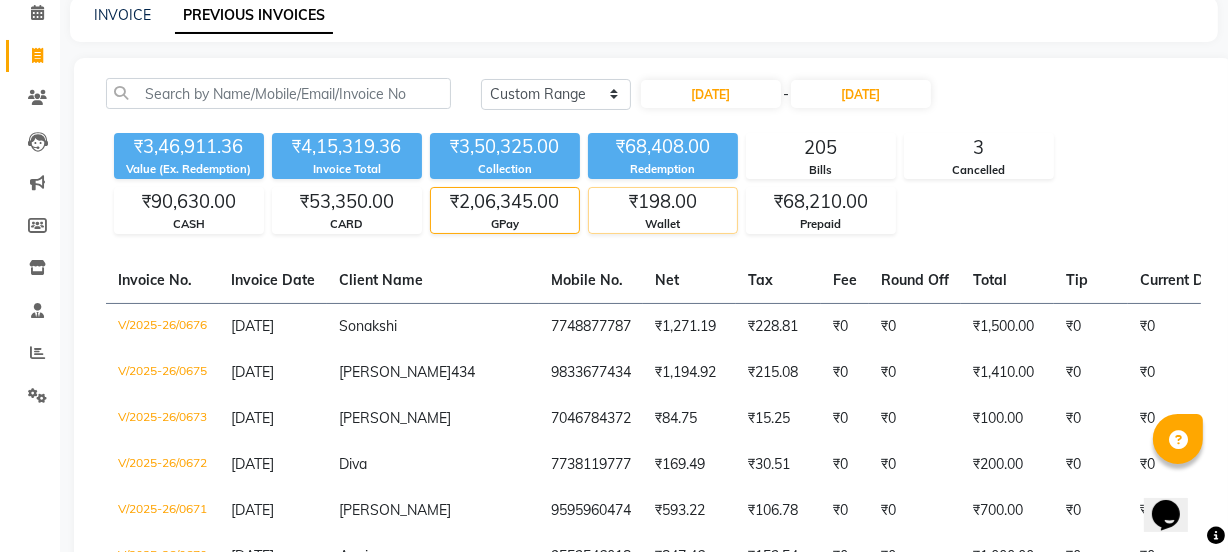 click on "₹198.00" 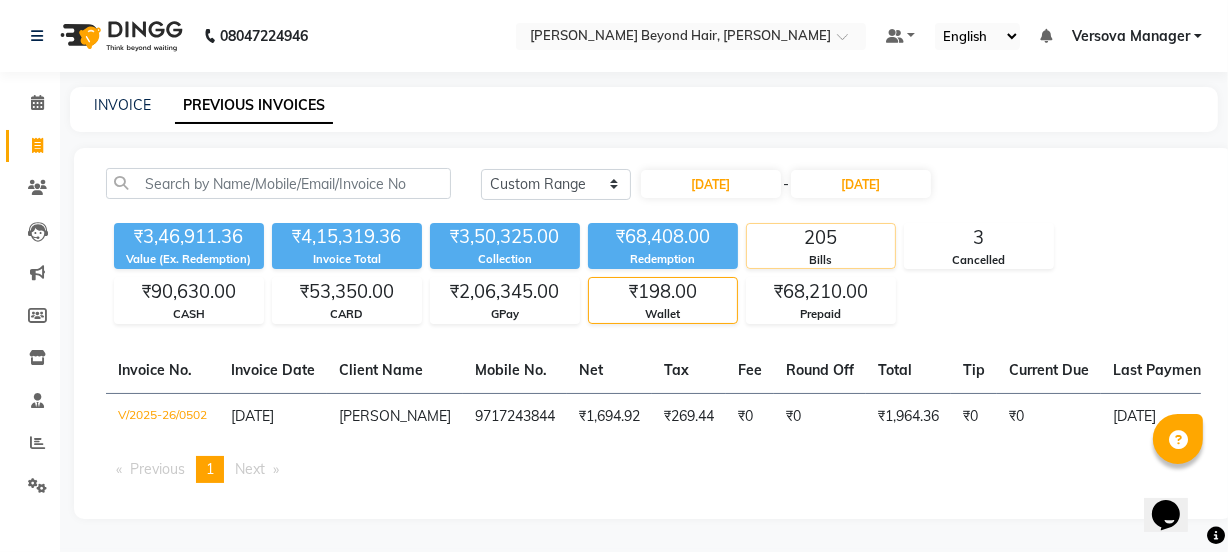 scroll, scrollTop: 10, scrollLeft: 0, axis: vertical 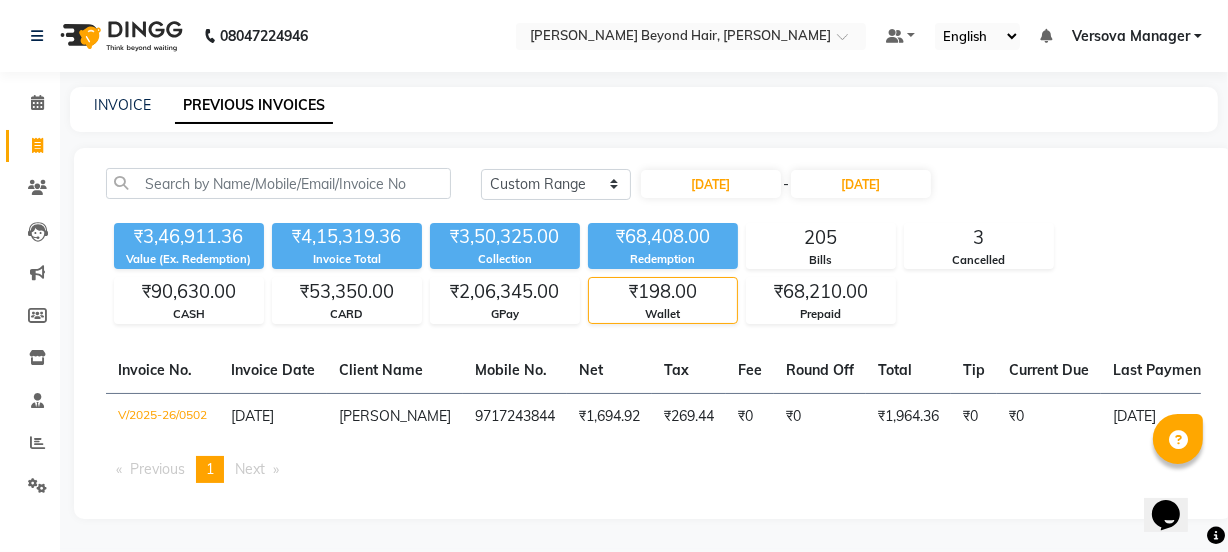 click on "₹3,46,911.36 Value (Ex. Redemption) ₹4,15,319.36 Invoice Total  ₹3,50,325.00 Collection ₹68,408.00 Redemption 205 Bills 3 Cancelled ₹90,630.00 CASH ₹53,350.00 CARD ₹2,06,345.00 GPay ₹198.00 Wallet ₹68,210.00 Prepaid" 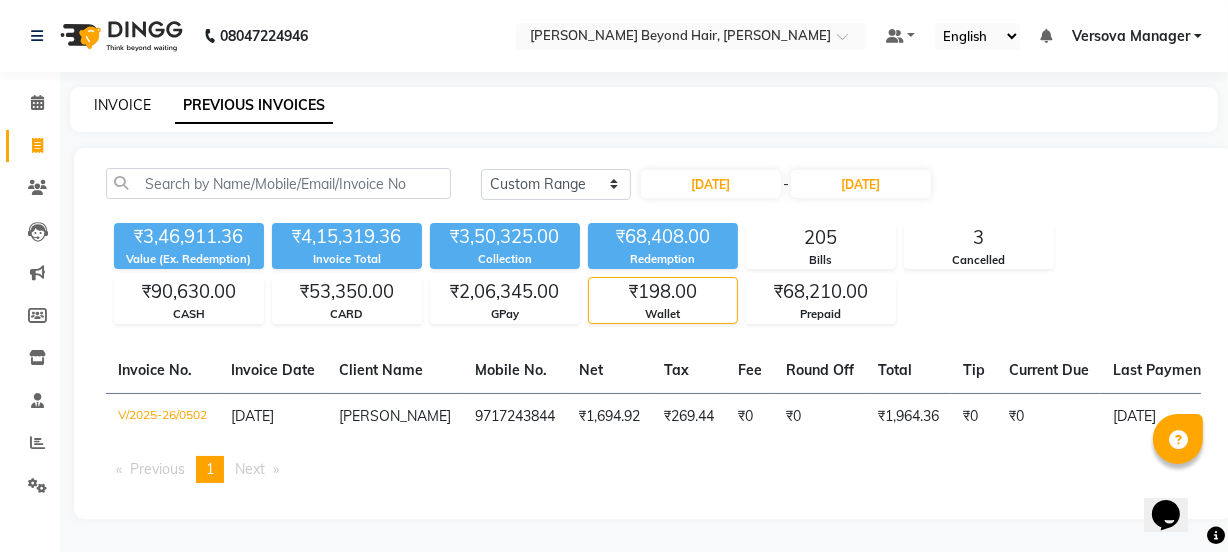 click on "INVOICE" 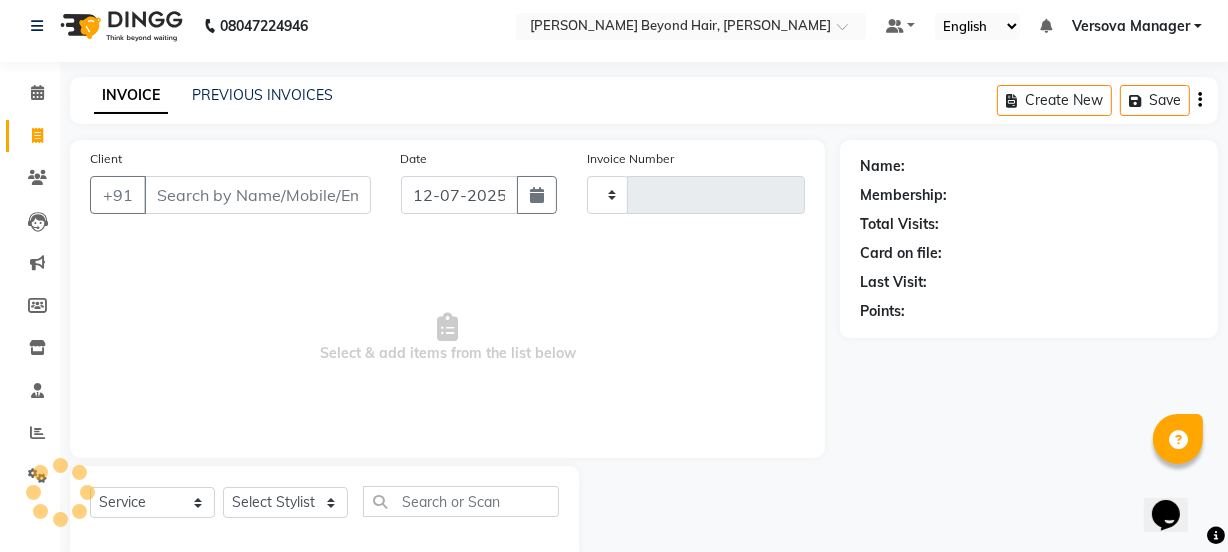 scroll, scrollTop: 50, scrollLeft: 0, axis: vertical 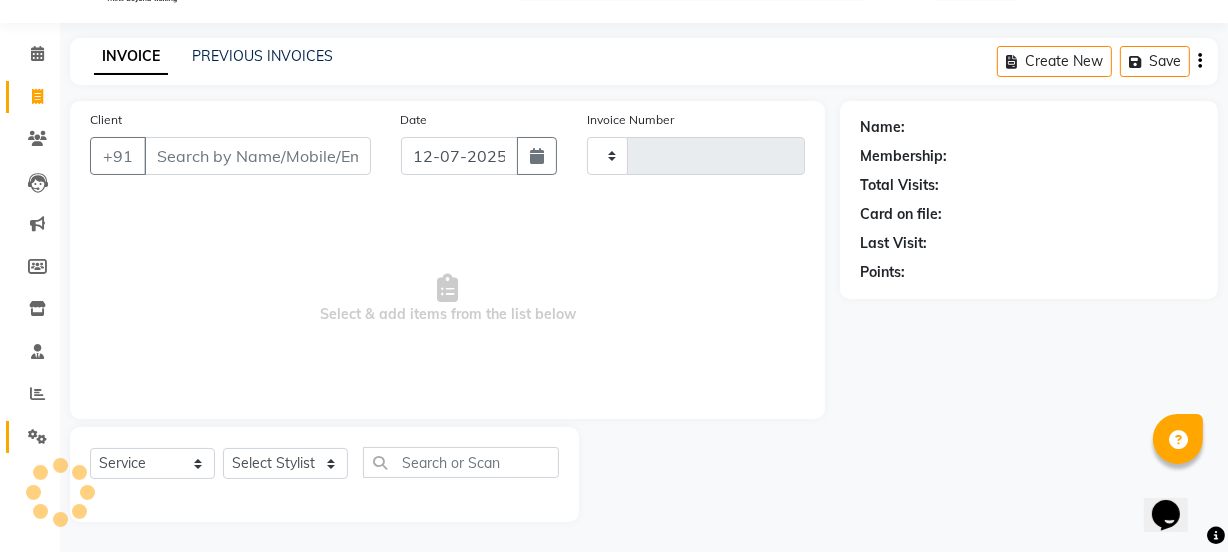 click on "Settings" 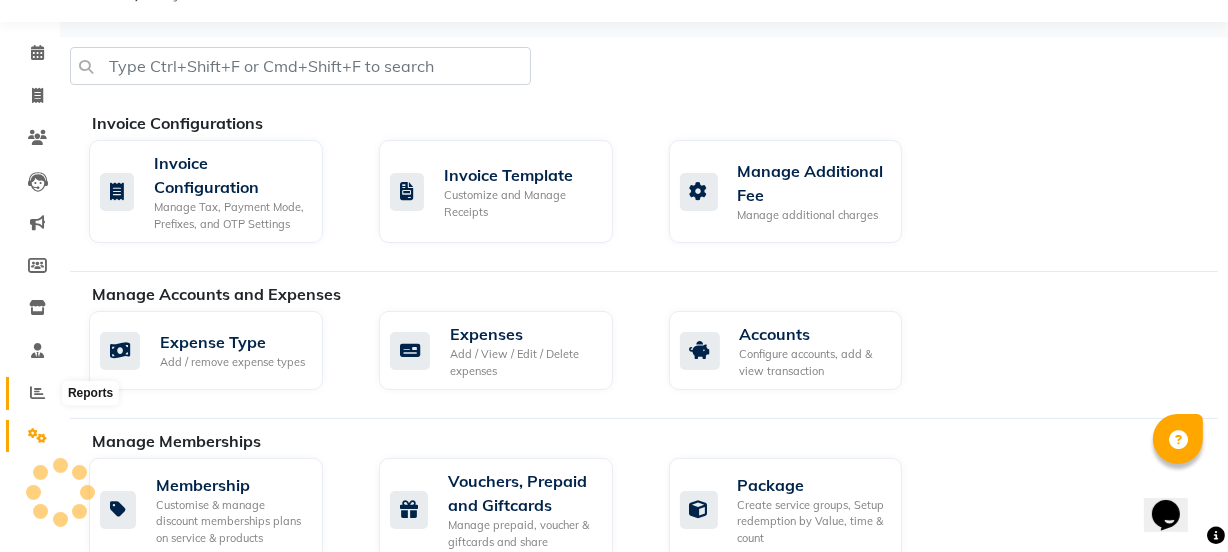 click 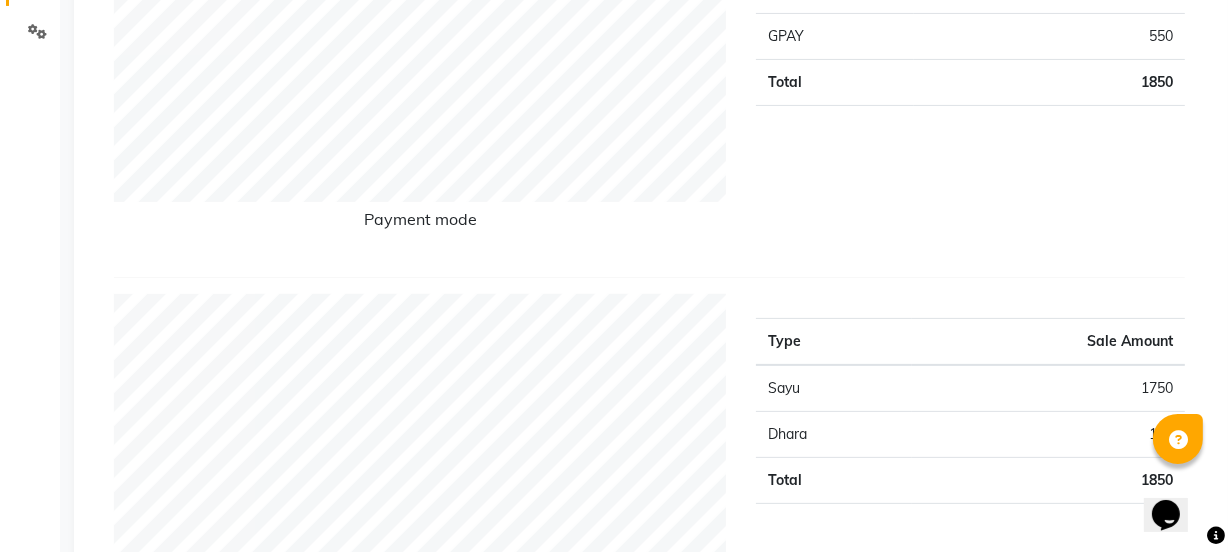 scroll, scrollTop: 0, scrollLeft: 0, axis: both 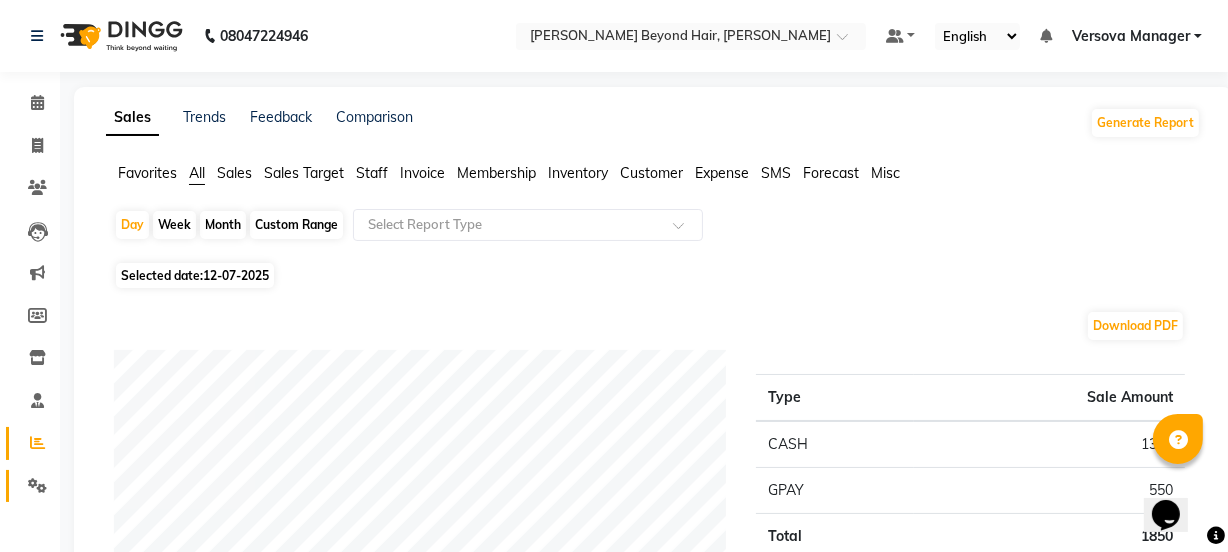 click on "Settings" 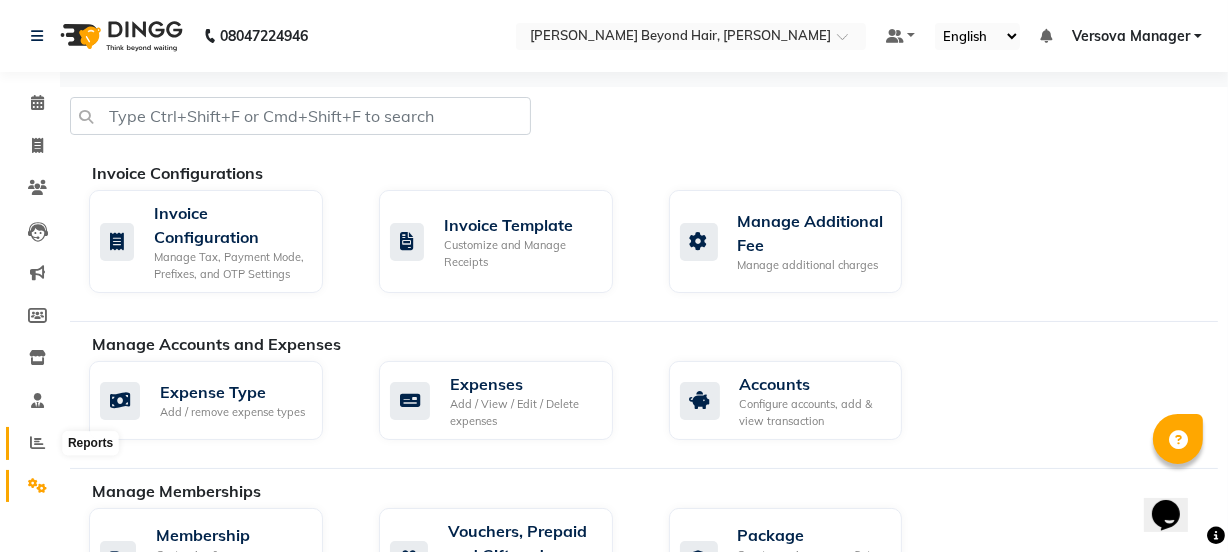 click on "Reports" 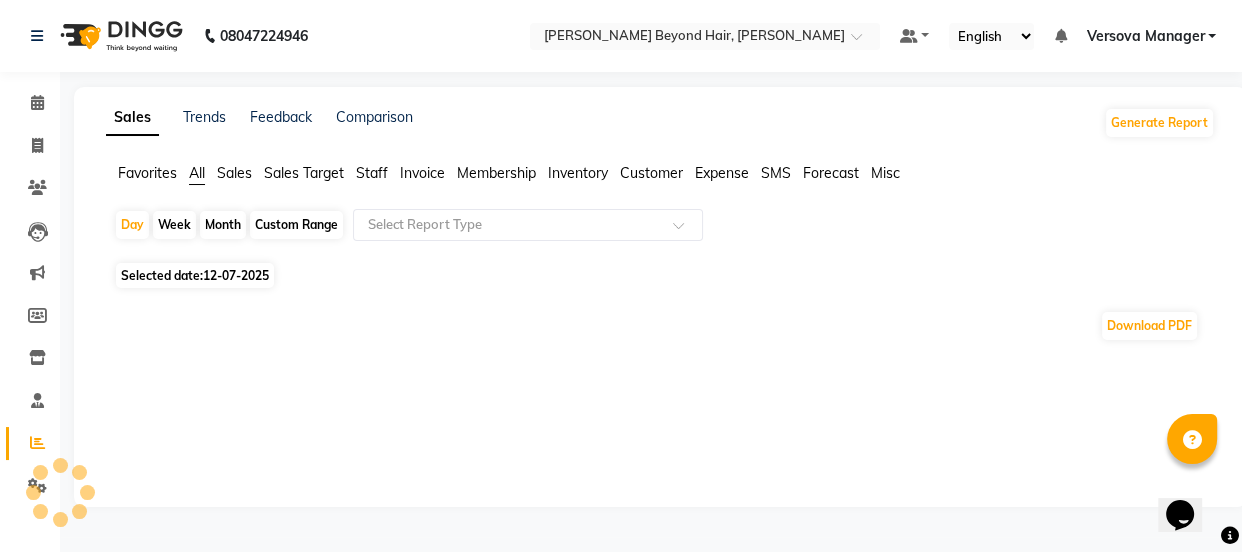 click on "Custom Range" 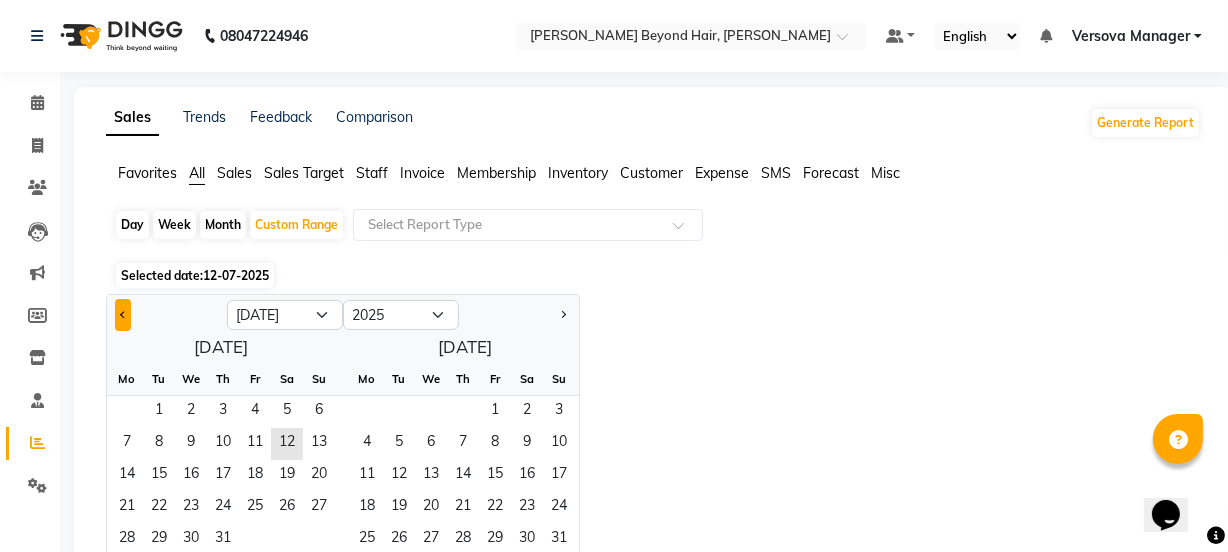 click 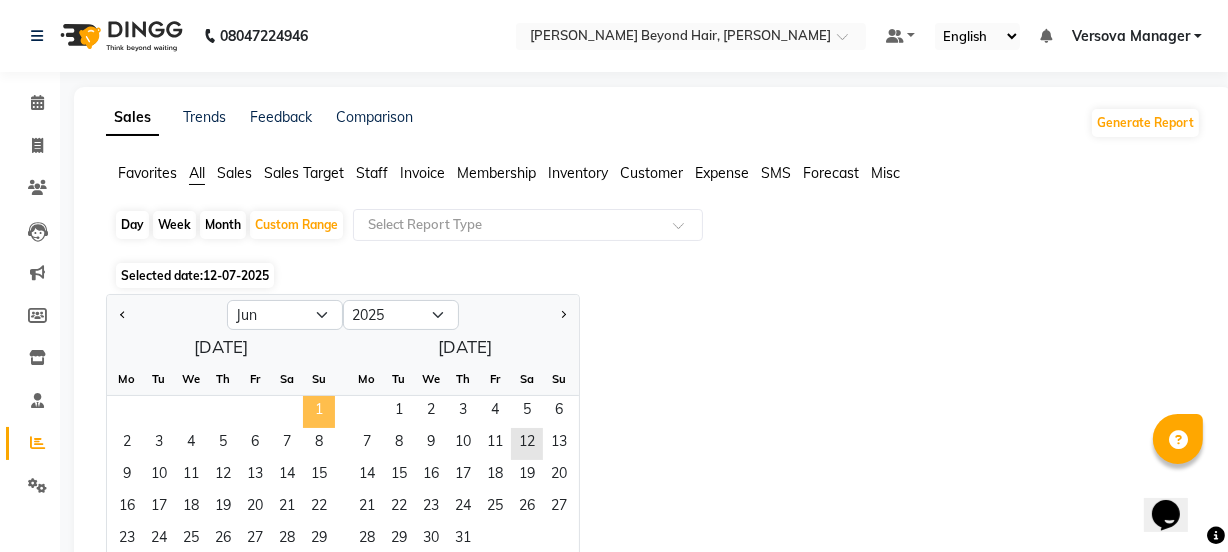 click on "1" 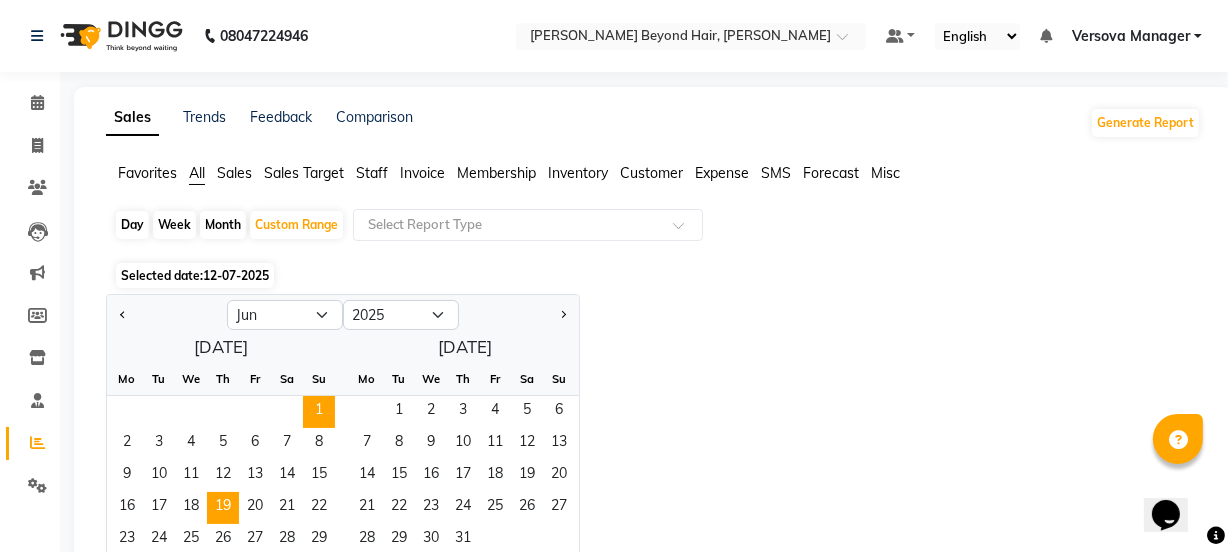 scroll, scrollTop: 454, scrollLeft: 0, axis: vertical 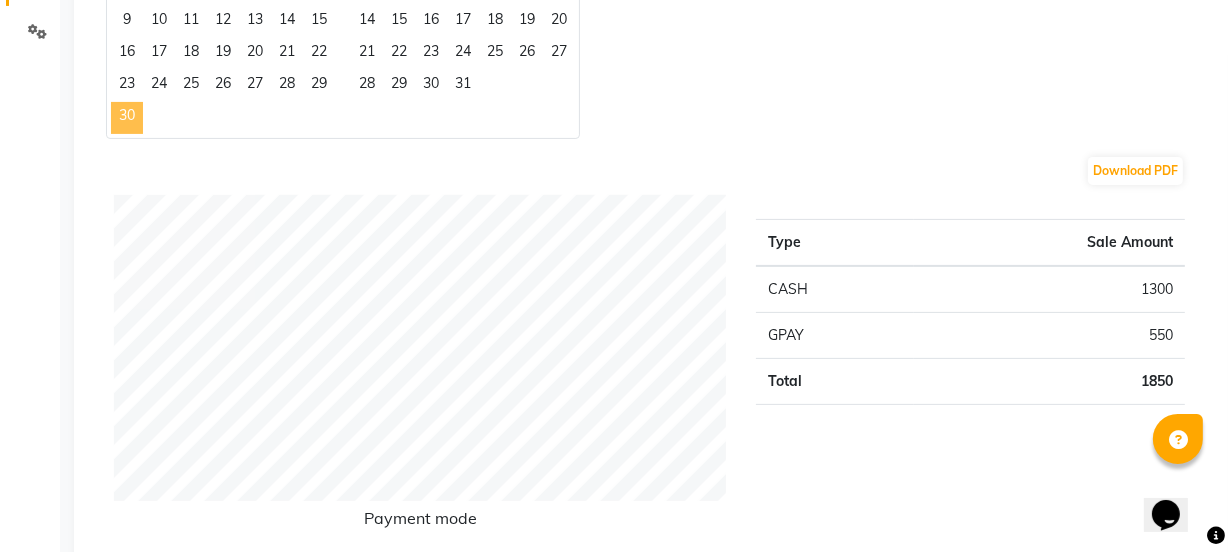 click on "30" 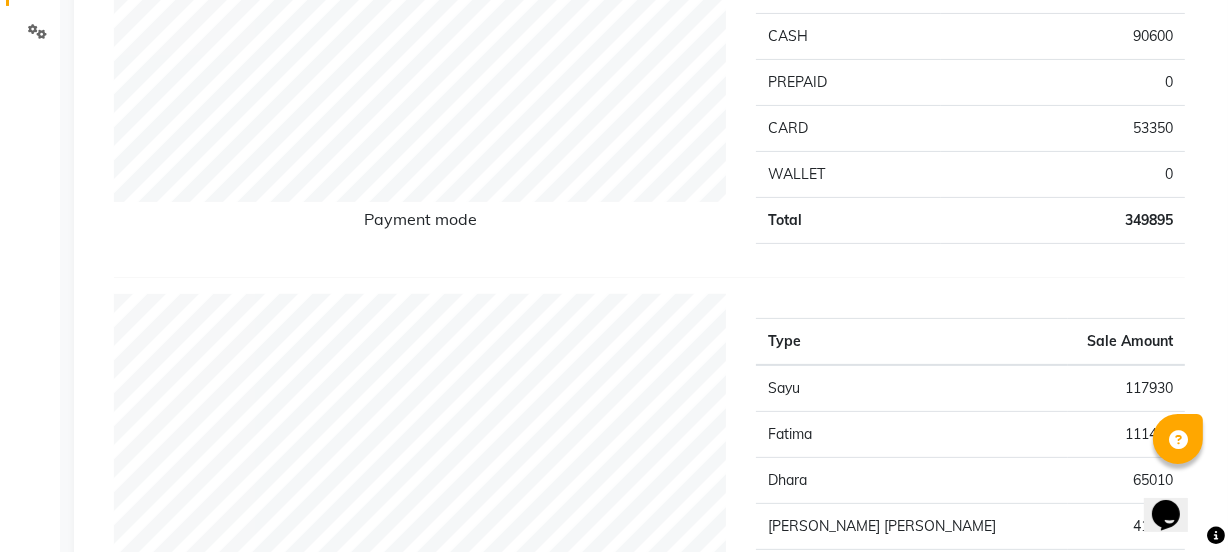 scroll, scrollTop: 0, scrollLeft: 0, axis: both 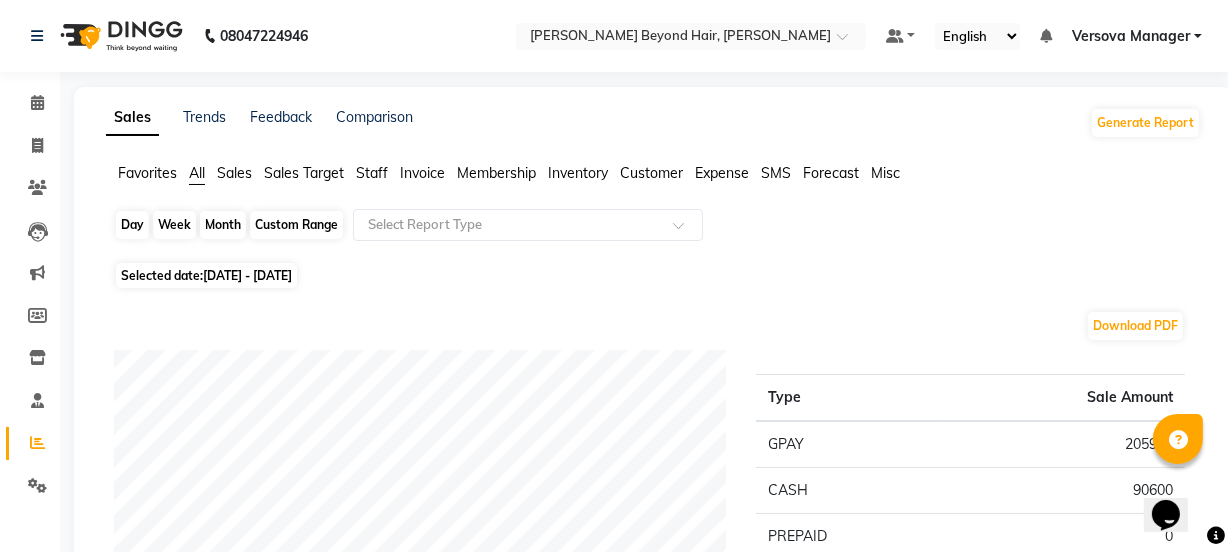 click on "Custom Range" 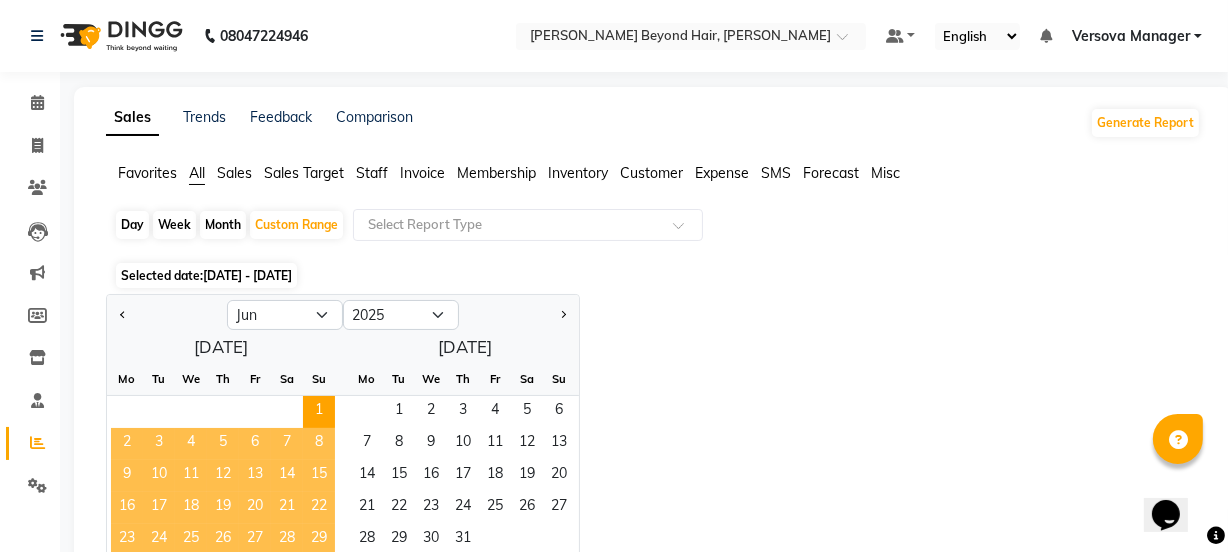 click on "Staff" 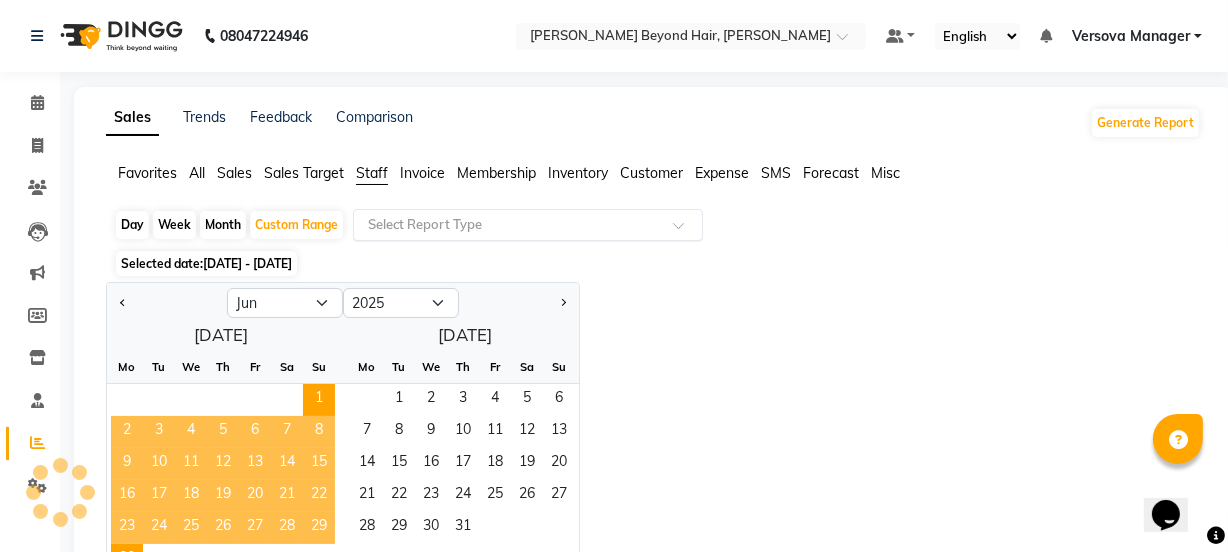 click 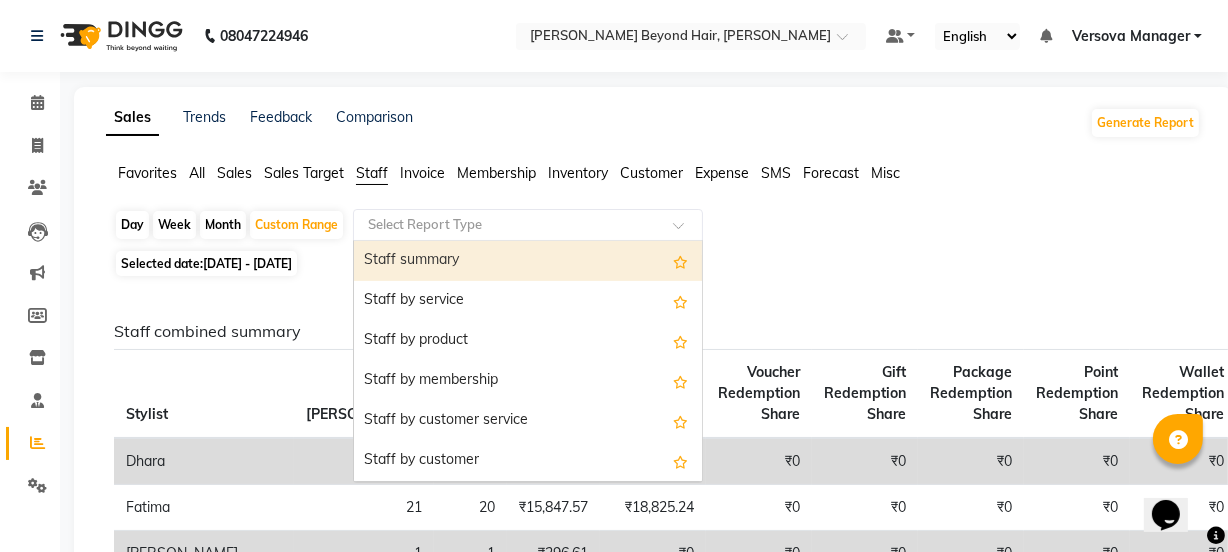 click on "Favorites All Sales Sales Target Staff Invoice Membership Inventory Customer Expense SMS Forecast Misc  Day   Week   Month   Custom Range  Select Report Type  Staff summary   Staff by service   Staff by product   Staff by membership   Staff by customer service   Staff by customer   Staff attendance   Staff attendance logs   Staff performance   Staff performance service   Staff performance product   Staff combined summary   Staff service summary   Staff product summary   Staff membership summary   Staff prepaid summary   Staff voucher summary   Staff package summary   Staff transfer   Staff performance summary   Staff Gift card Summary   Staff Tip Summary  Selected date:  [DATE] - [DATE]  Staff combined summary Stylist Bill Count Service Count Service Amount Prepaid Redemption Share Voucher Redemption Share Gift Redemption Share Package Redemption Share Point Redemption Share Wallet Redemption Share Net Service Amount Product Net Membership Net Prepaid Net Voucher Net Gift Net Package Net  Dhara  47 72" 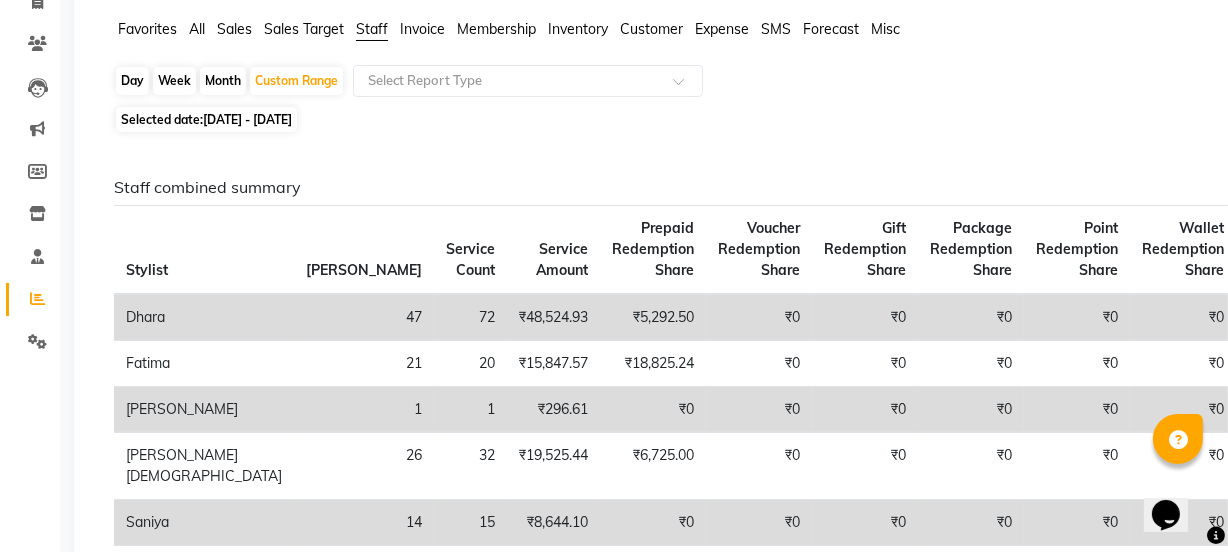 scroll, scrollTop: 0, scrollLeft: 0, axis: both 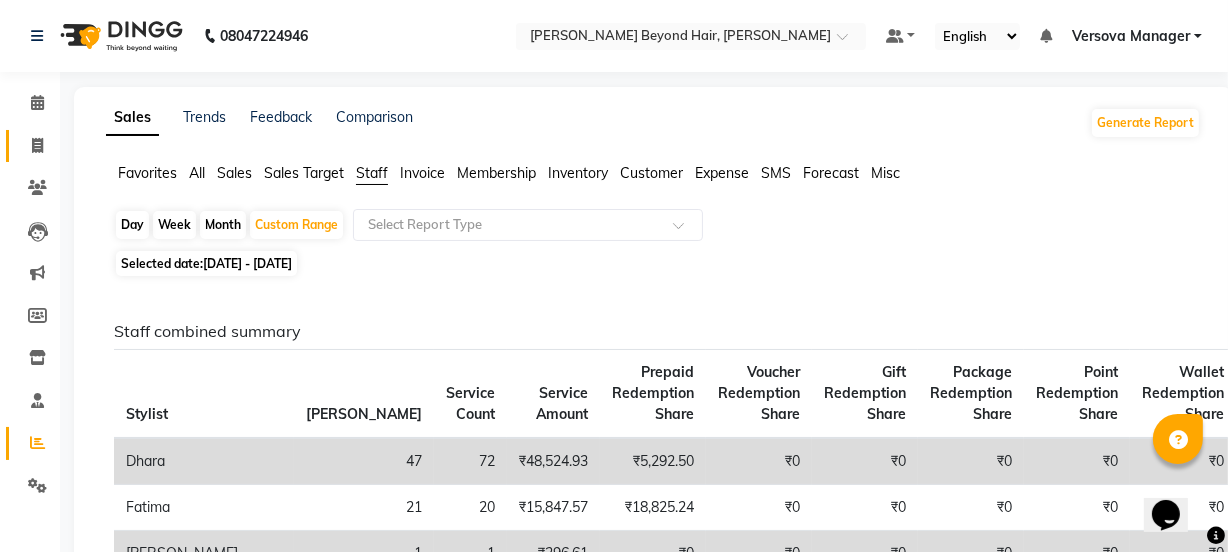 click on "Invoice" 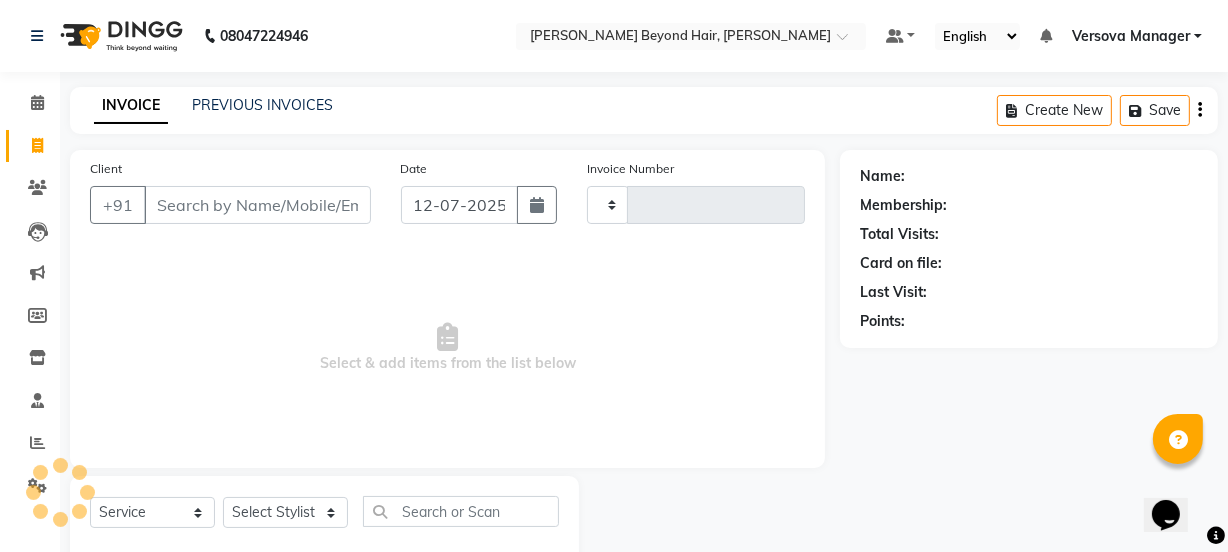 scroll, scrollTop: 50, scrollLeft: 0, axis: vertical 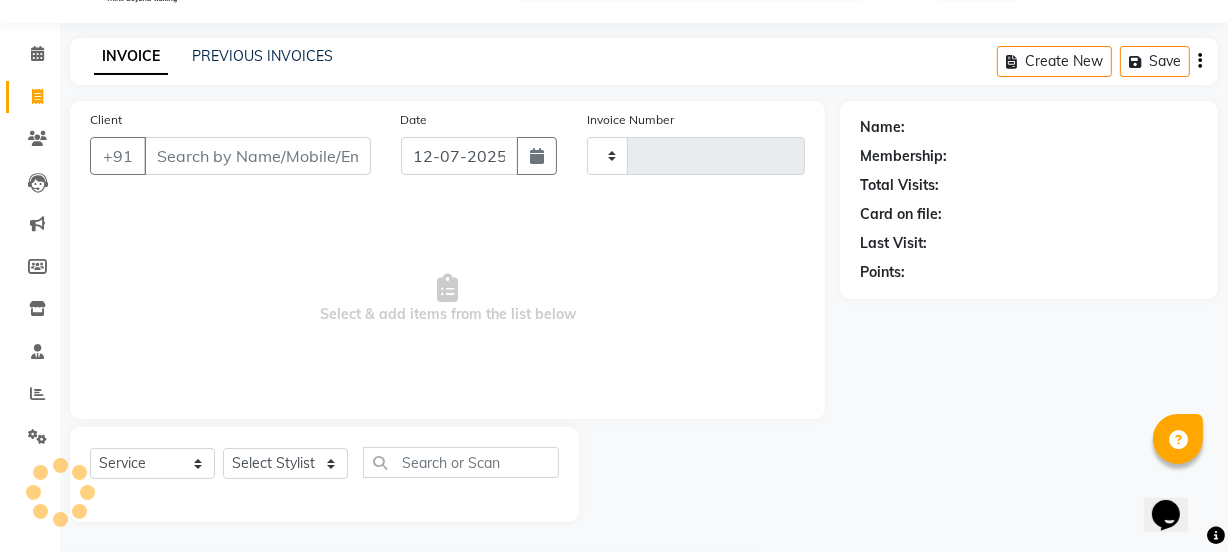 type on "0734" 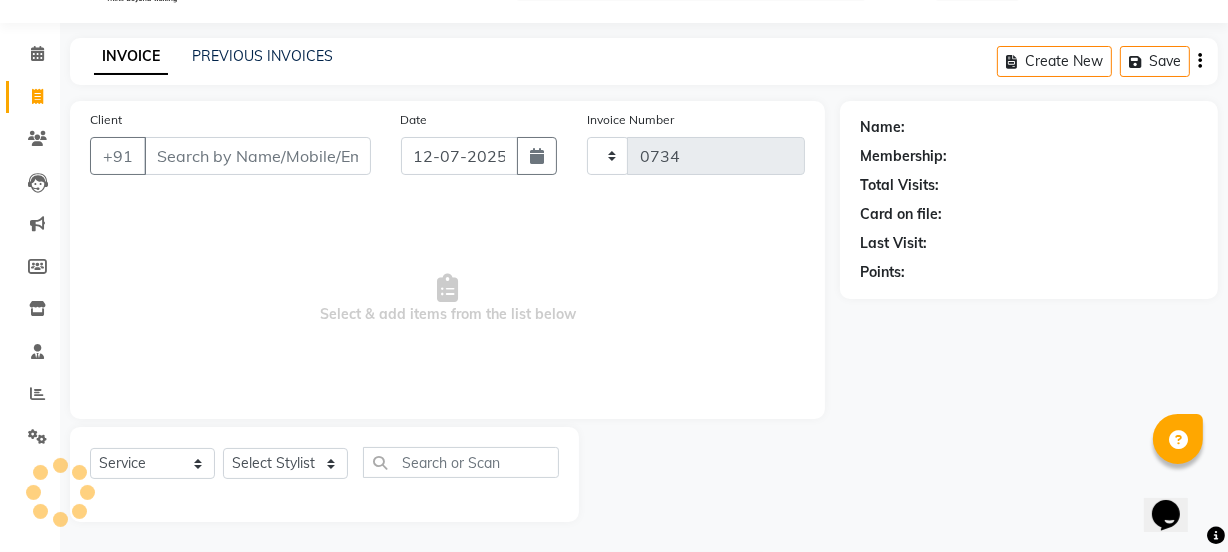 select on "6352" 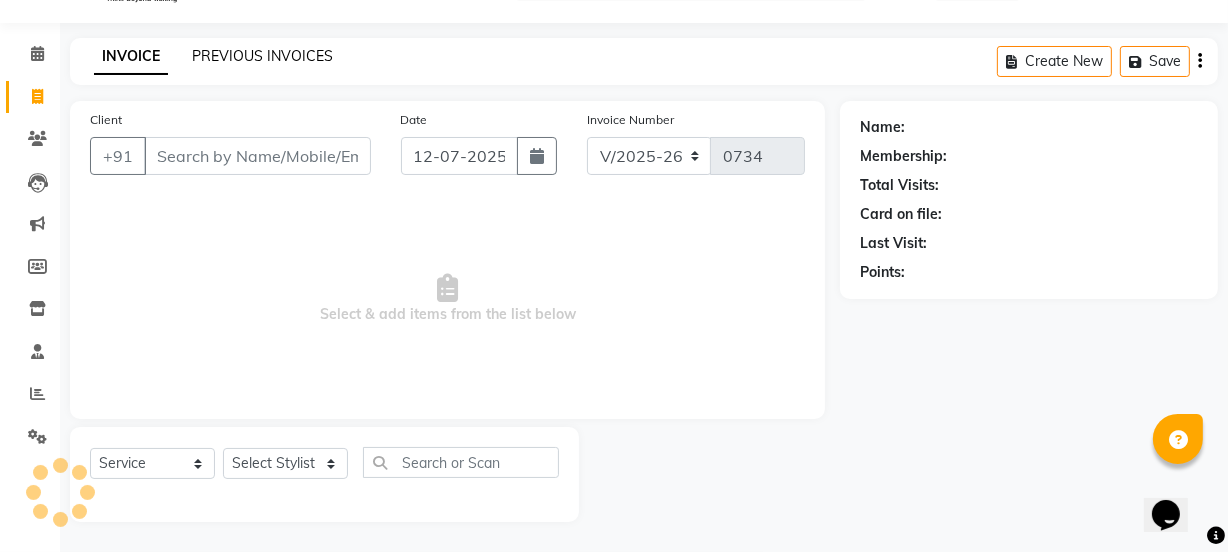 click on "PREVIOUS INVOICES" 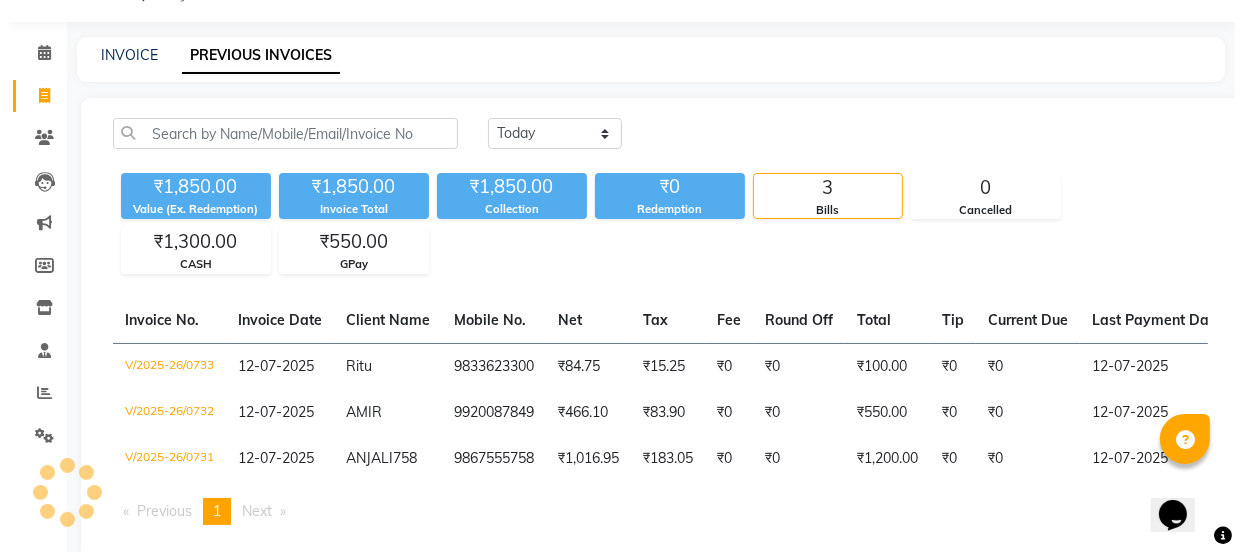 scroll, scrollTop: 0, scrollLeft: 0, axis: both 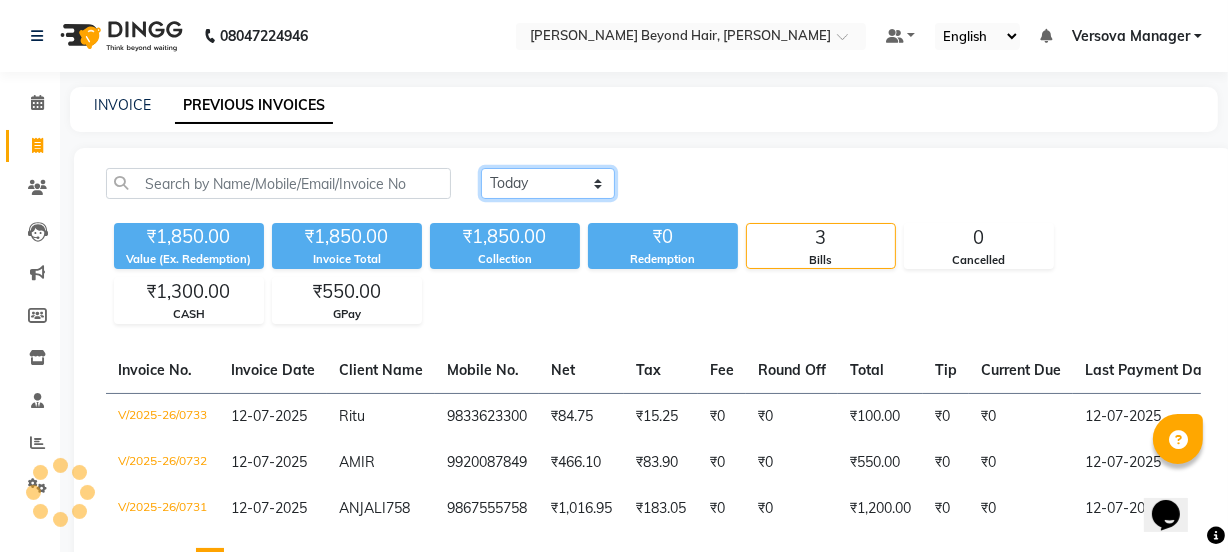 click on "[DATE] [DATE] Custom Range" 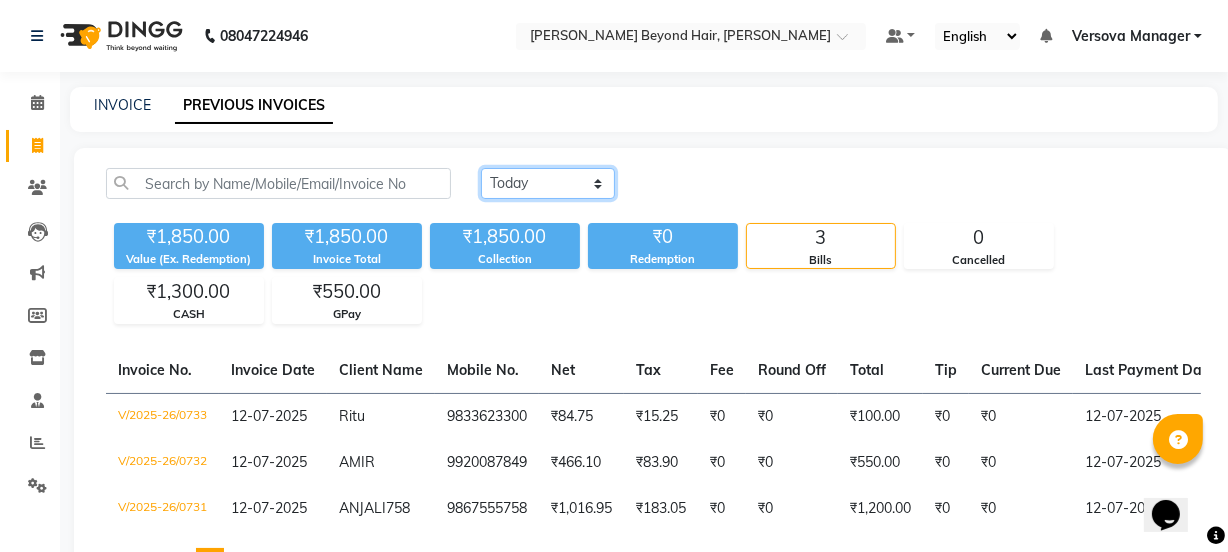 select on "range" 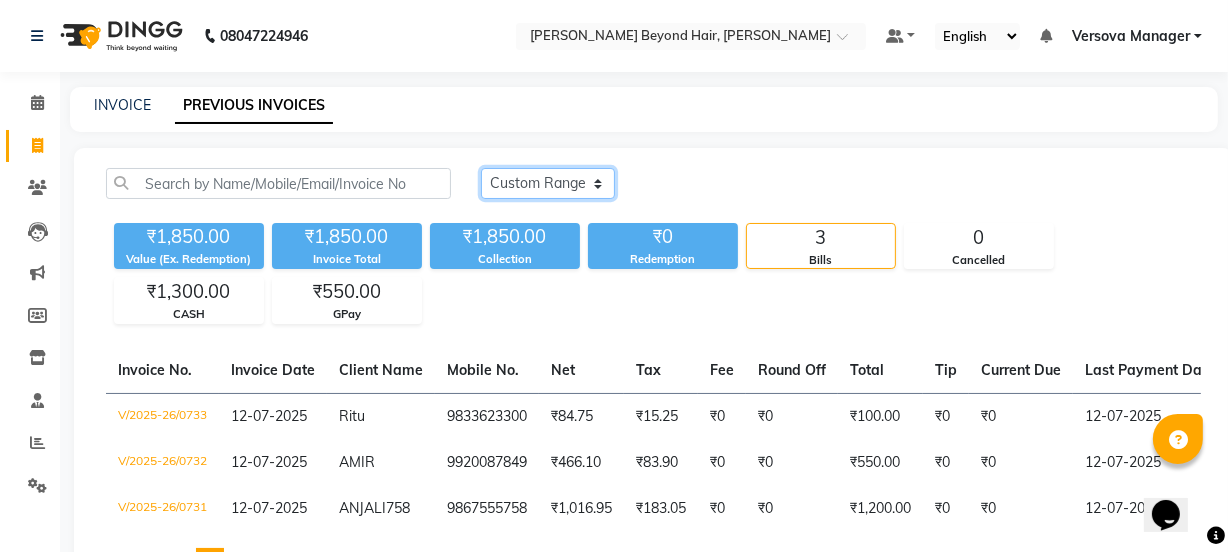 click on "[DATE] [DATE] Custom Range" 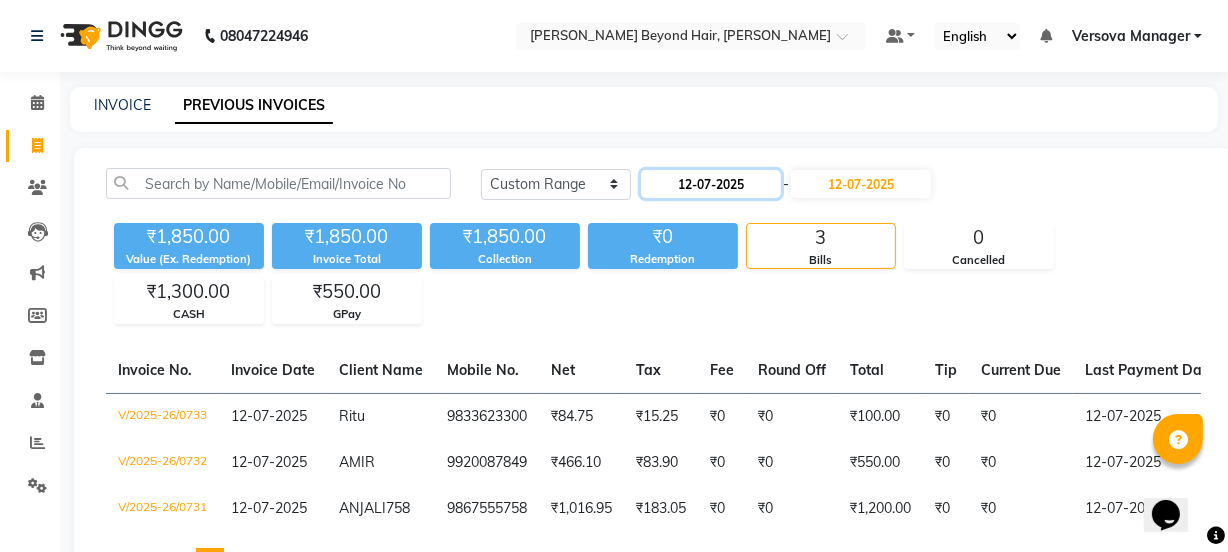 click on "12-07-2025" 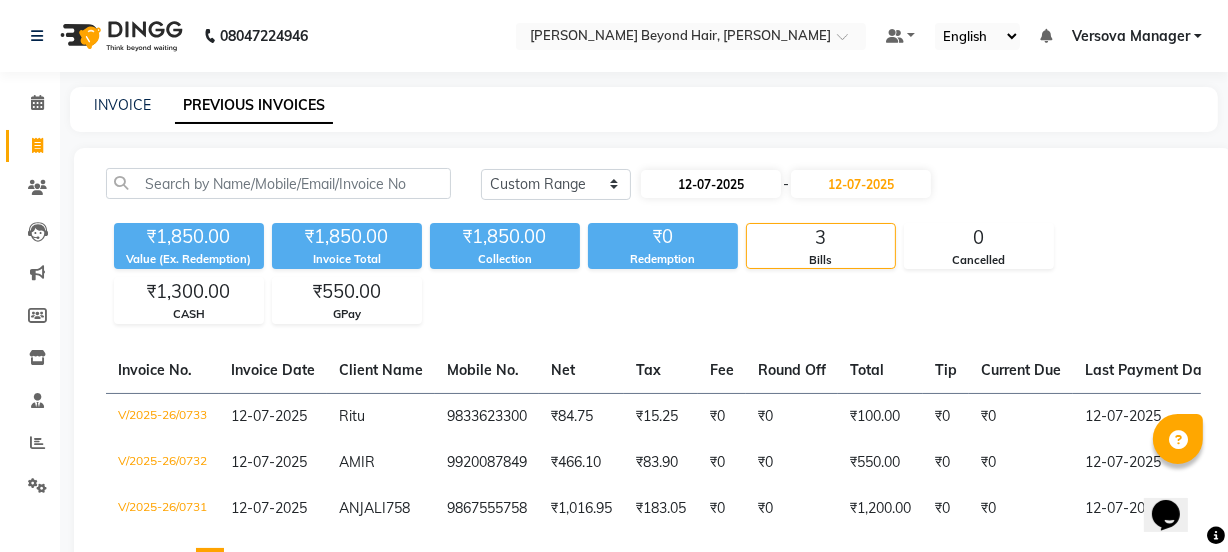 select on "7" 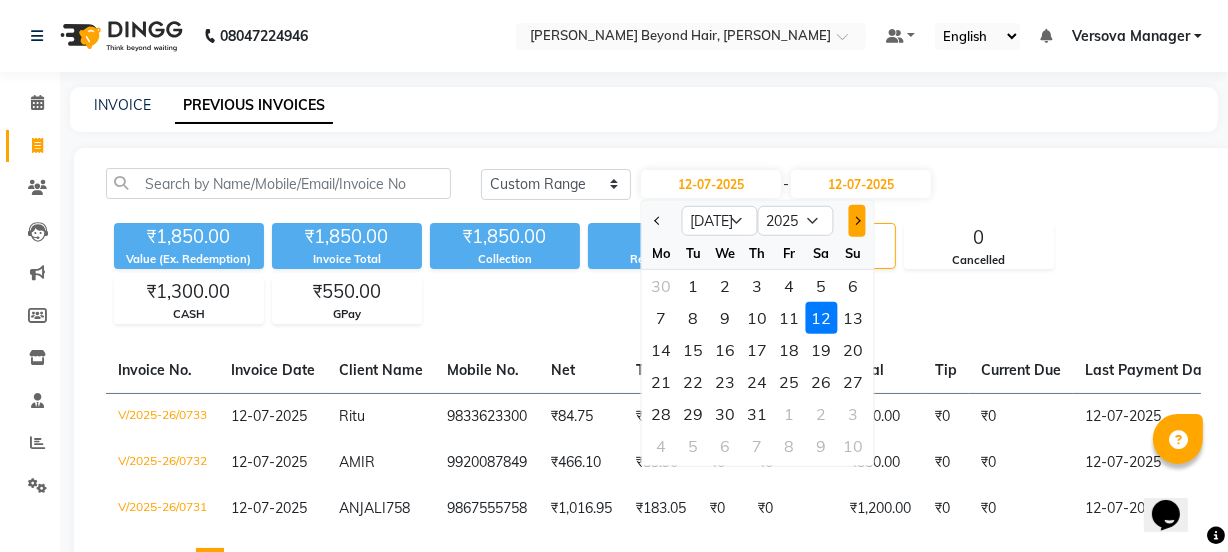 click 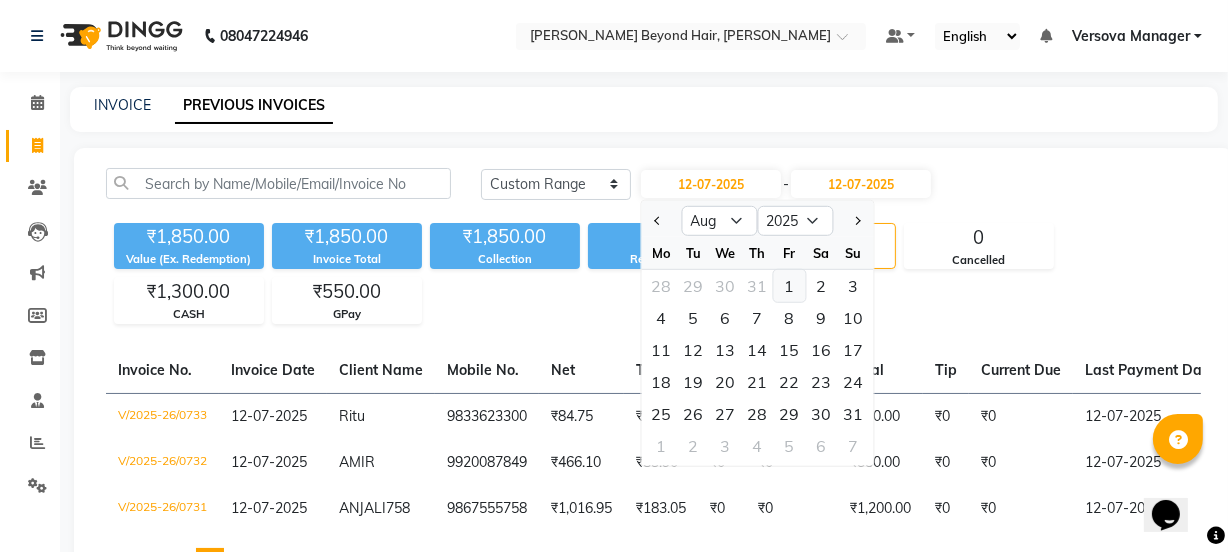 click on "1" 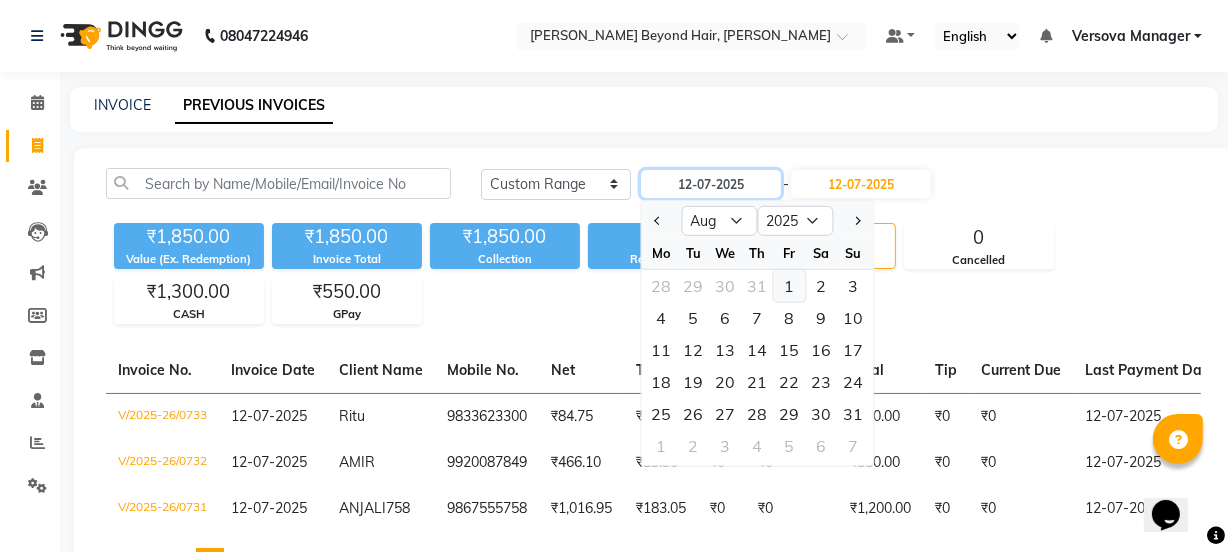 type on "[DATE]" 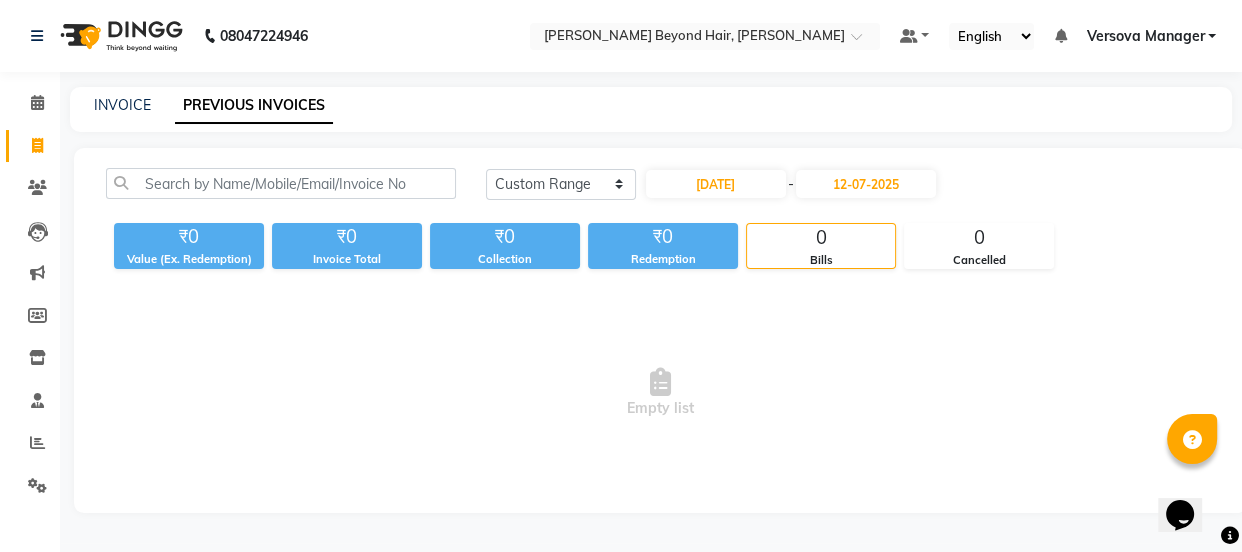 click on "[DATE] [DATE] Custom Range [DATE] - [DATE] ₹0 Value (Ex. Redemption) ₹0 Invoice Total  ₹0 Collection ₹0 Redemption 0 Bills 0 Cancelled  Empty list" 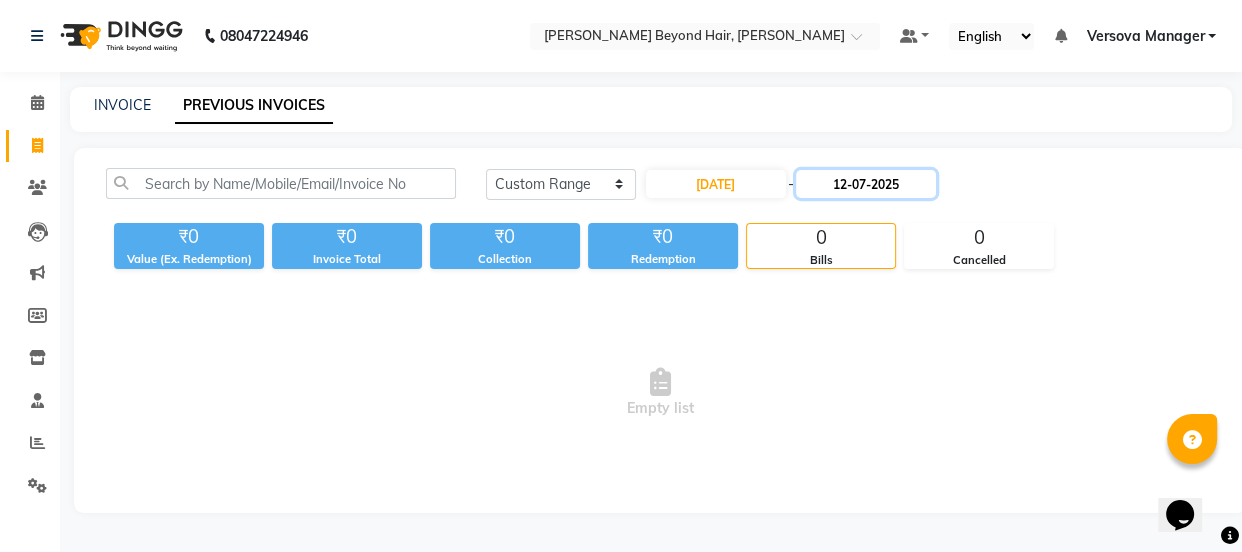 drag, startPoint x: 861, startPoint y: 176, endPoint x: 861, endPoint y: 193, distance: 17 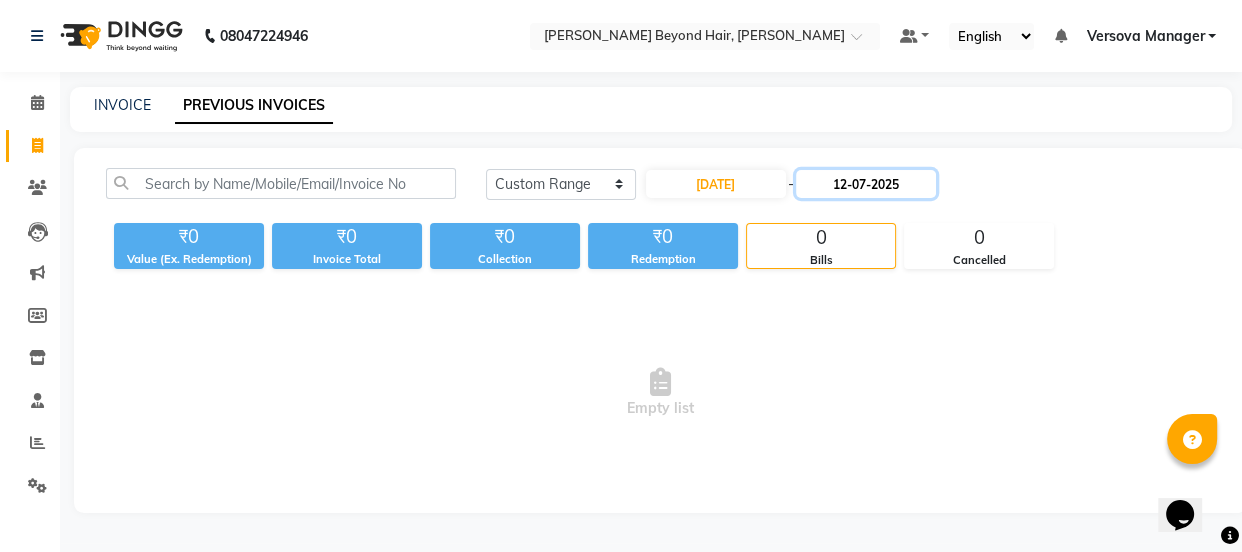 click on "12-07-2025" 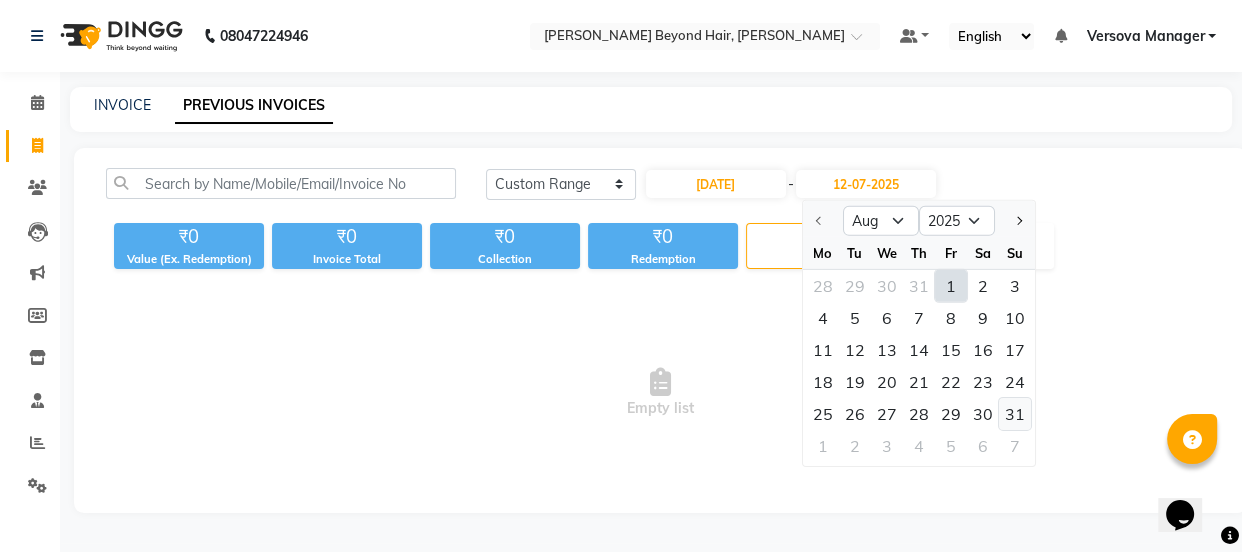 click on "31" 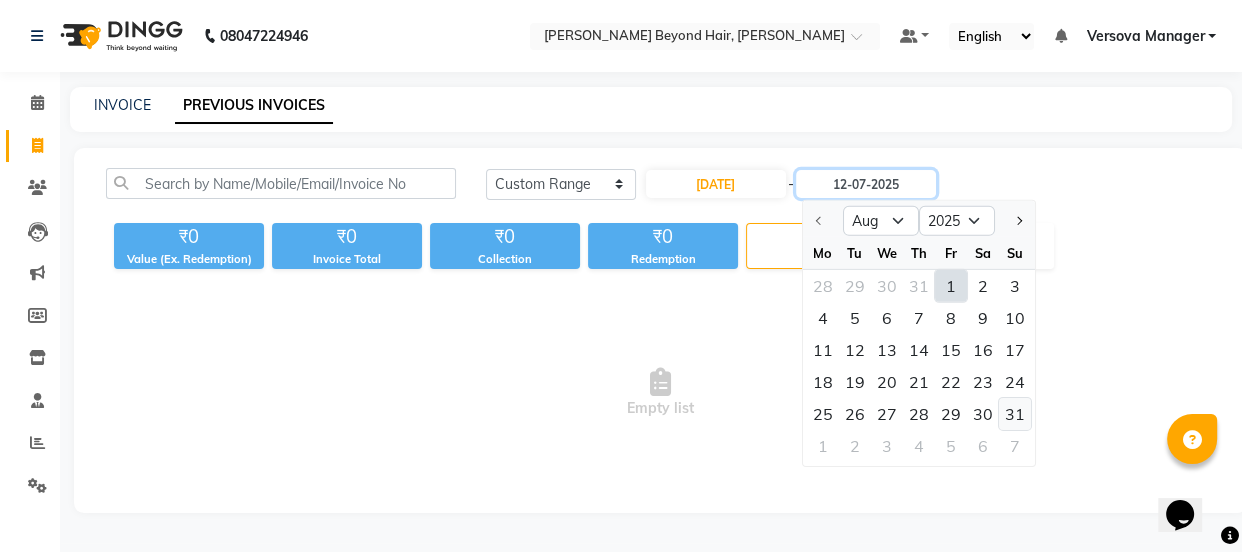 type on "[DATE]" 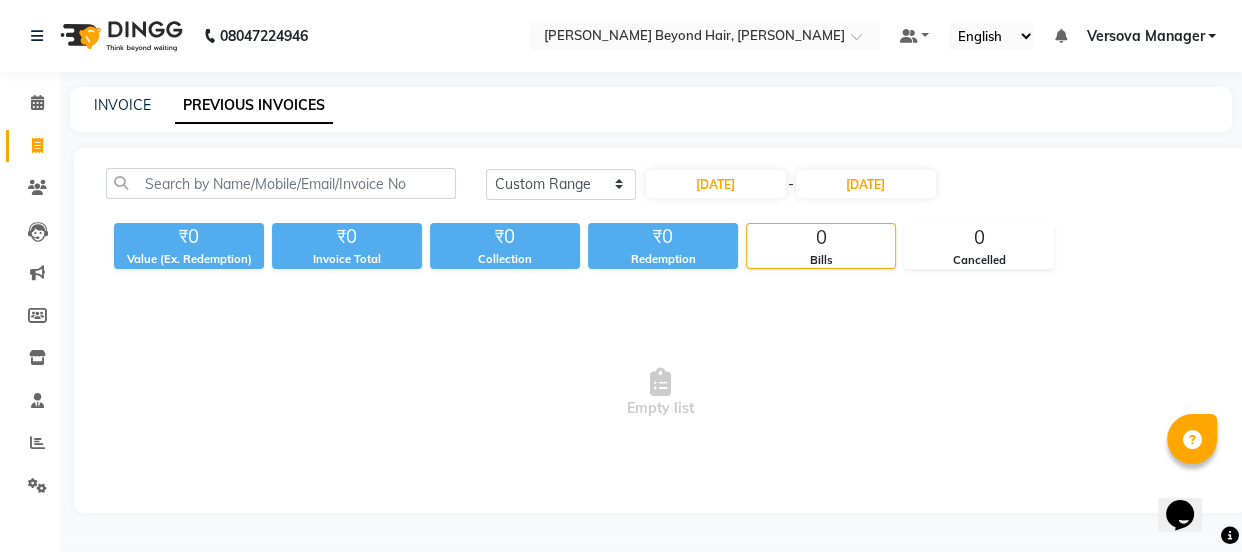 click on "[DATE] [DATE] Custom Range [DATE] - [DATE] ₹0 Value (Ex. Redemption) ₹0 Invoice Total  ₹0 Collection ₹0 Redemption 0 Bills 0 Cancelled  Empty list" 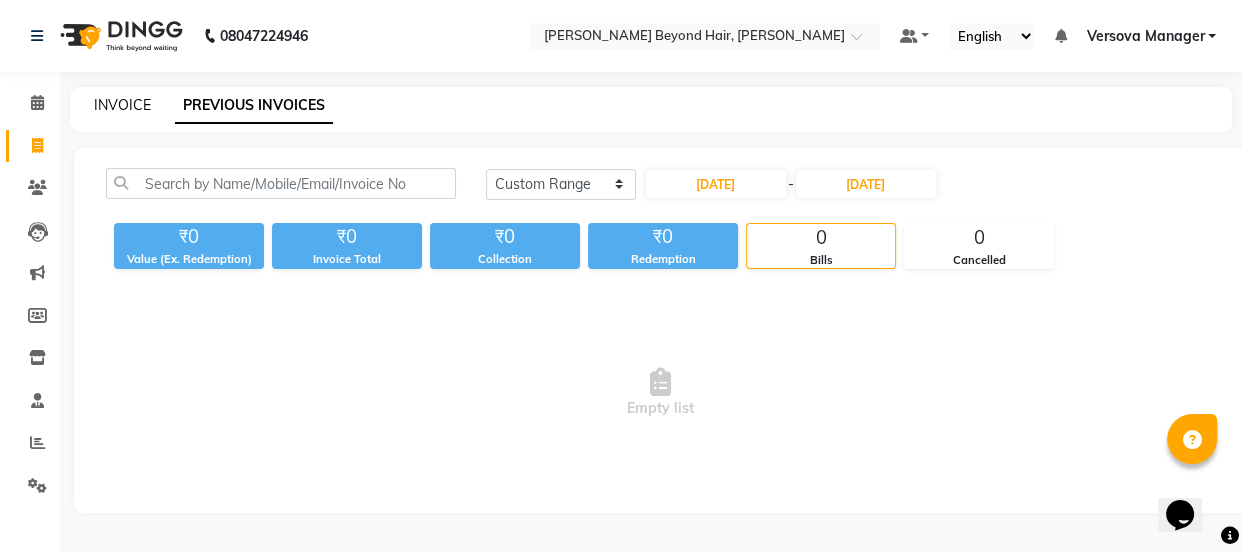 click on "INVOICE" 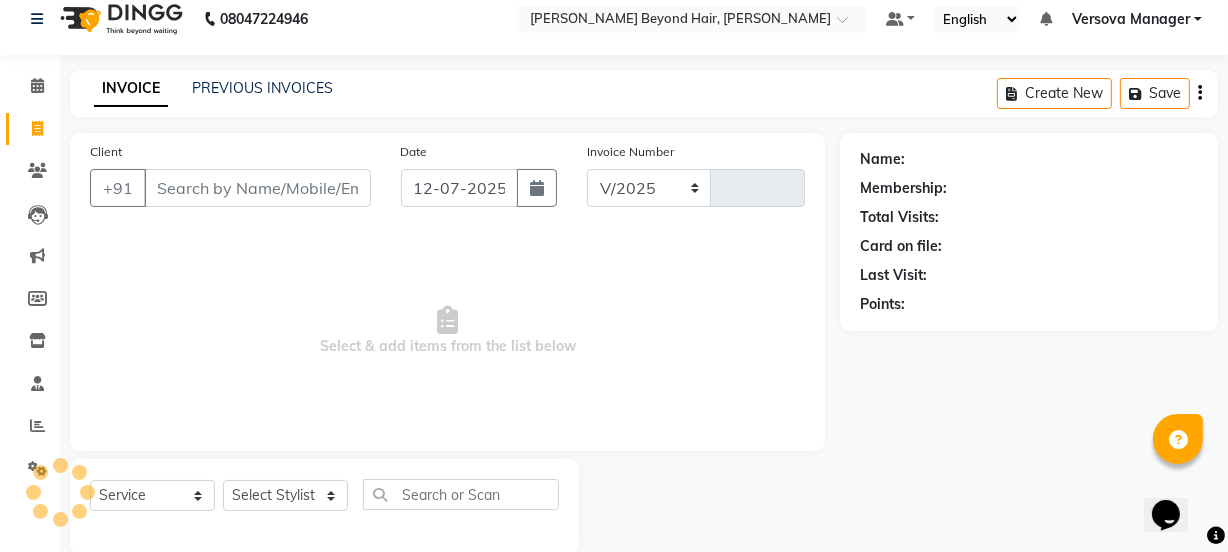 select on "6352" 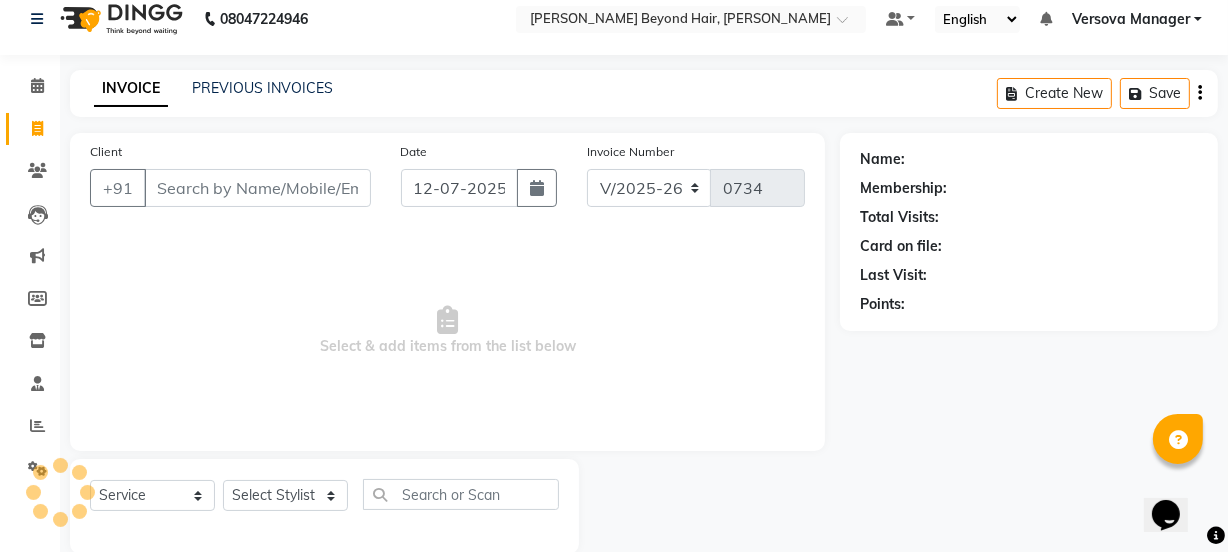 scroll, scrollTop: 50, scrollLeft: 0, axis: vertical 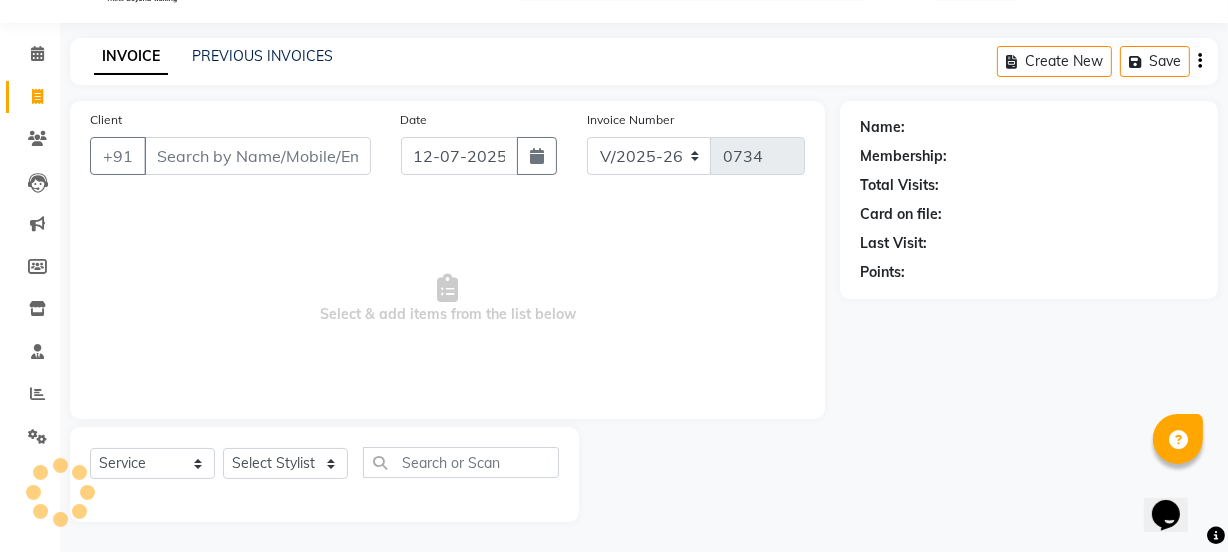 click on "Client" at bounding box center [257, 156] 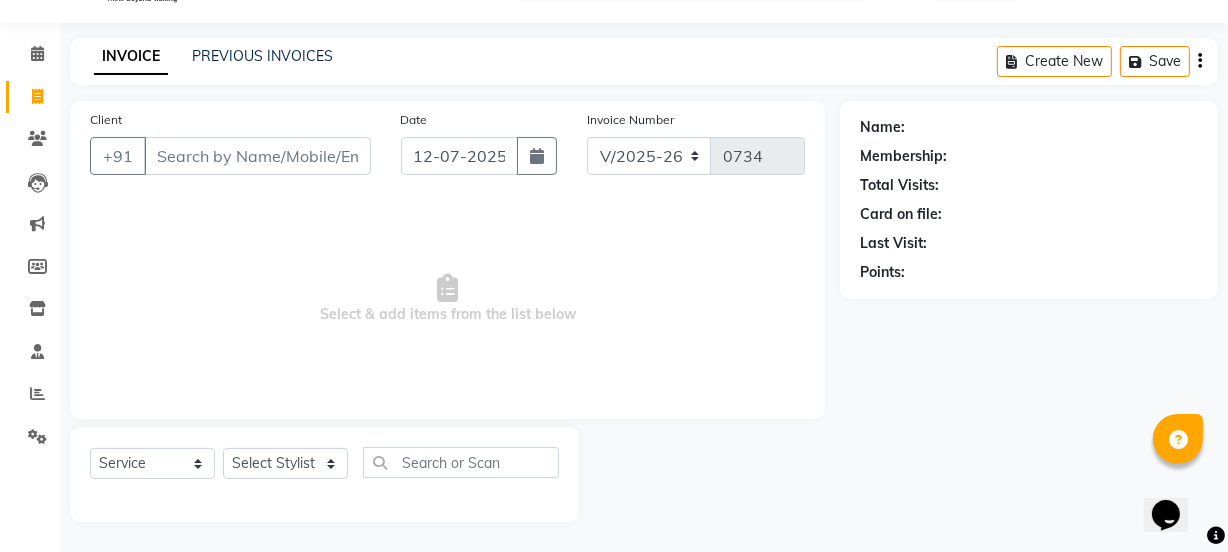 select on "48071" 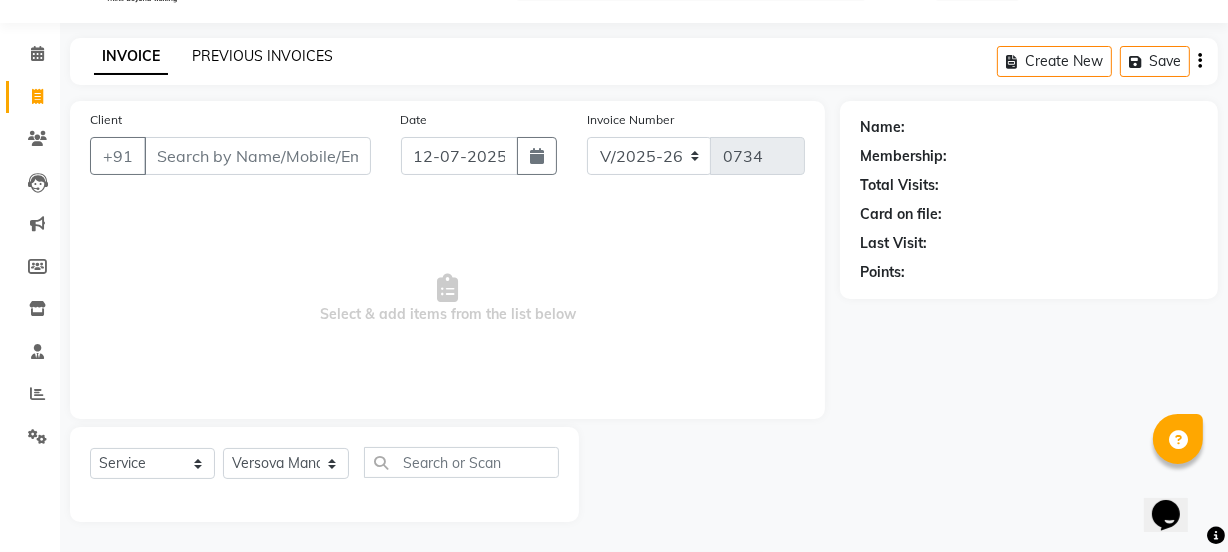 click on "PREVIOUS INVOICES" 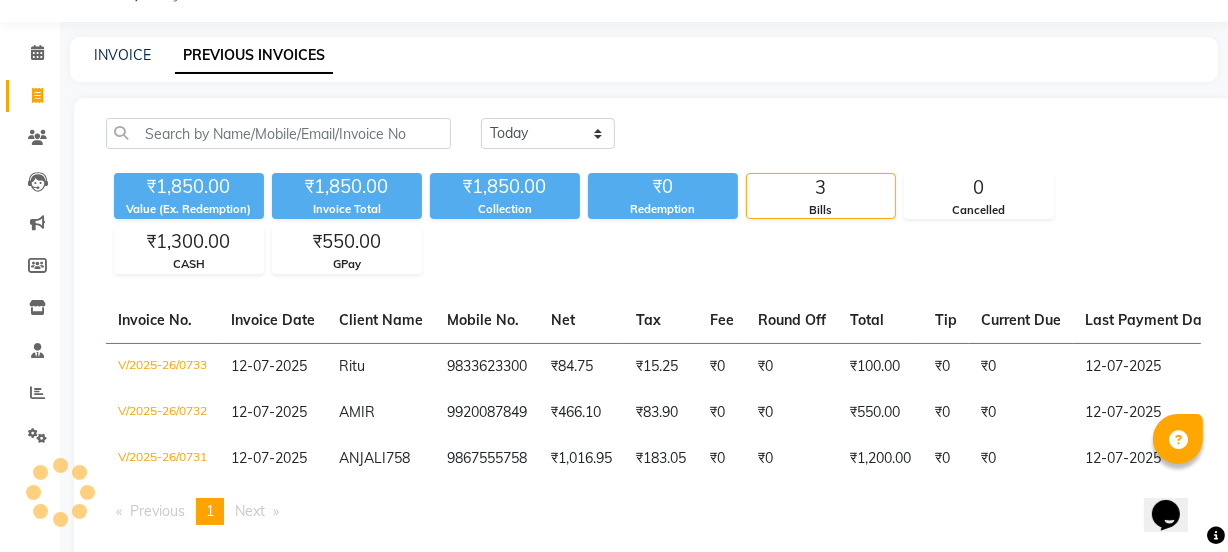 scroll, scrollTop: 0, scrollLeft: 0, axis: both 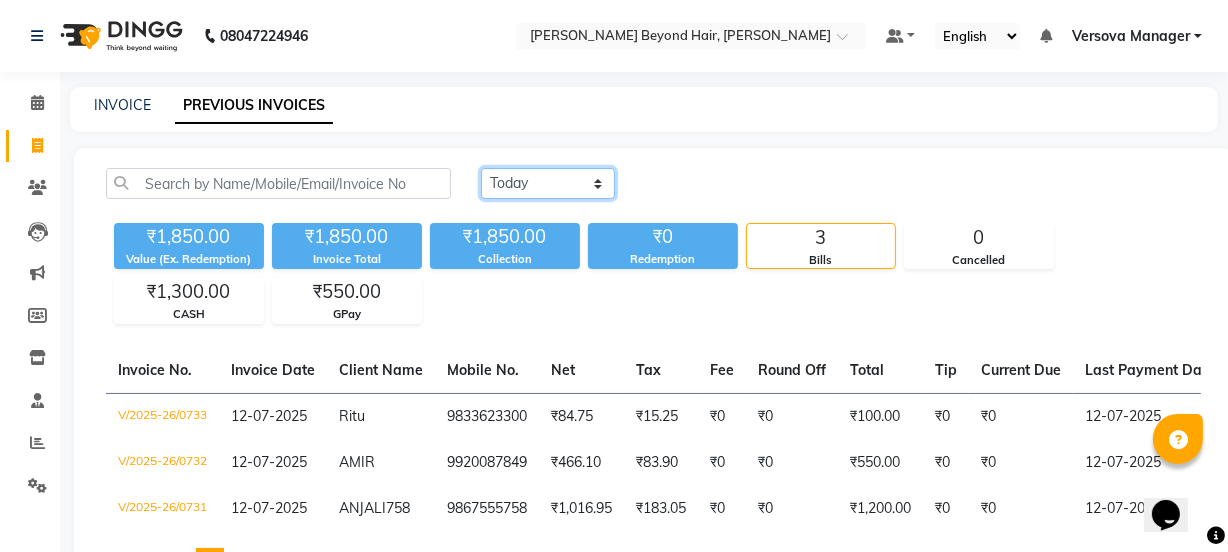 click on "[DATE] [DATE] Custom Range" 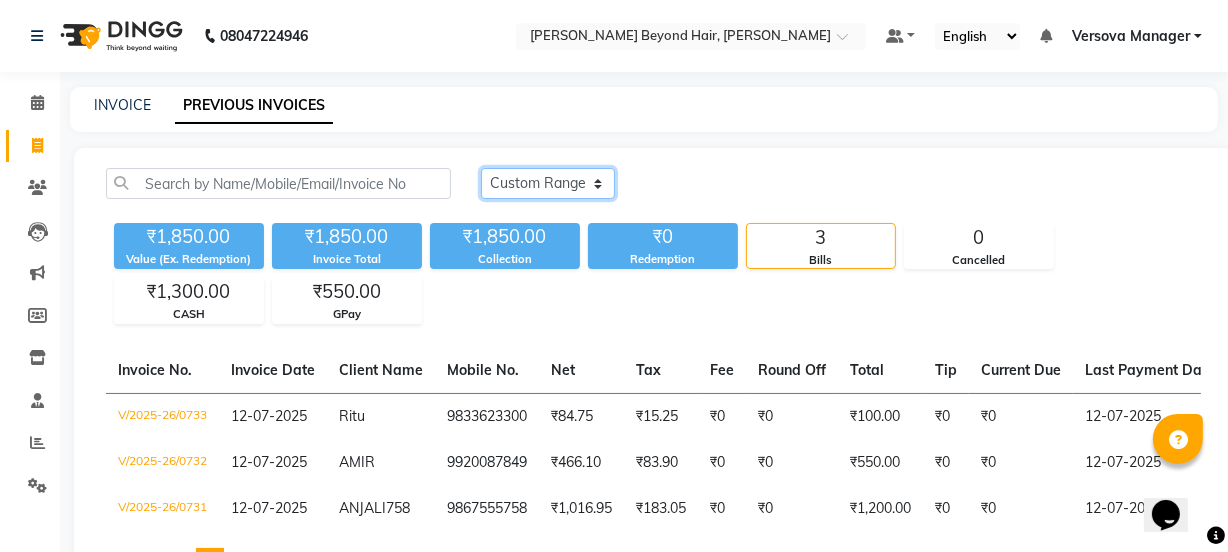 click on "[DATE] [DATE] Custom Range" 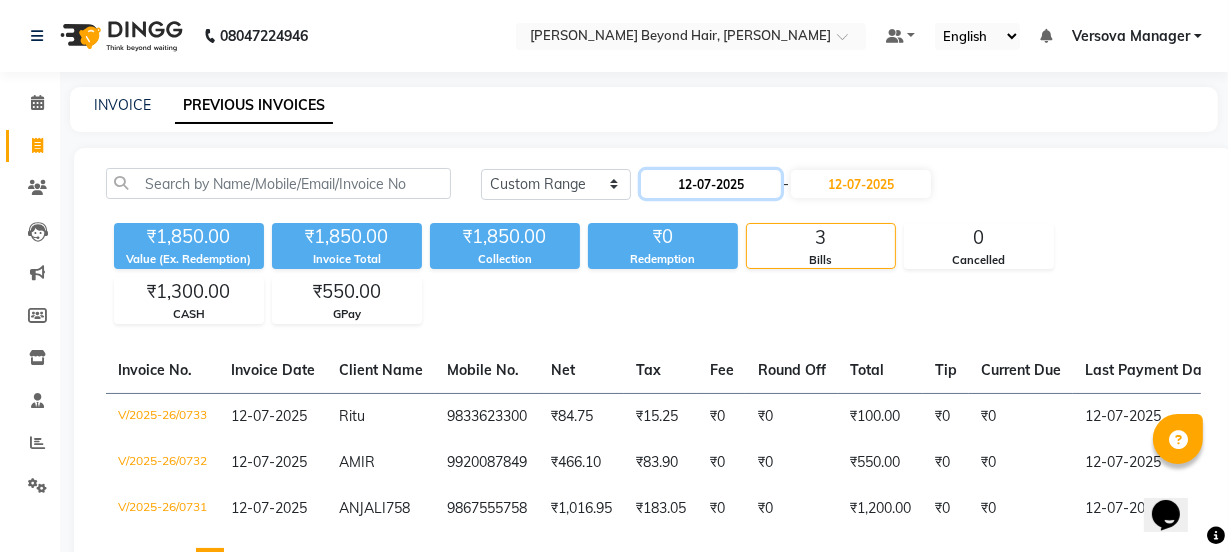 click on "12-07-2025" 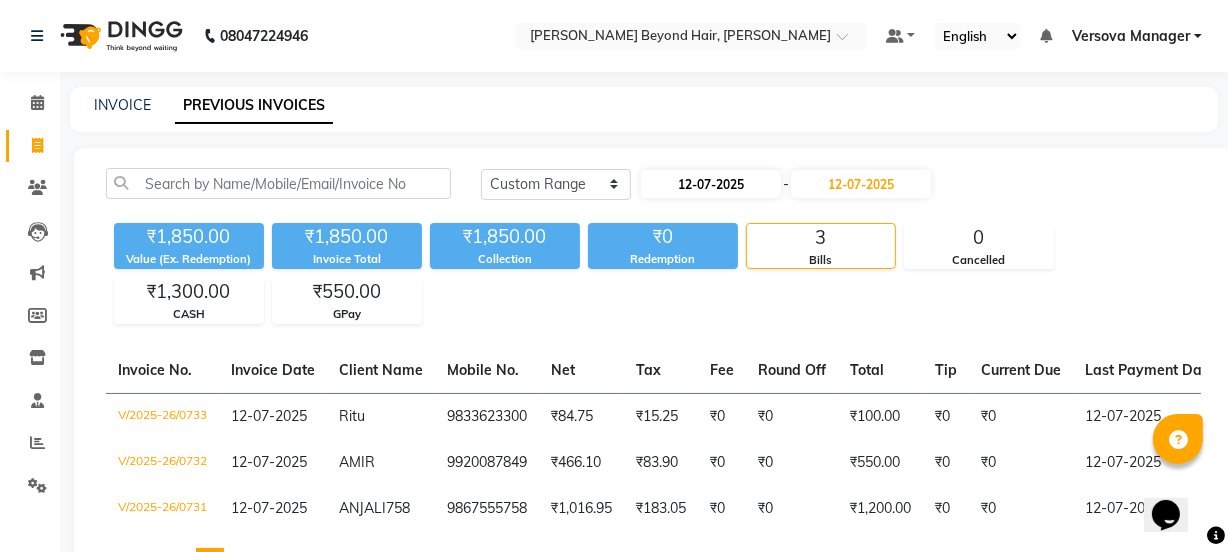 select on "7" 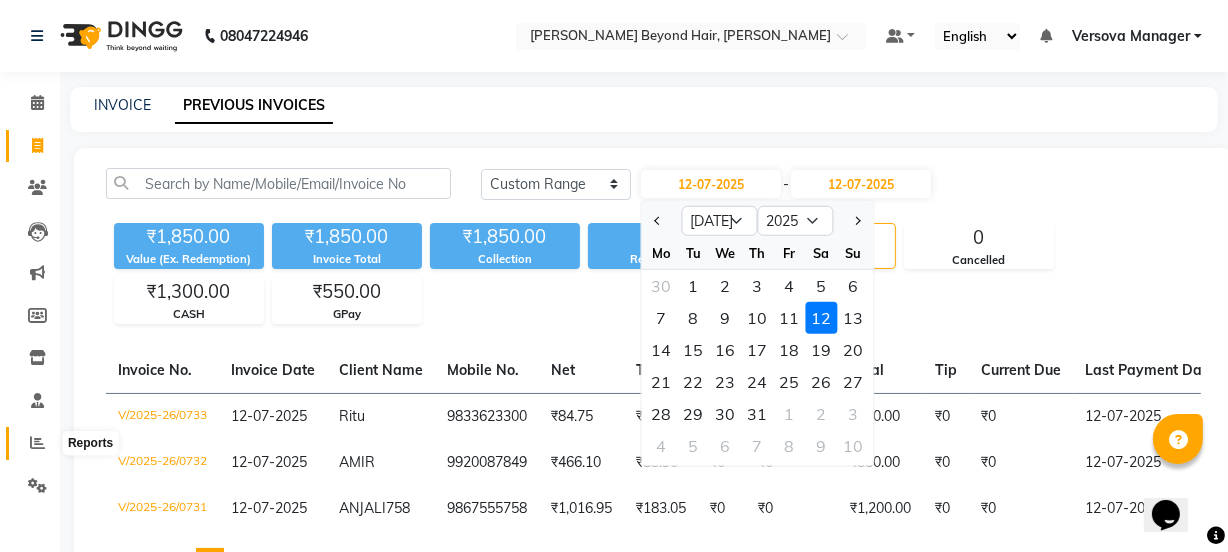 click 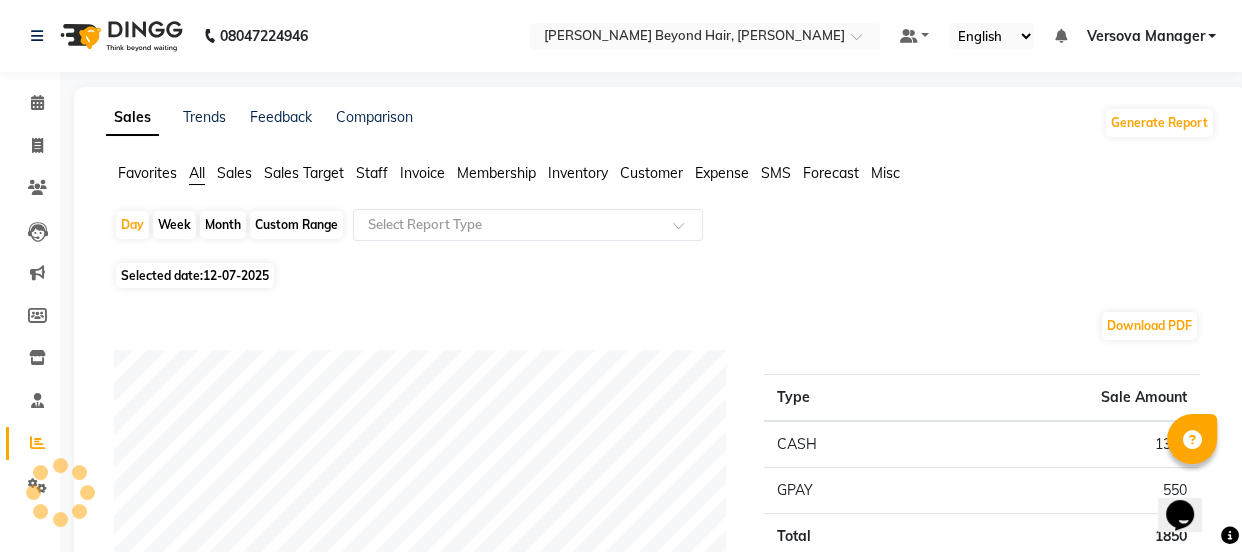 click on "Custom Range" 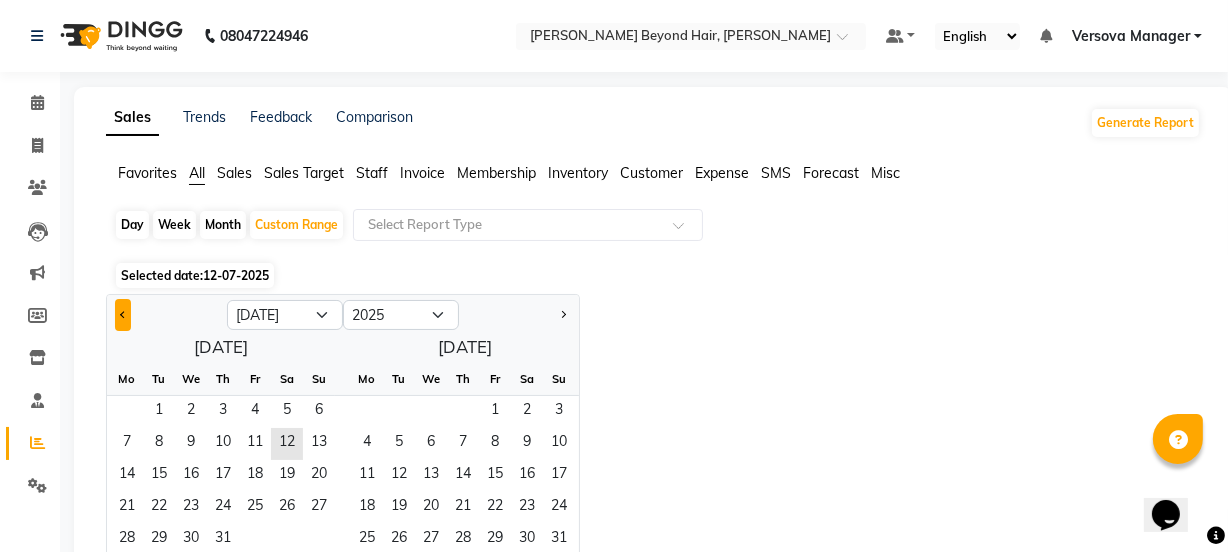 click 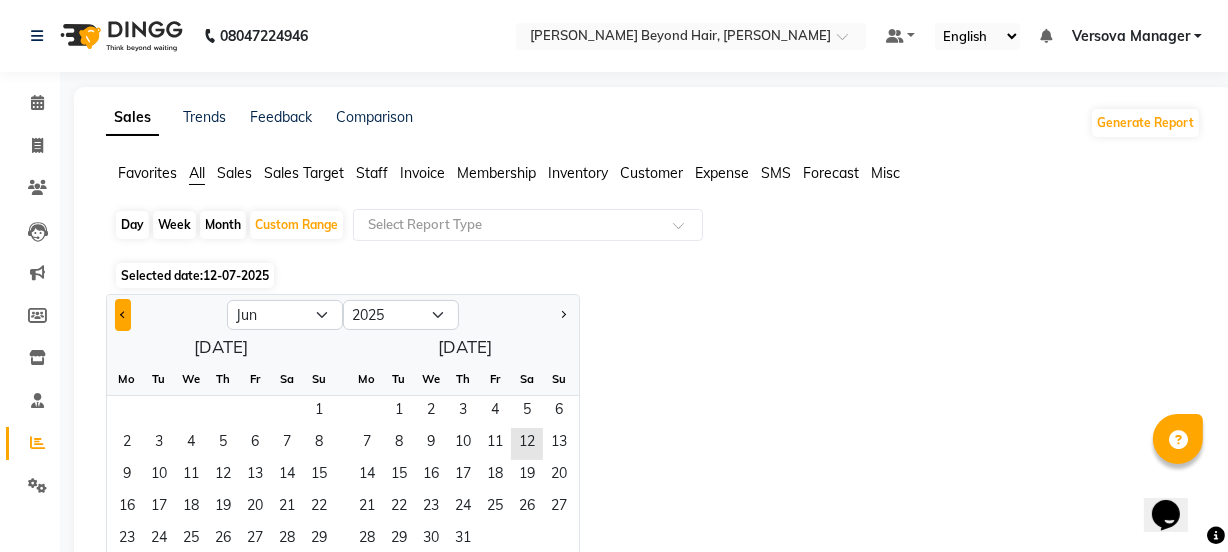 click 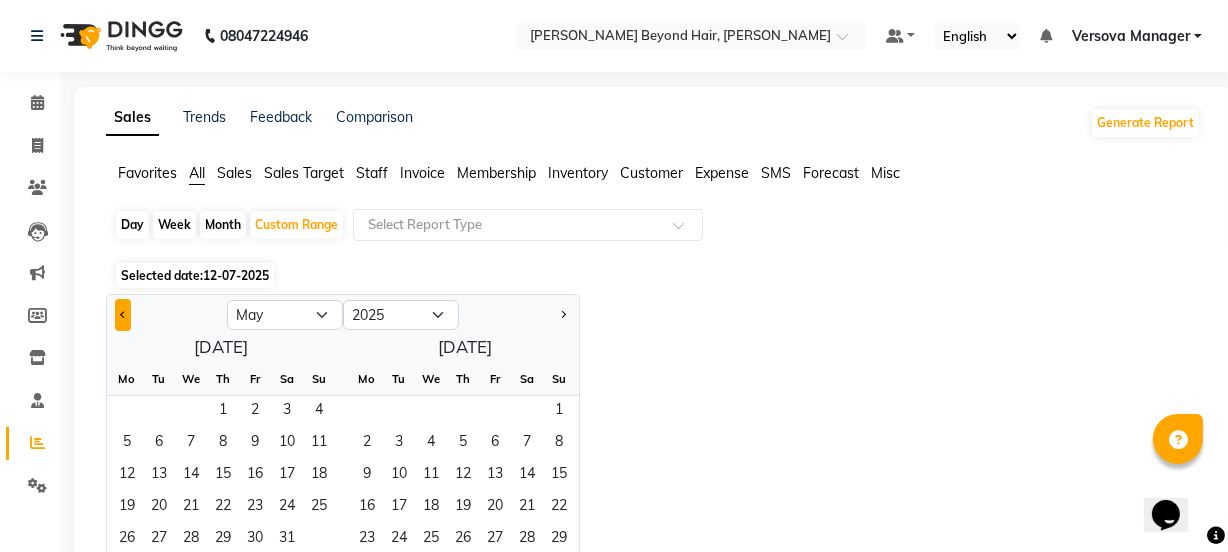 click 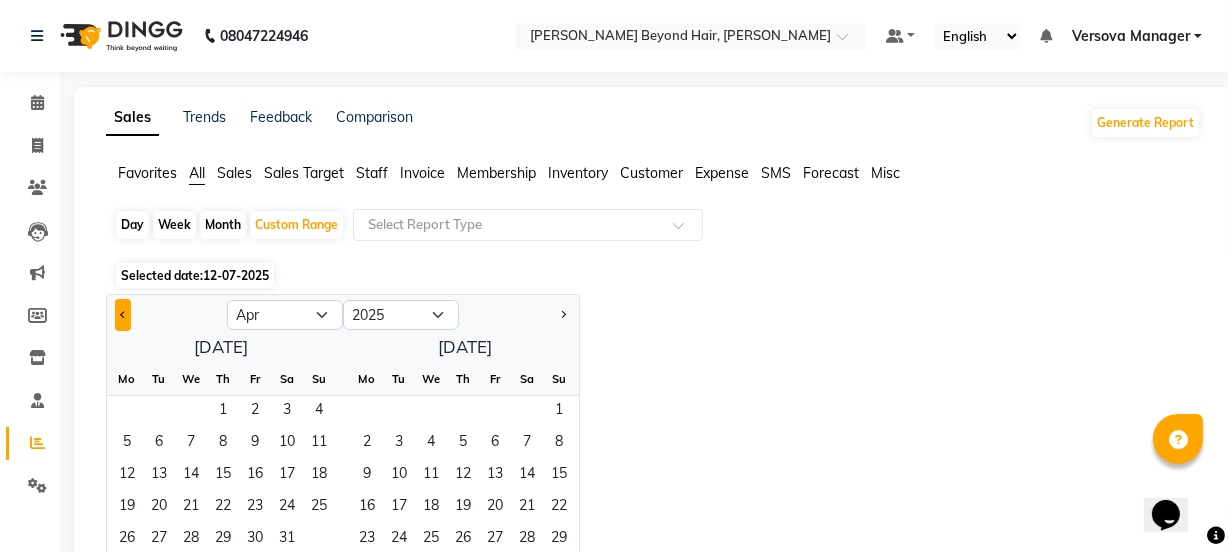 click 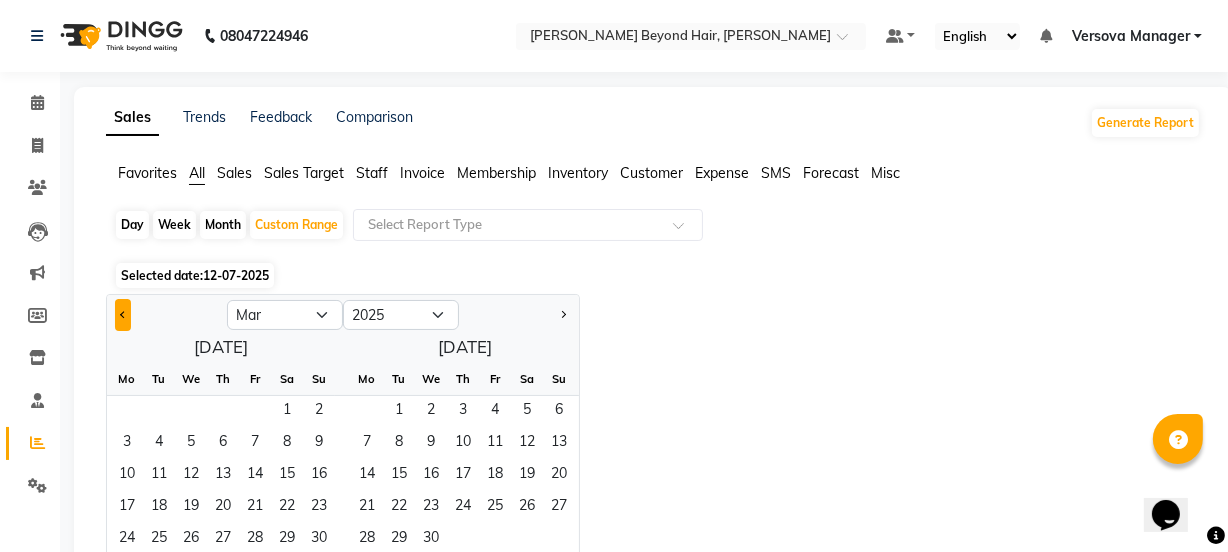 click 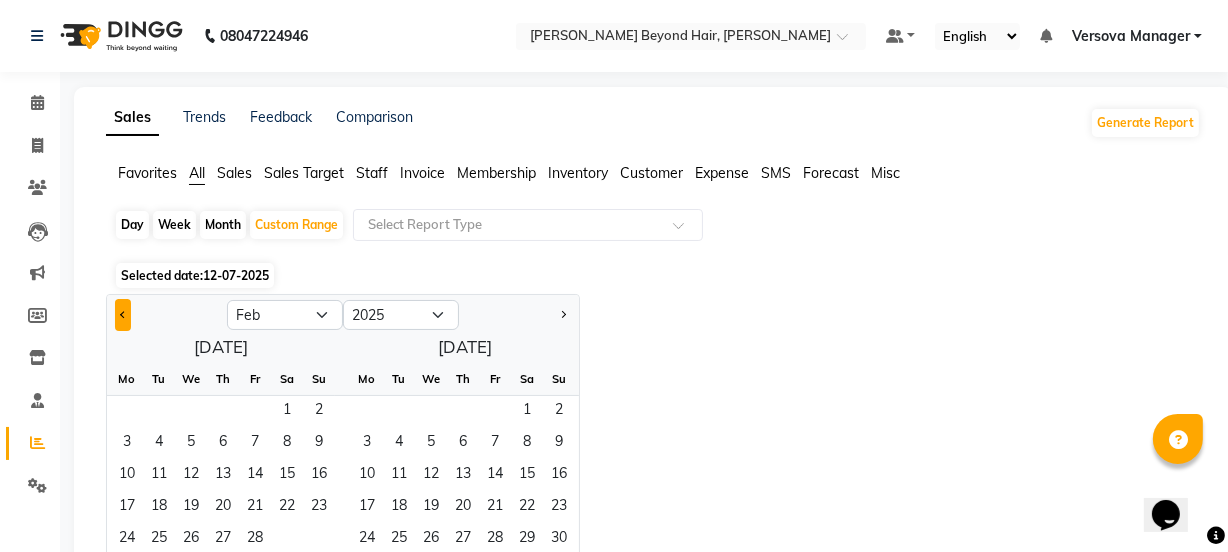 click 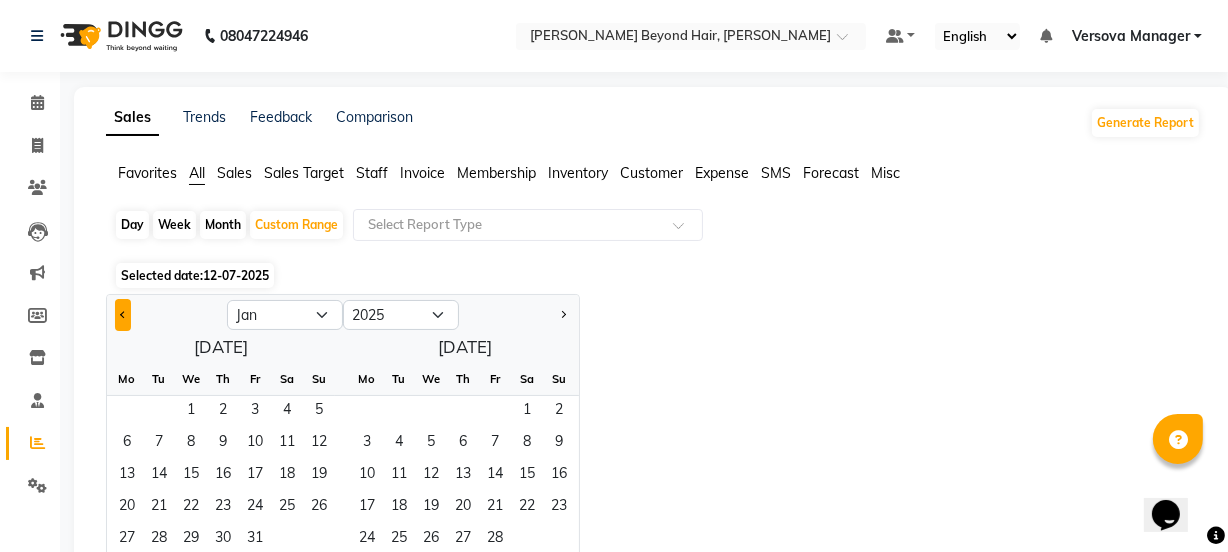 click 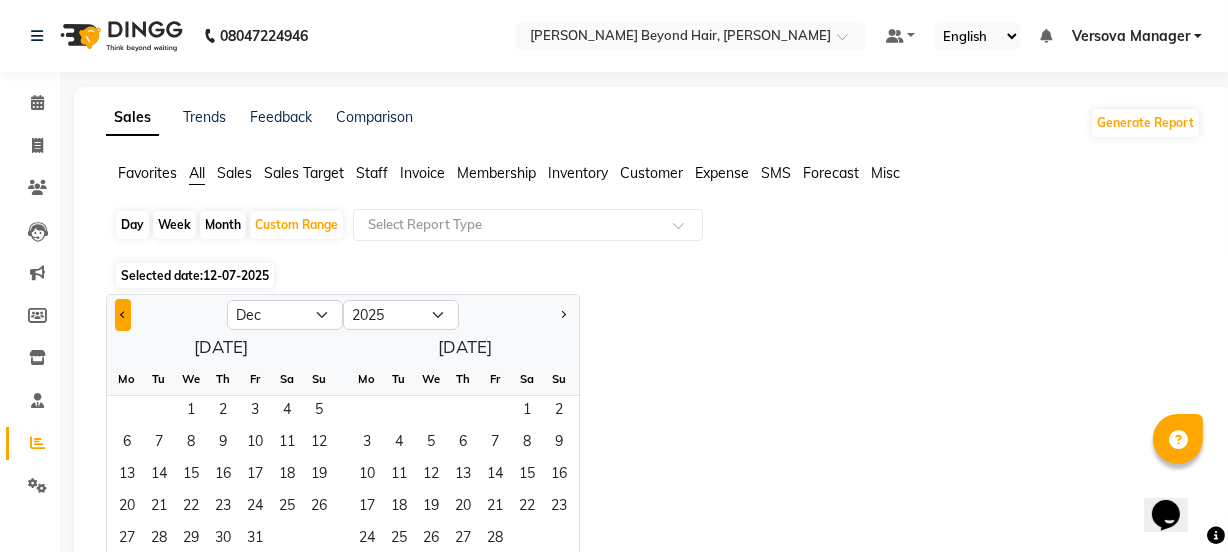 click 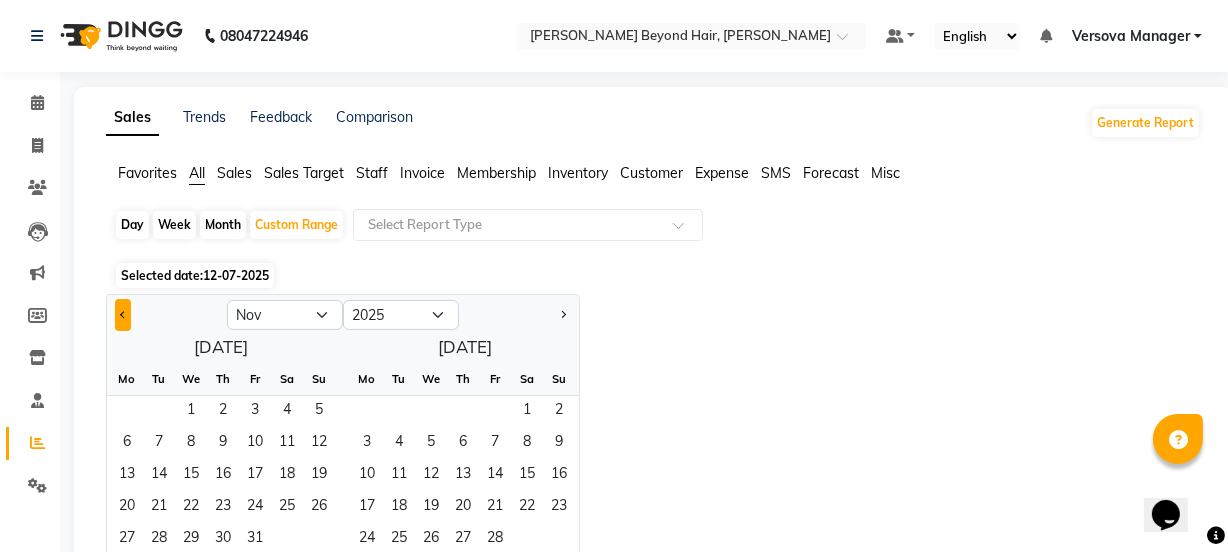 select on "2024" 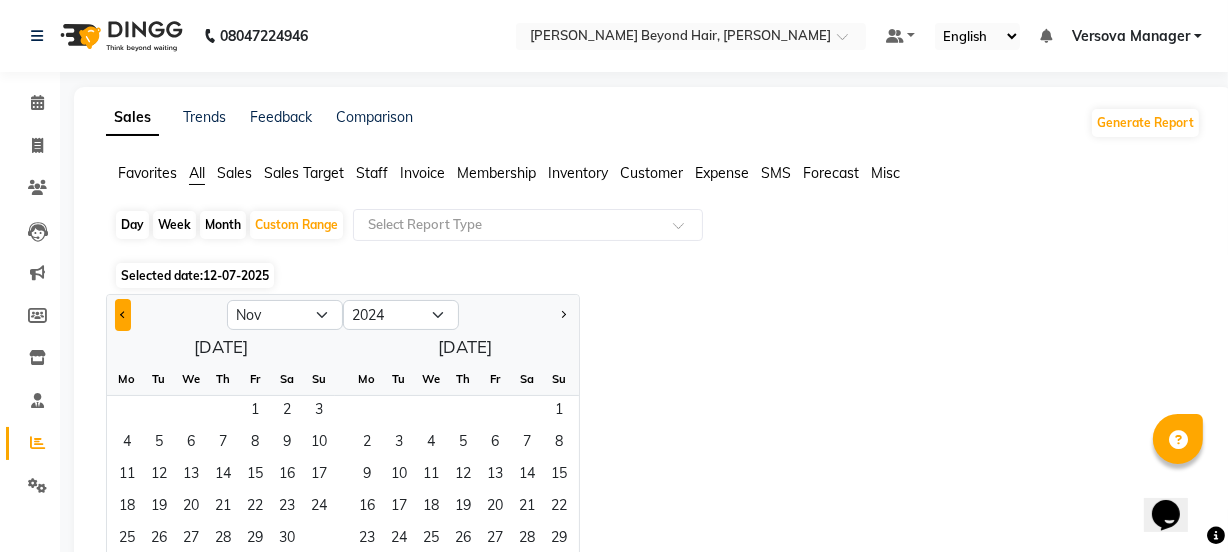 click 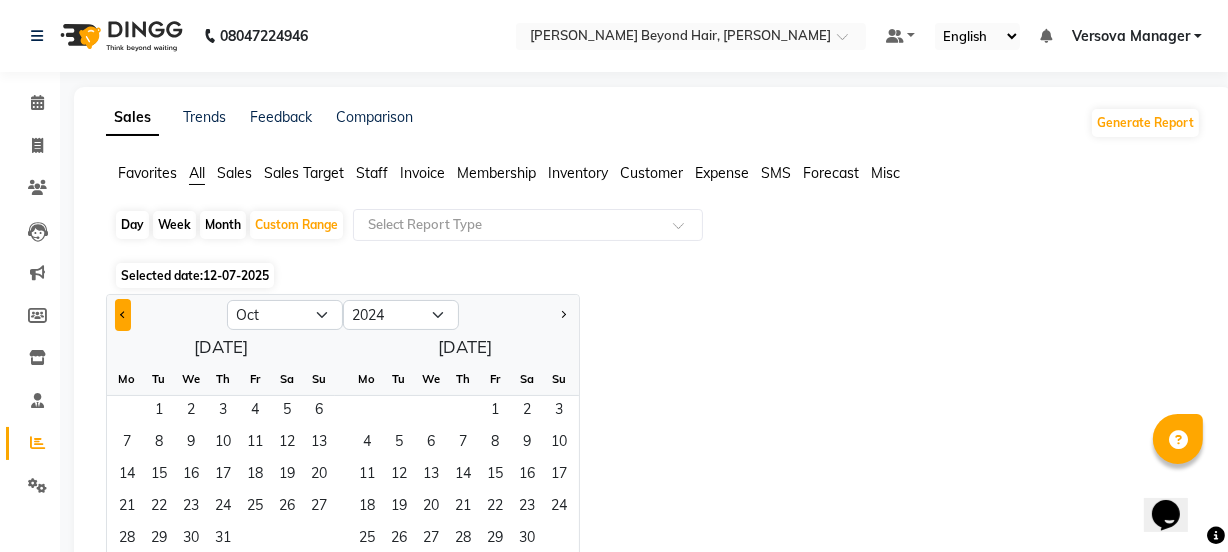click 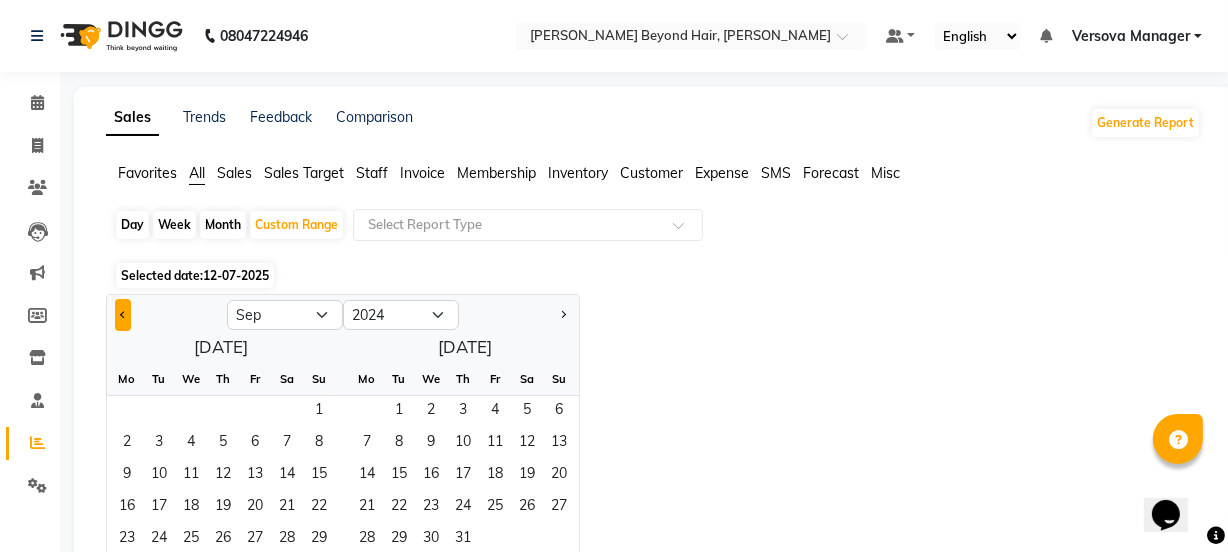 click 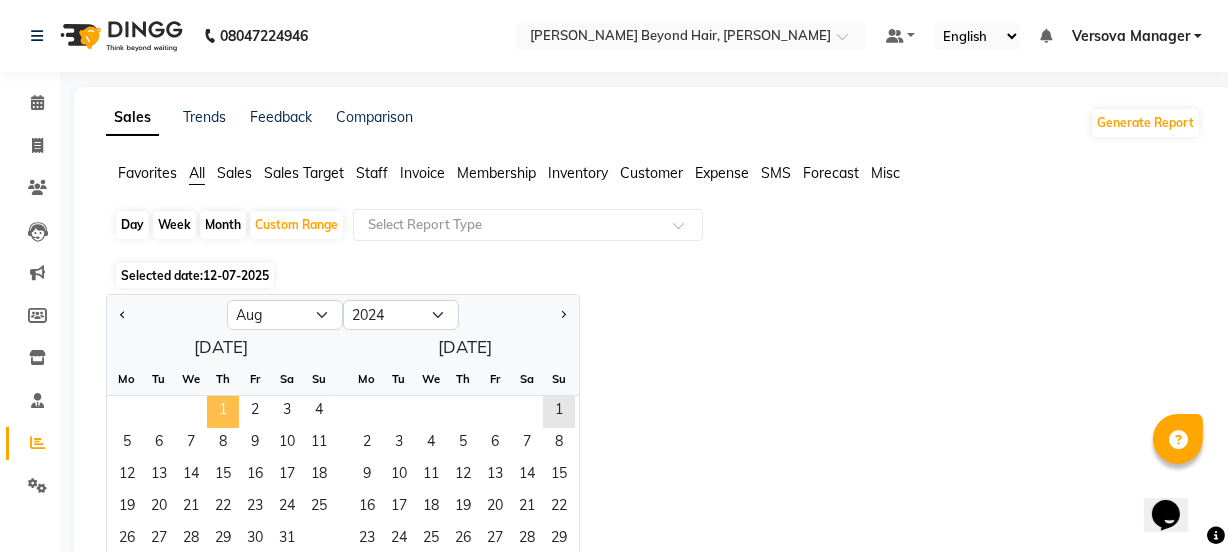 click on "1" 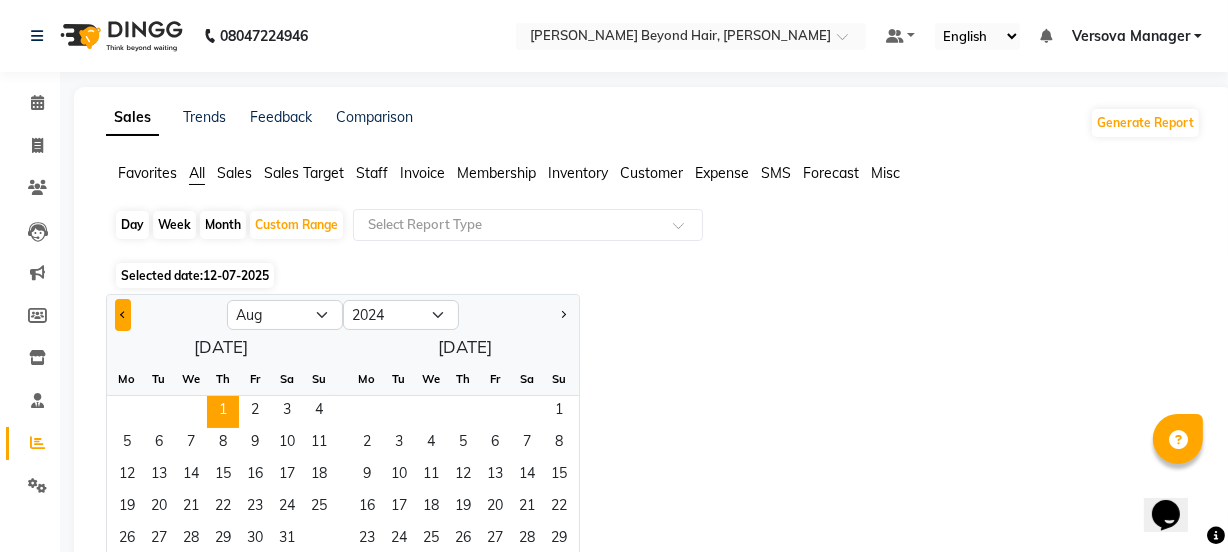 click 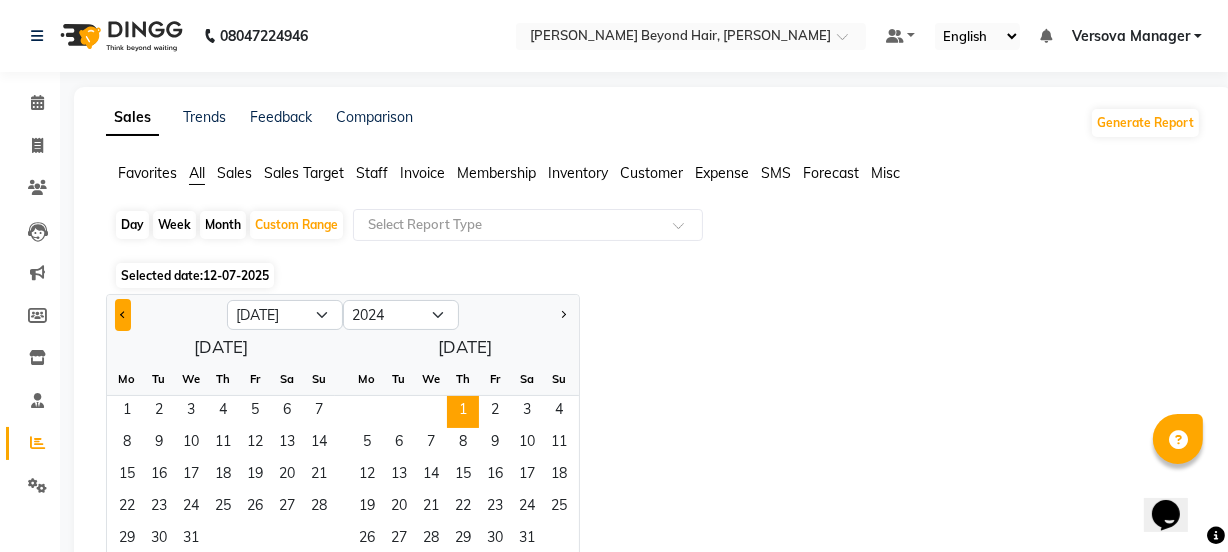 click 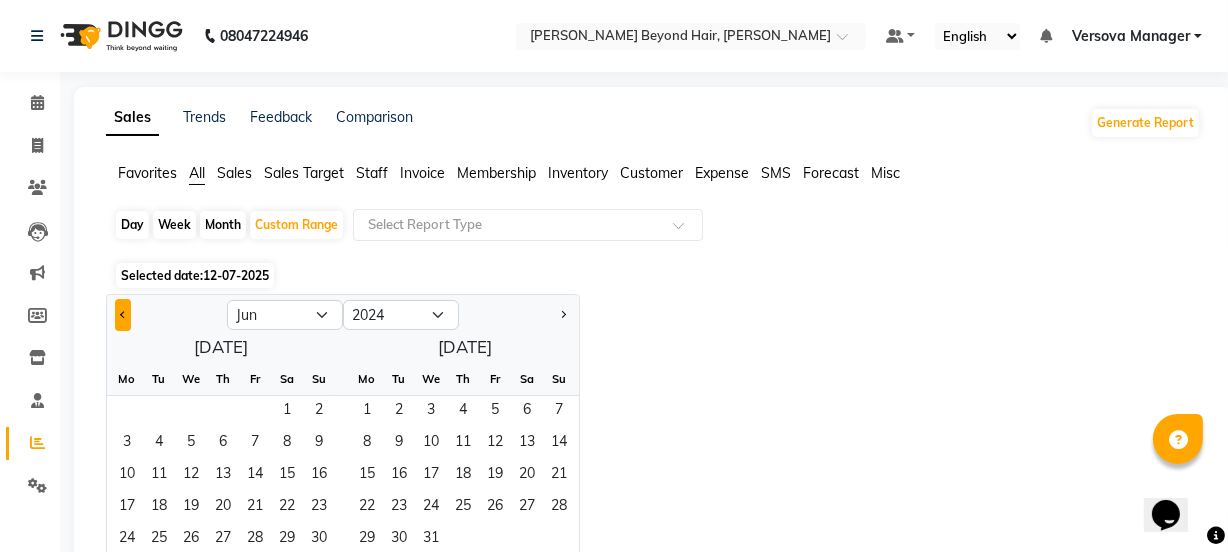 click 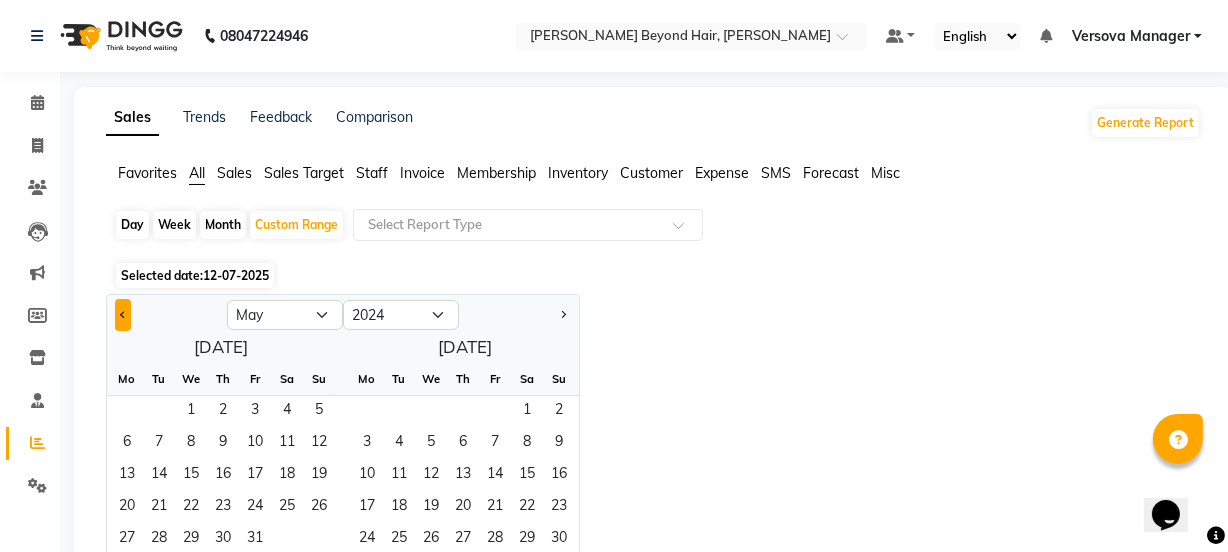 click 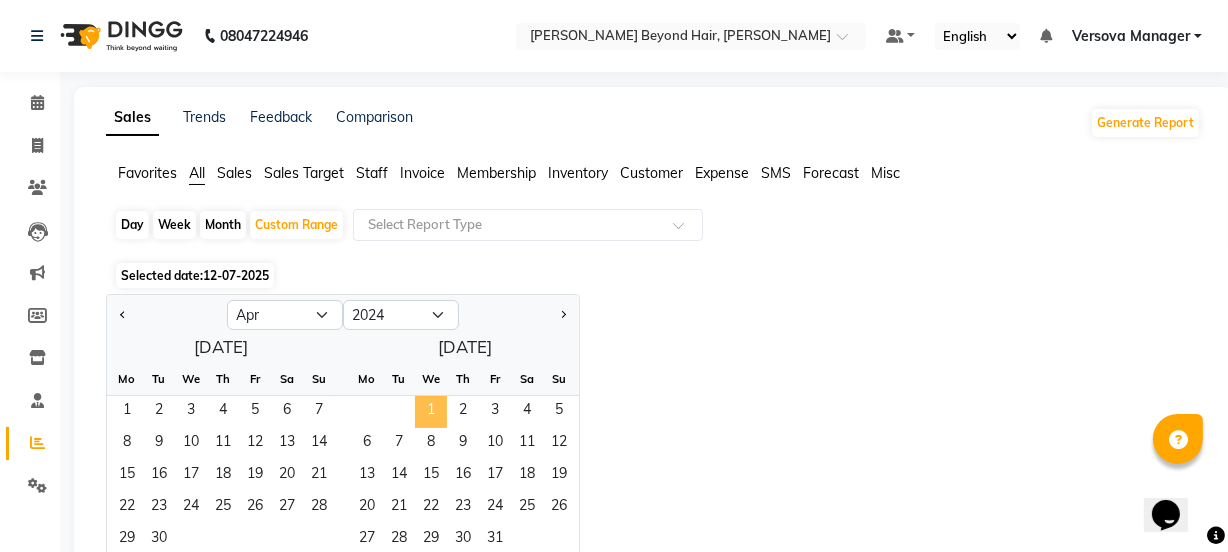 click on "1" 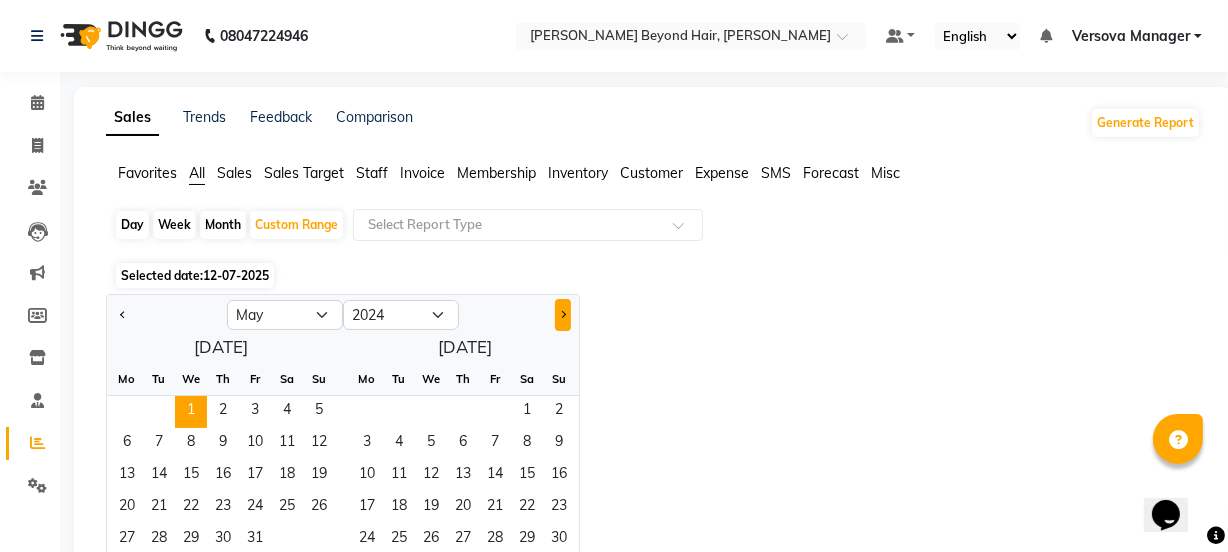 click 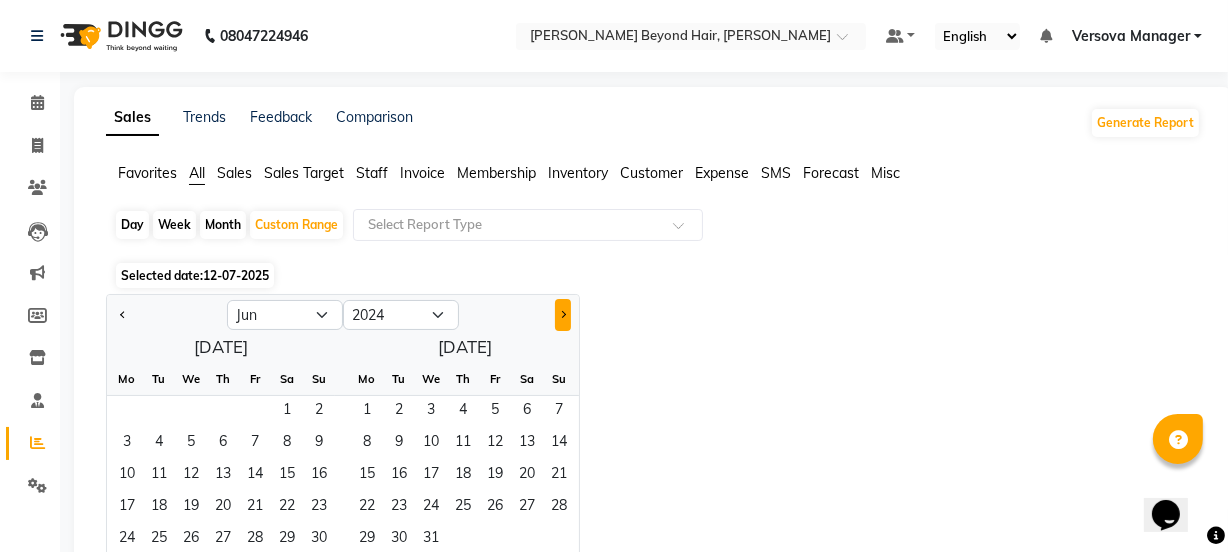 click 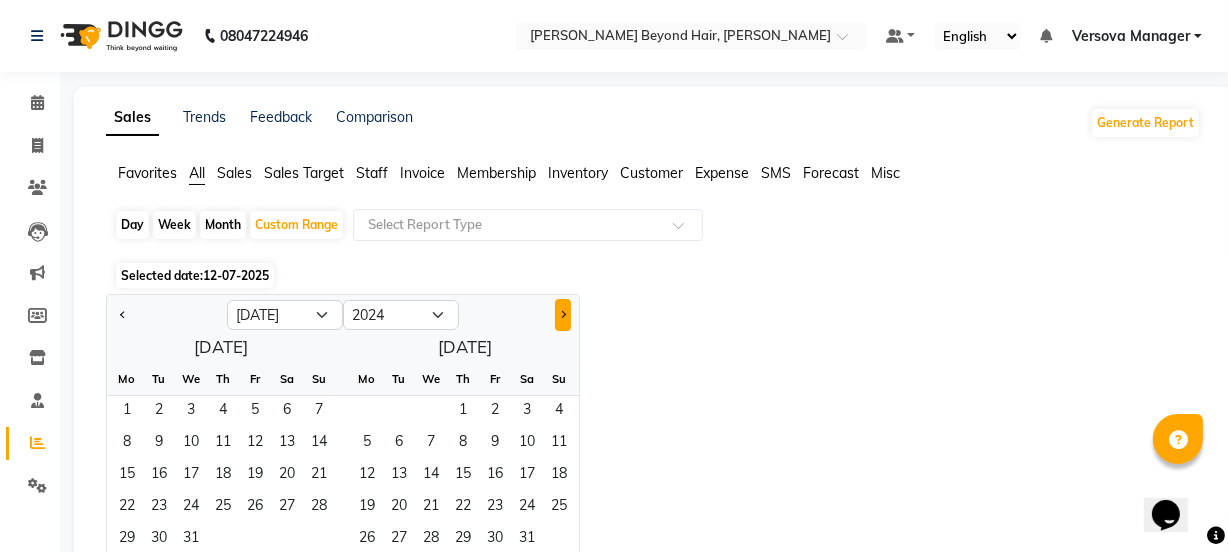 click 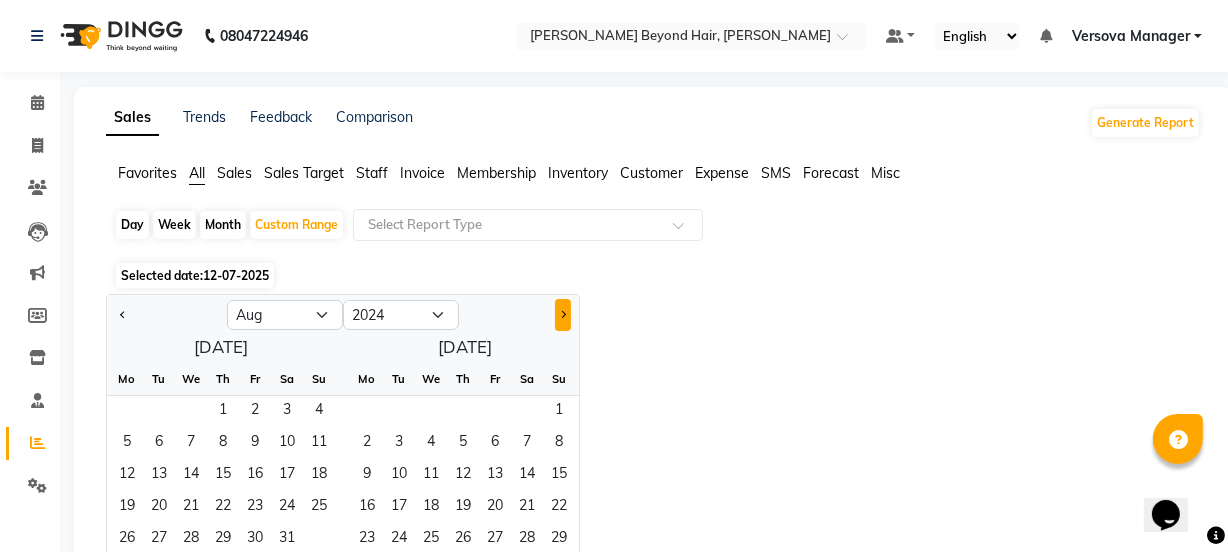 click 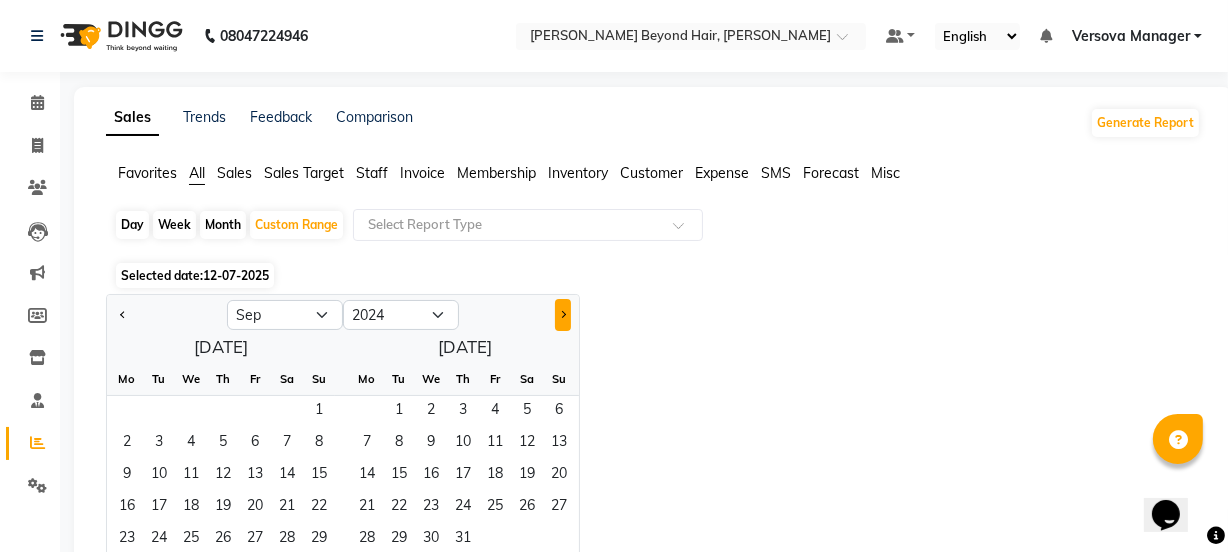 click 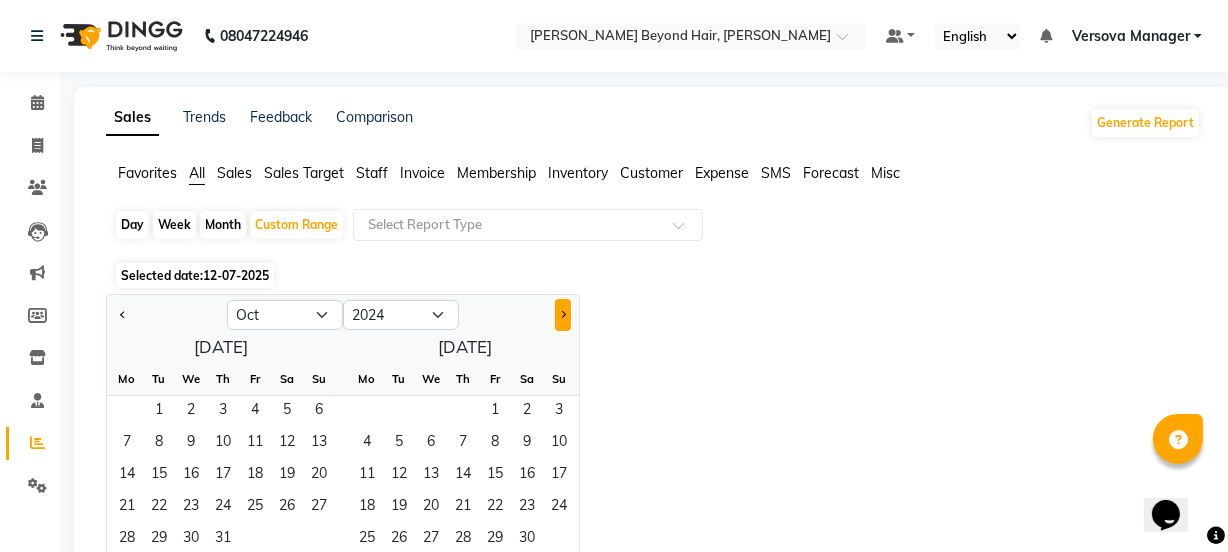 click 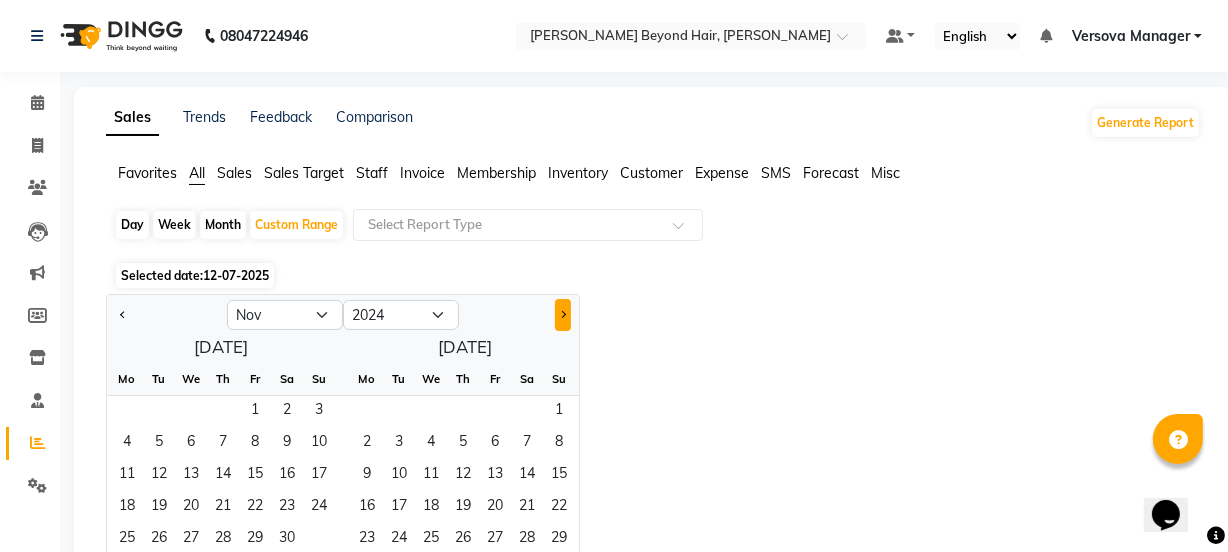 click 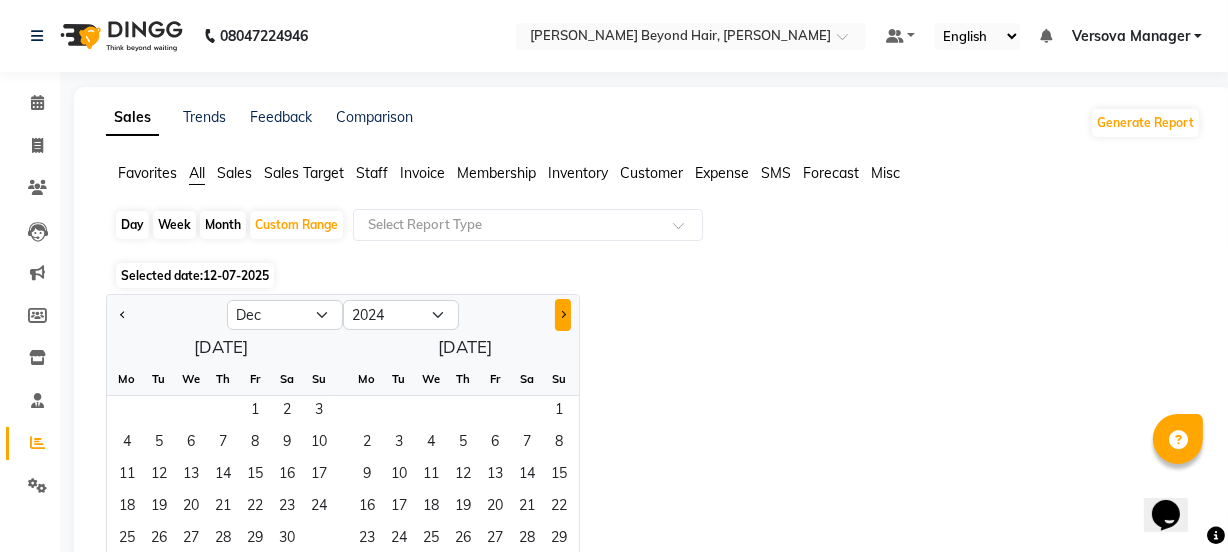 click 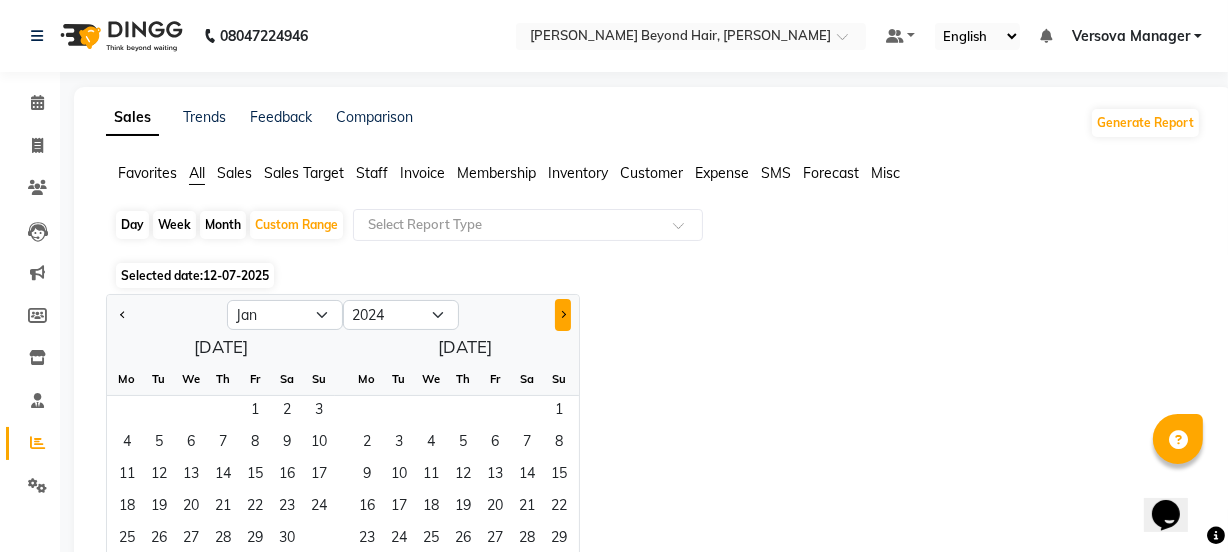 select on "2025" 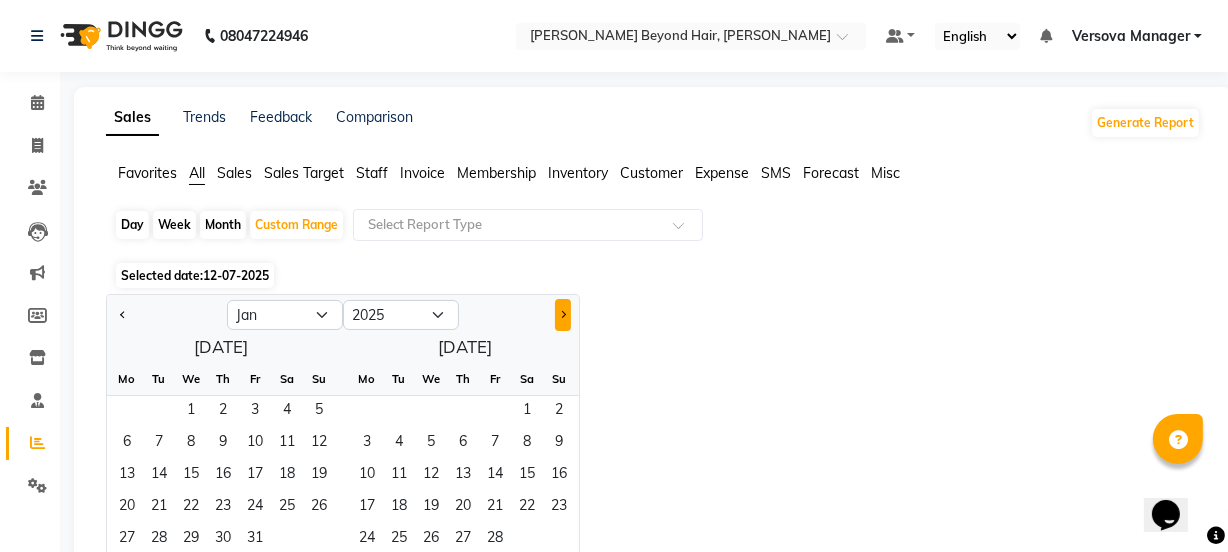 click 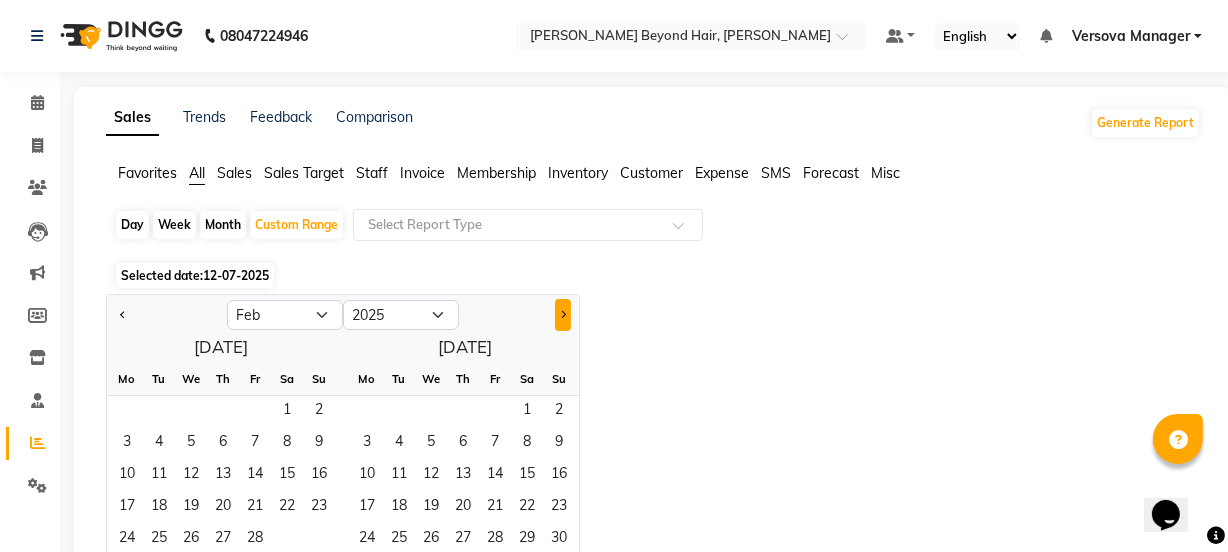 click 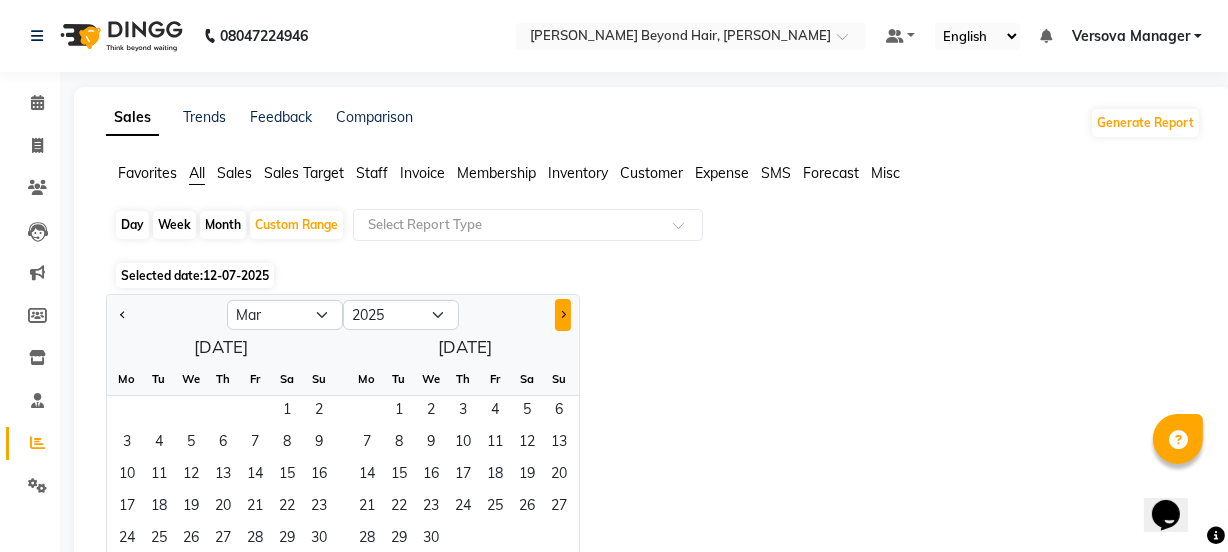 click 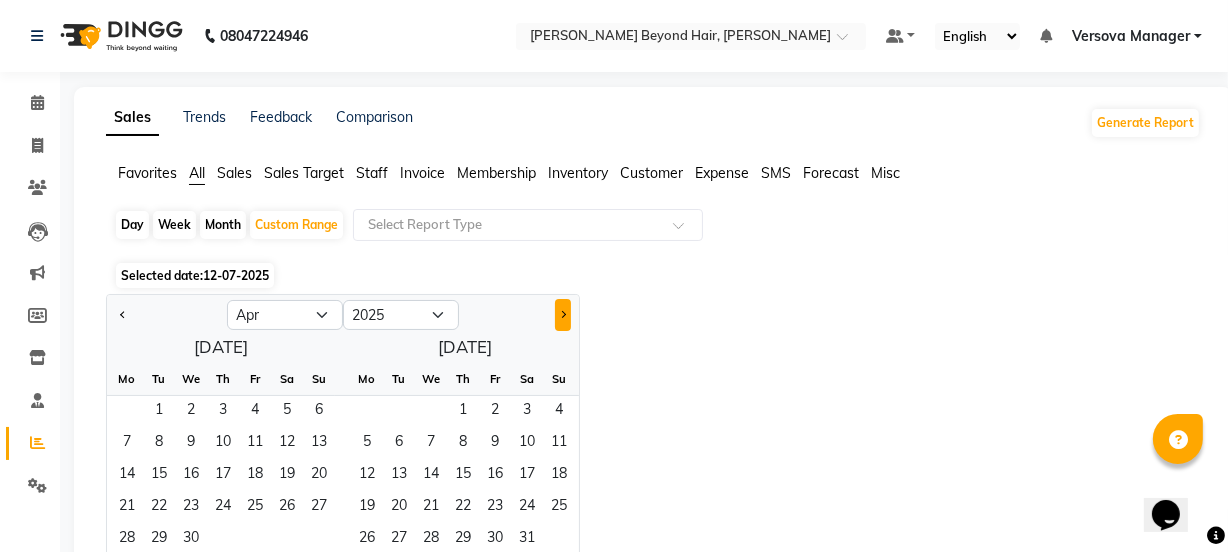 click 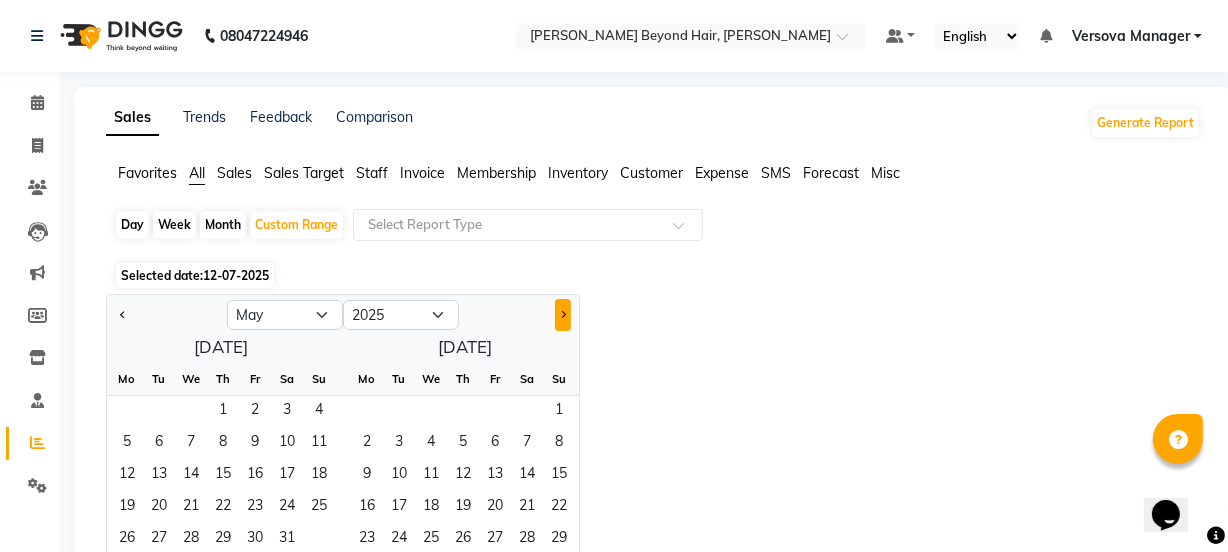 click 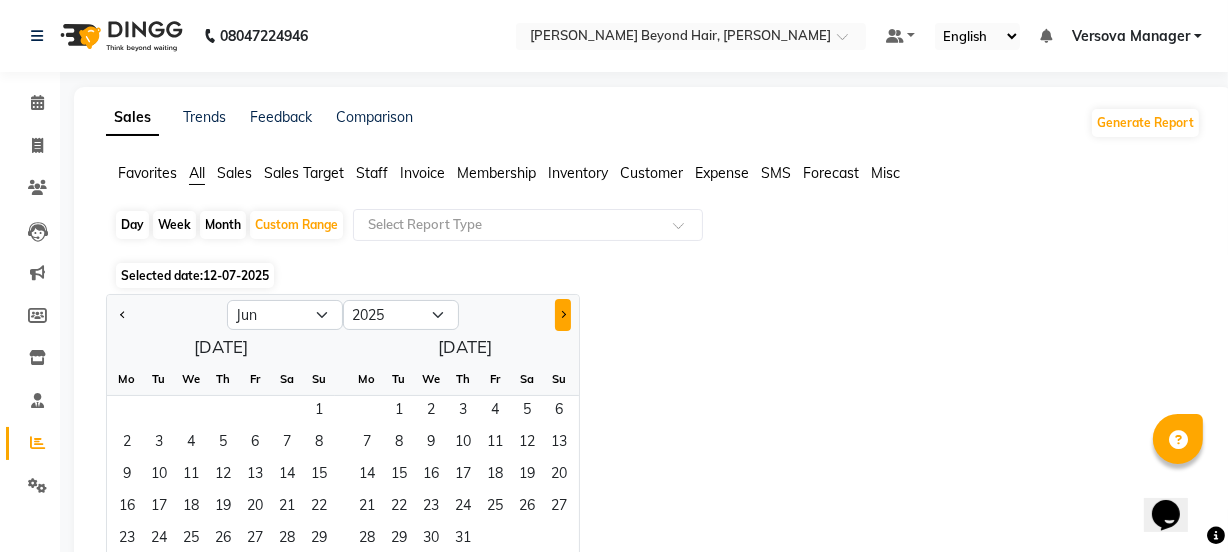 click 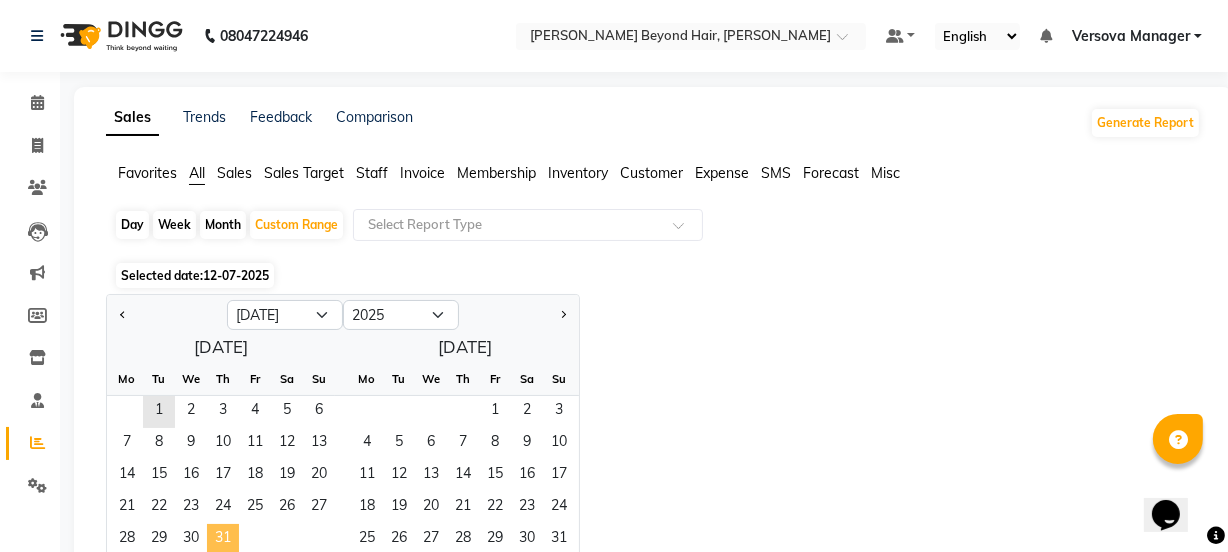 click on "31" 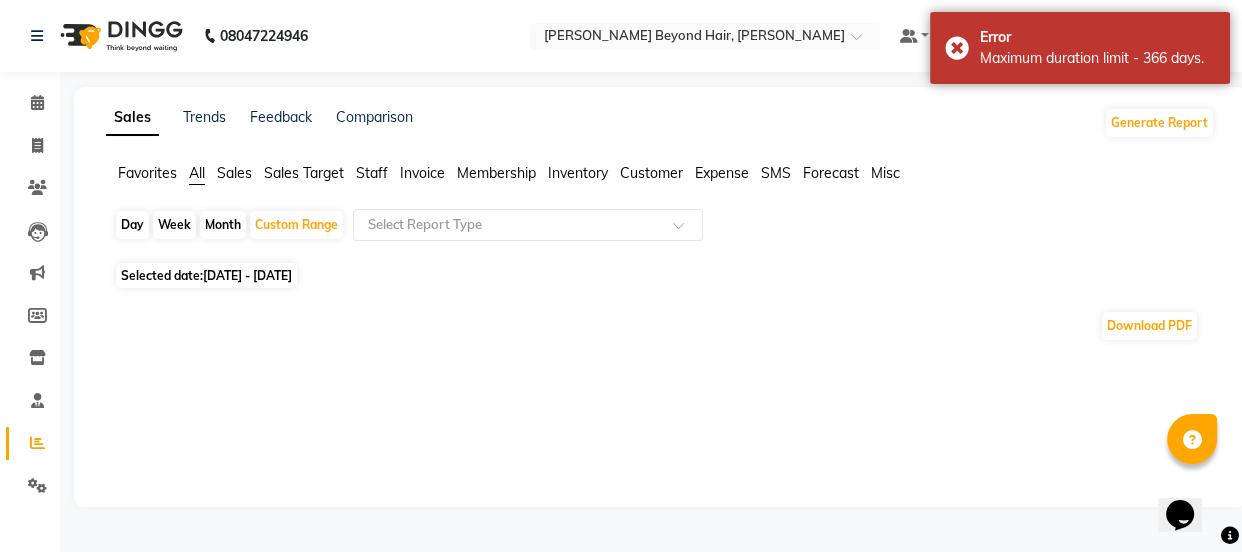 click on "[DATE] - [DATE]" 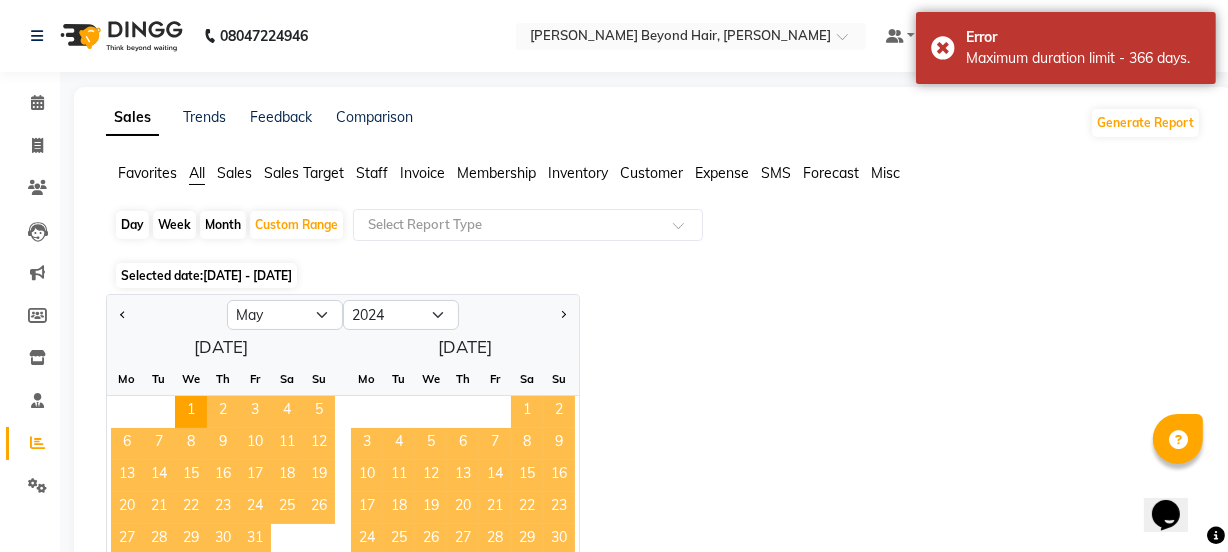 click on "Jan Feb Mar Apr May Jun [DATE] Aug Sep Oct Nov [DATE] 2015 2016 2017 2018 2019 2020 2021 2022 2023 2024 2025 2026 2027 2028 2029 2030 2031 2032 2033 2034  [DATE]  Mo Tu We Th Fr Sa Su  1   2   3   4   5   6   7   8   9   10   11   12   13   14   15   16   17   18   19   20   21   22   23   24   25   26   27   28   29   30   31   [DATE]  Mo Tu We Th Fr Sa Su  1   2   3   4   5   6   7   8   9   10   11   12   13   14   15   16   17   18   19   20   21   22   23   24   25   26   27   28   29   30" 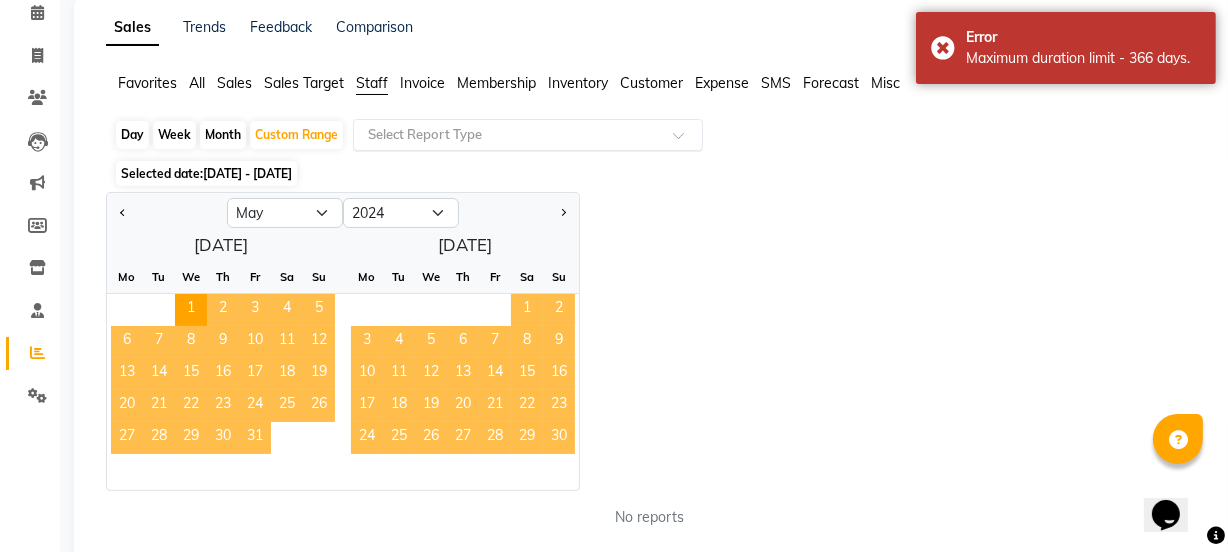 scroll, scrollTop: 131, scrollLeft: 0, axis: vertical 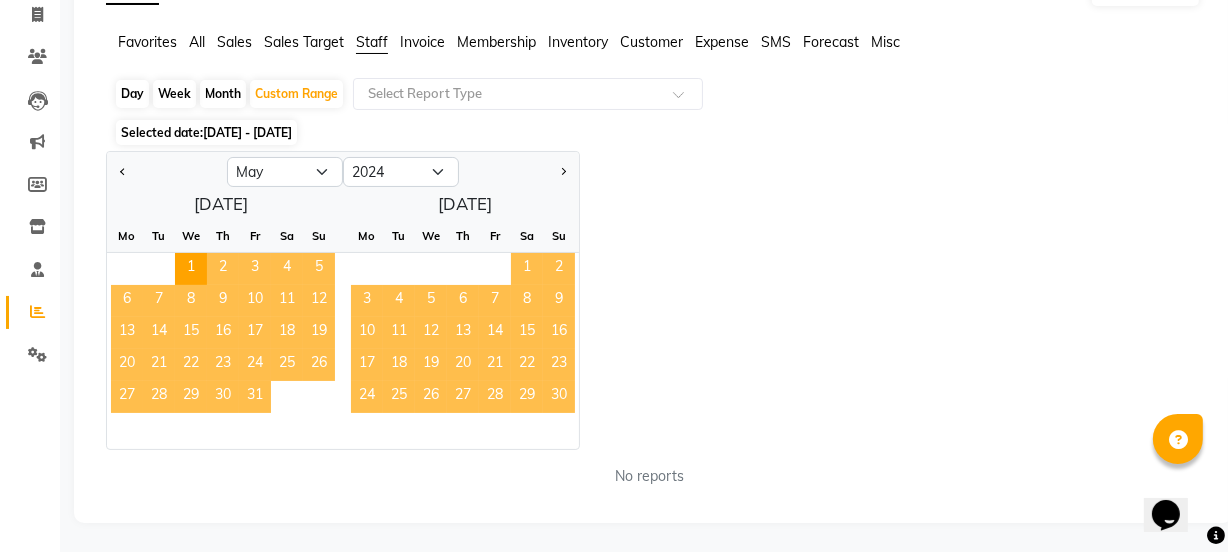 click on "Jan Feb Mar Apr May Jun [DATE] Aug Sep Oct Nov [DATE] 2015 2016 2017 2018 2019 2020 2021 2022 2023 2024 2025 2026 2027 2028 2029 2030 2031 2032 2033 2034  [DATE]  Mo Tu We Th Fr Sa Su  1   2   3   4   5   6   7   8   9   10   11   12   13   14   15   16   17   18   19   20   21   22   23   24   25   26   27   28   29   30   31   [DATE]  Mo Tu We Th Fr Sa Su  1   2   3   4   5   6   7   8   9   10   11   12   13   14   15   16   17   18   19   20   21   22   23   24   25   26   27   28   29   30" 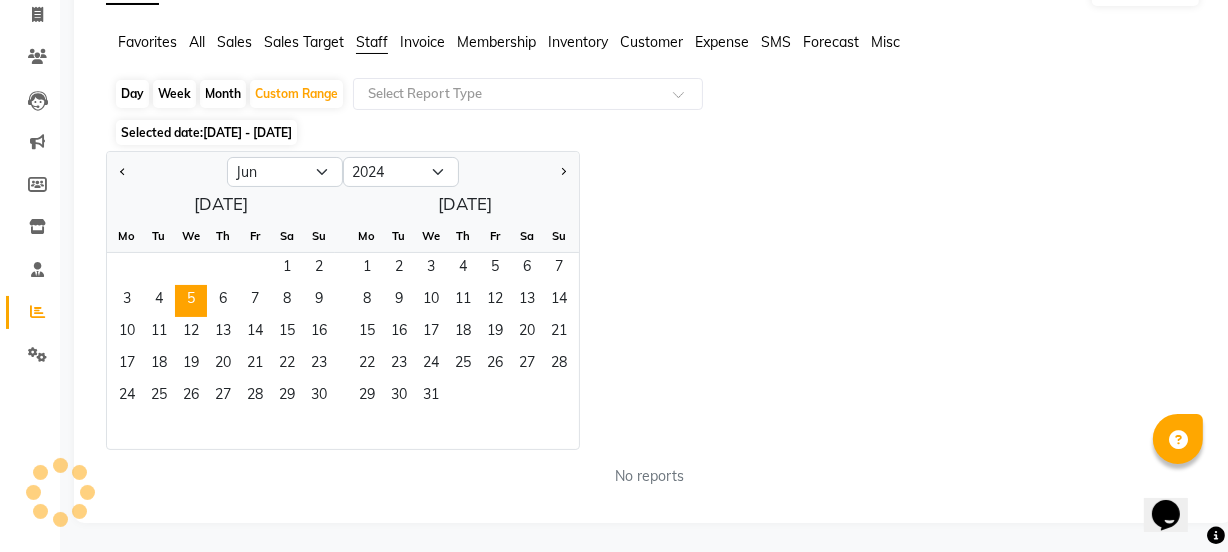 click 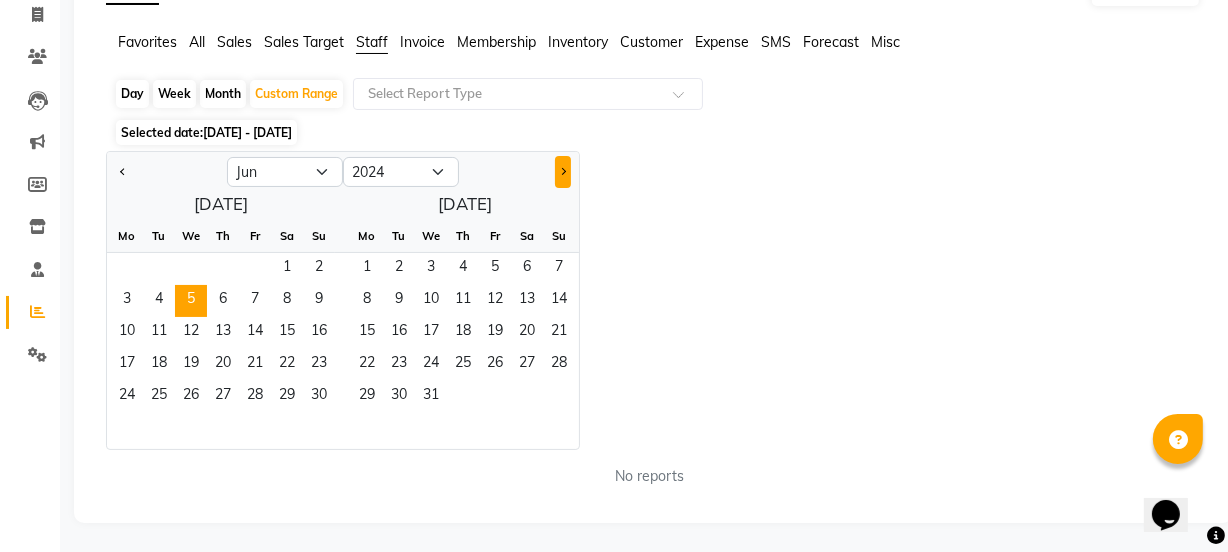 click 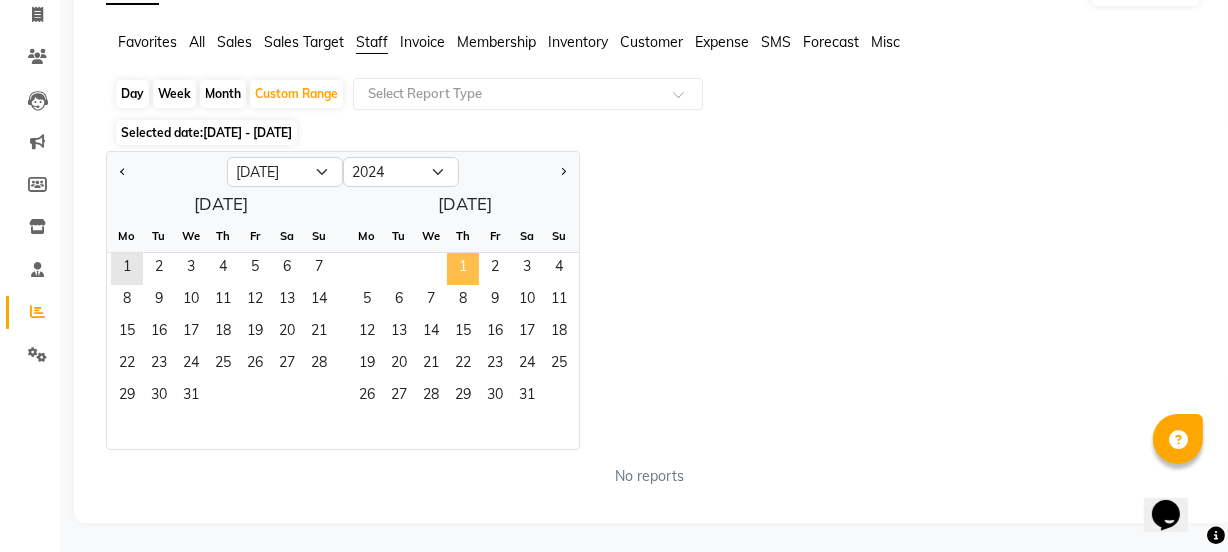 click on "1" 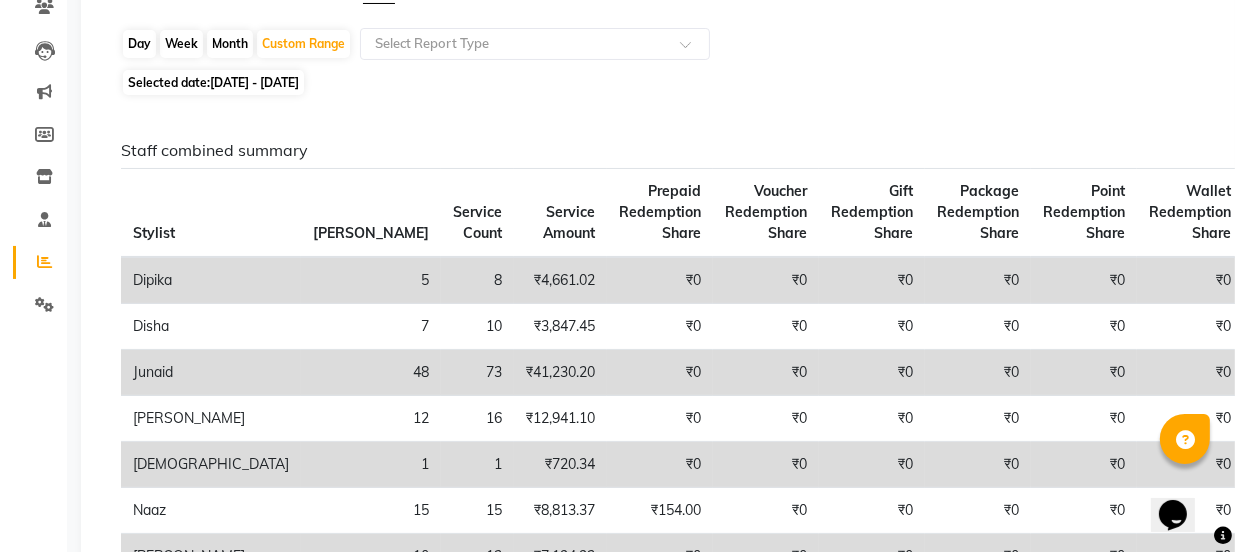 scroll, scrollTop: 0, scrollLeft: 0, axis: both 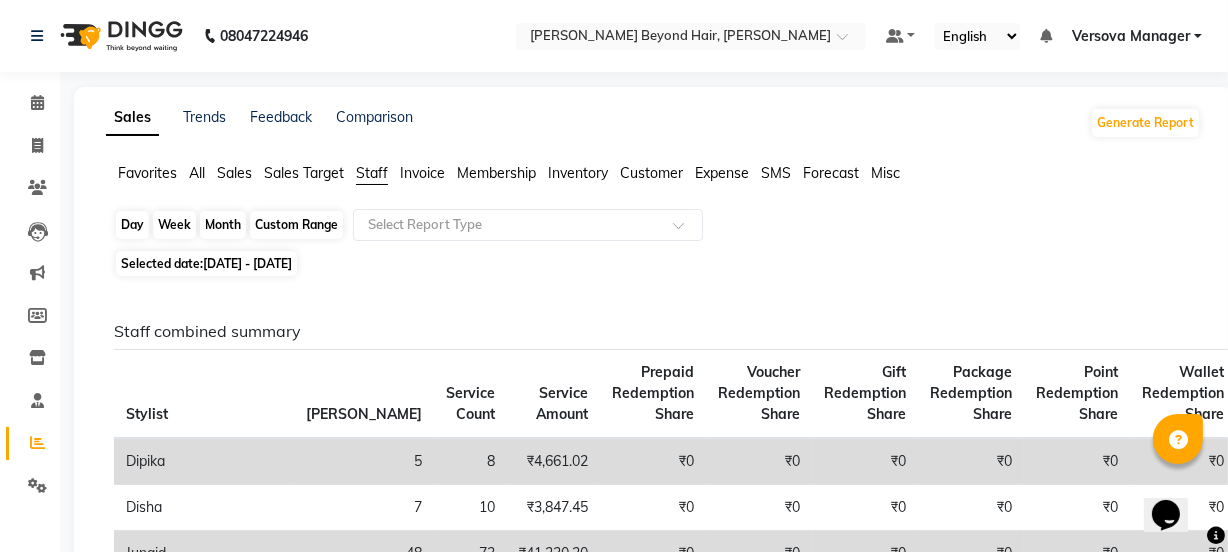 click on "Custom Range" 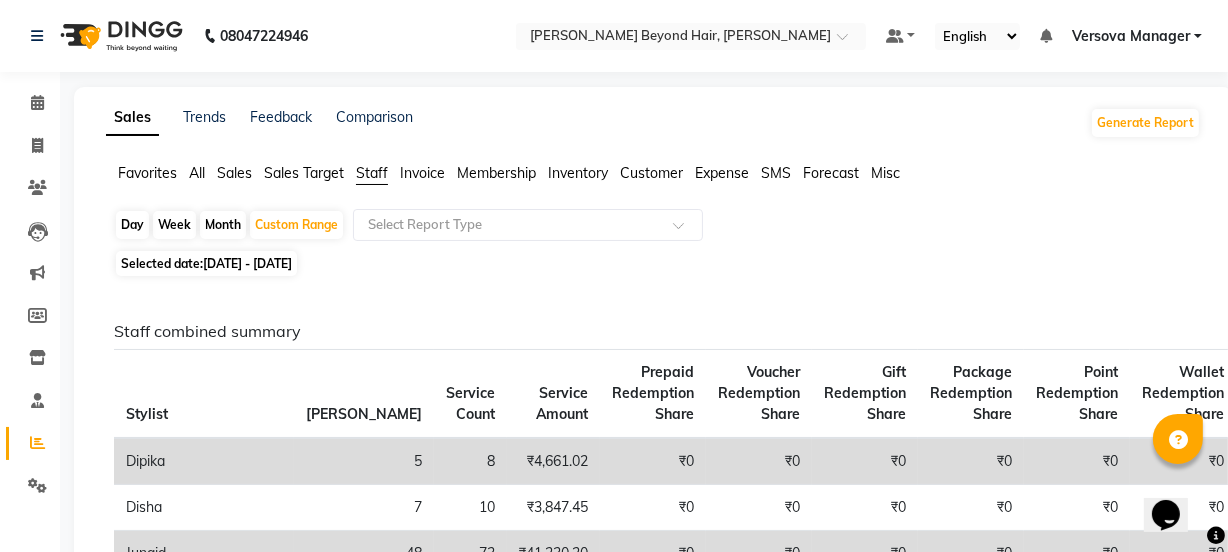 select on "6" 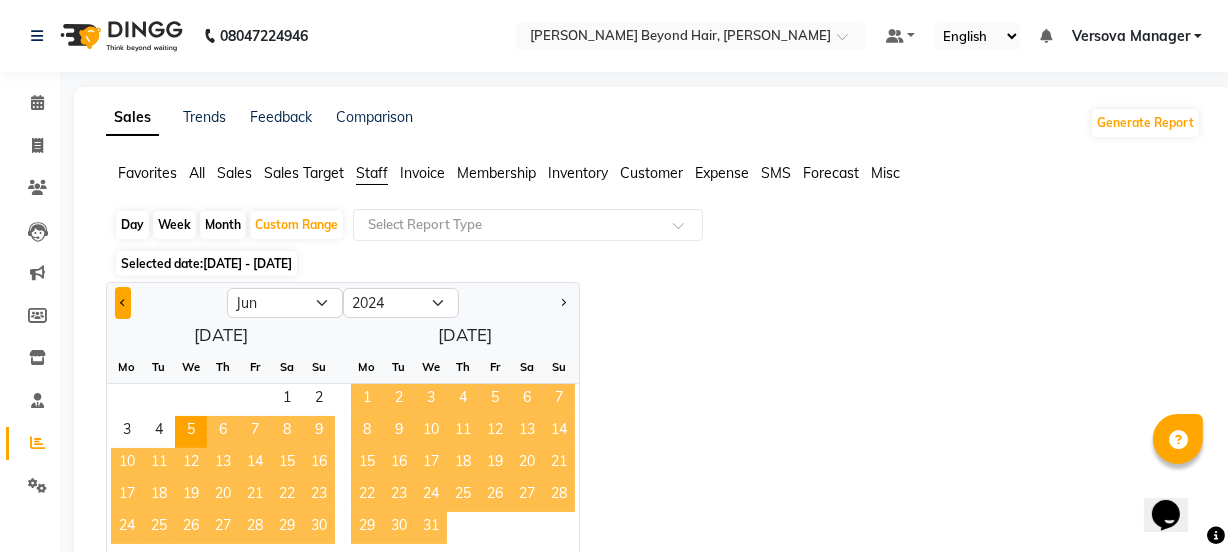 click 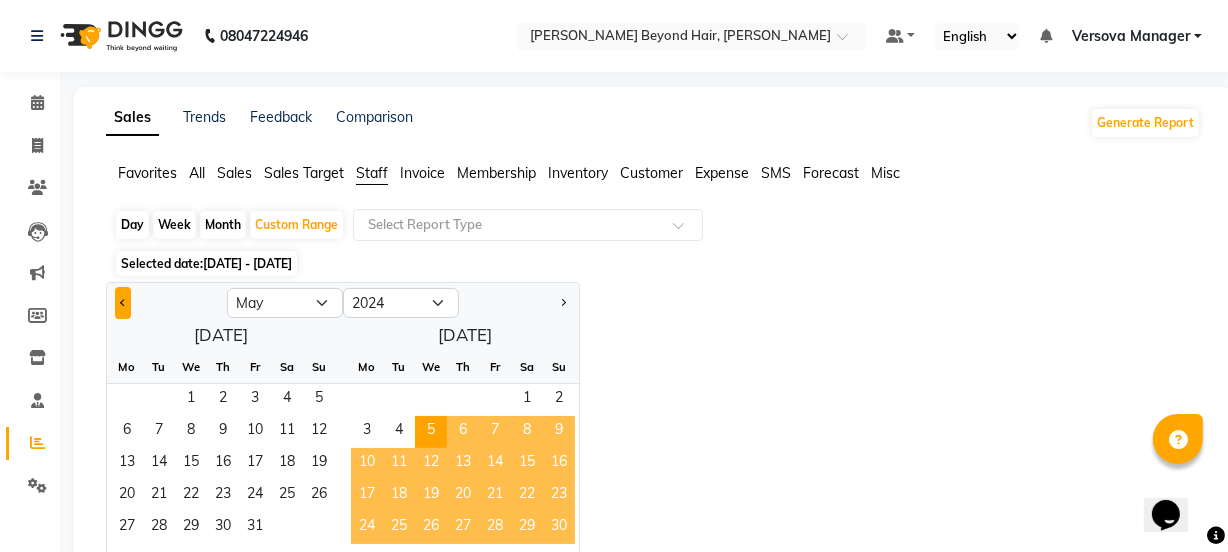 click 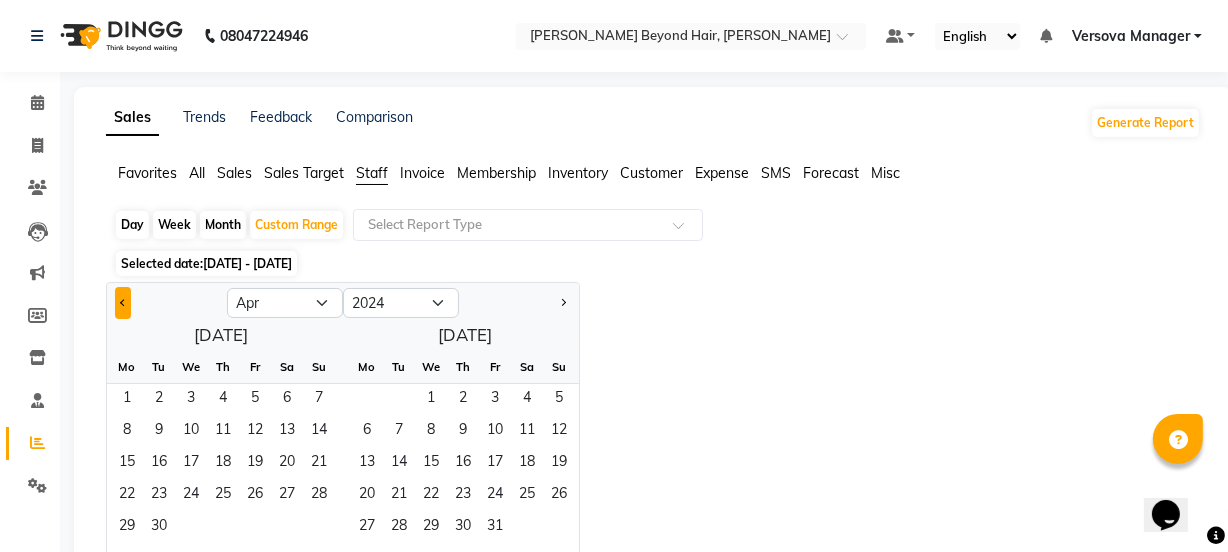 click 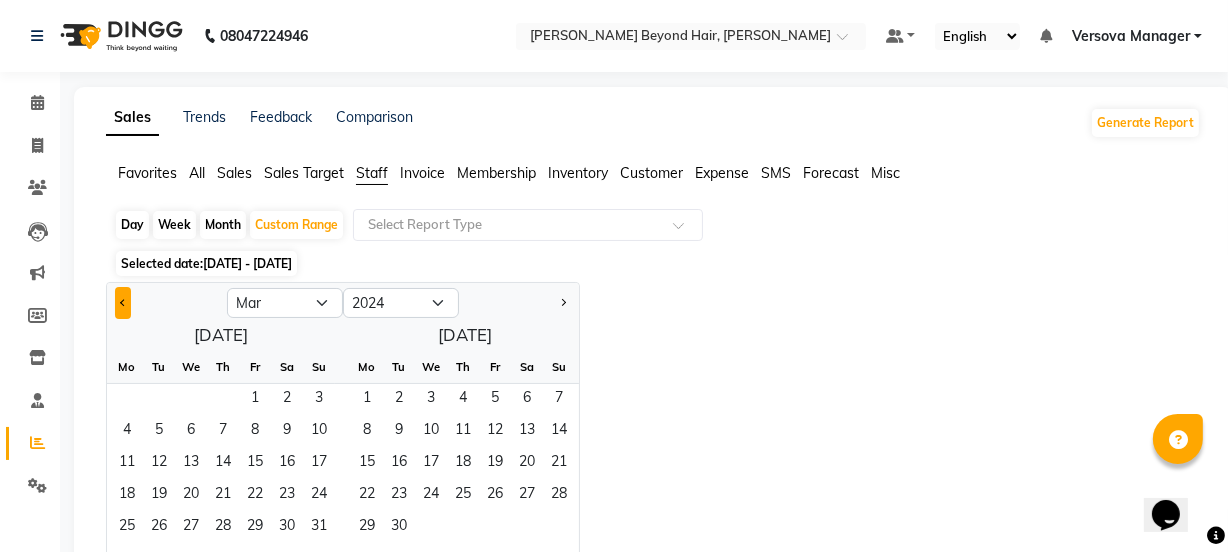 click 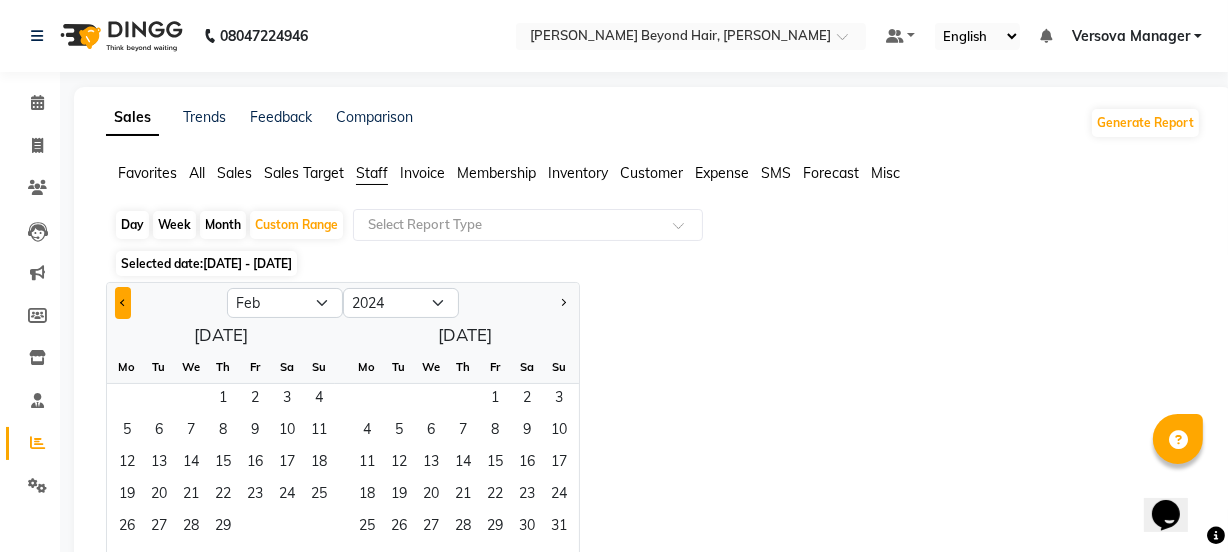 click 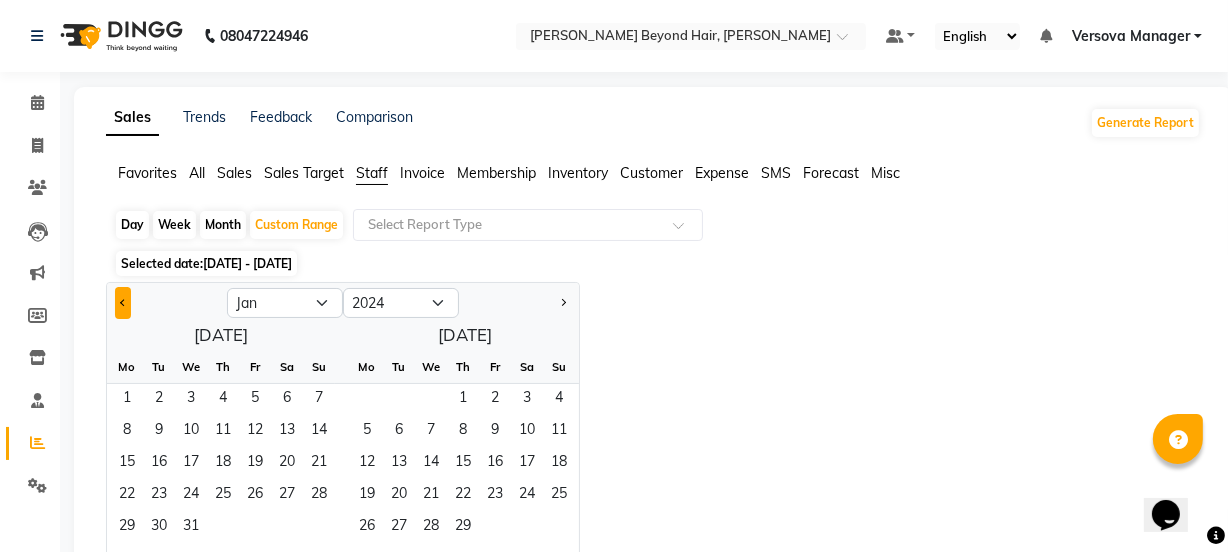 click 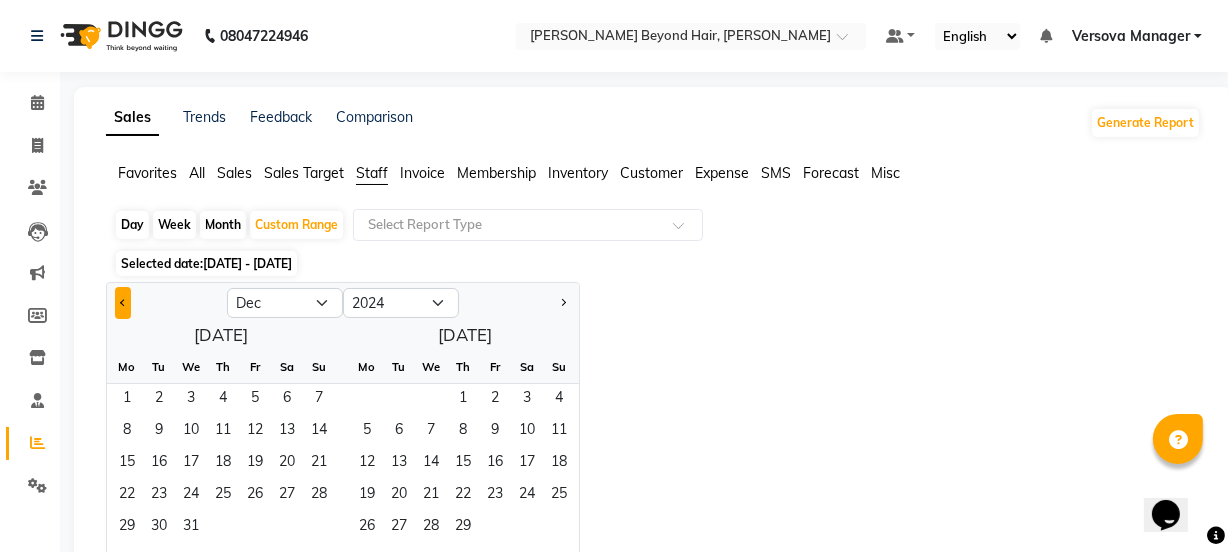 select on "2023" 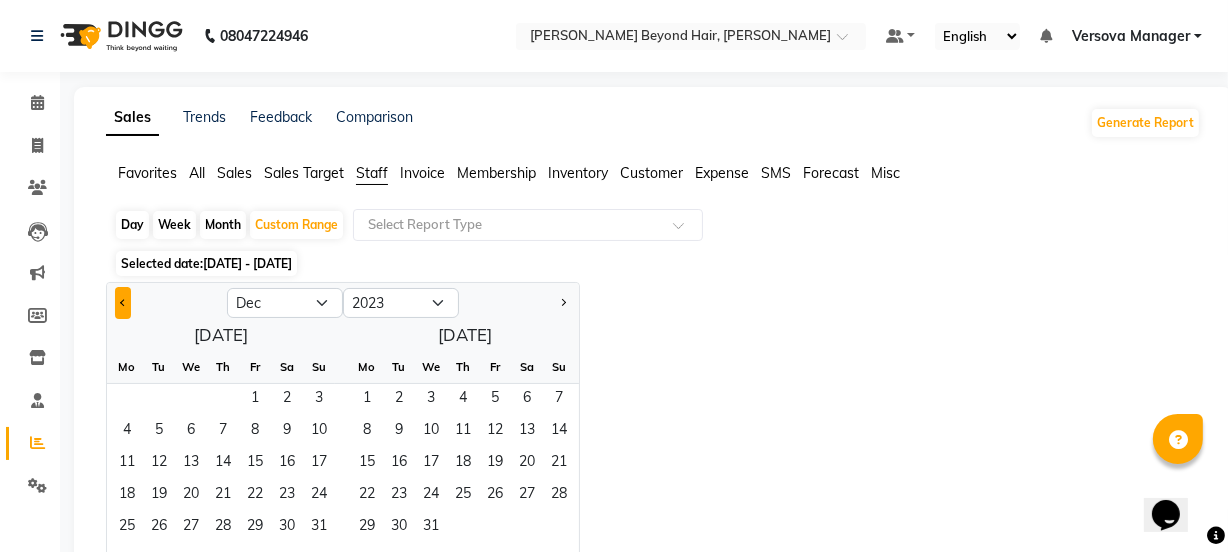 click 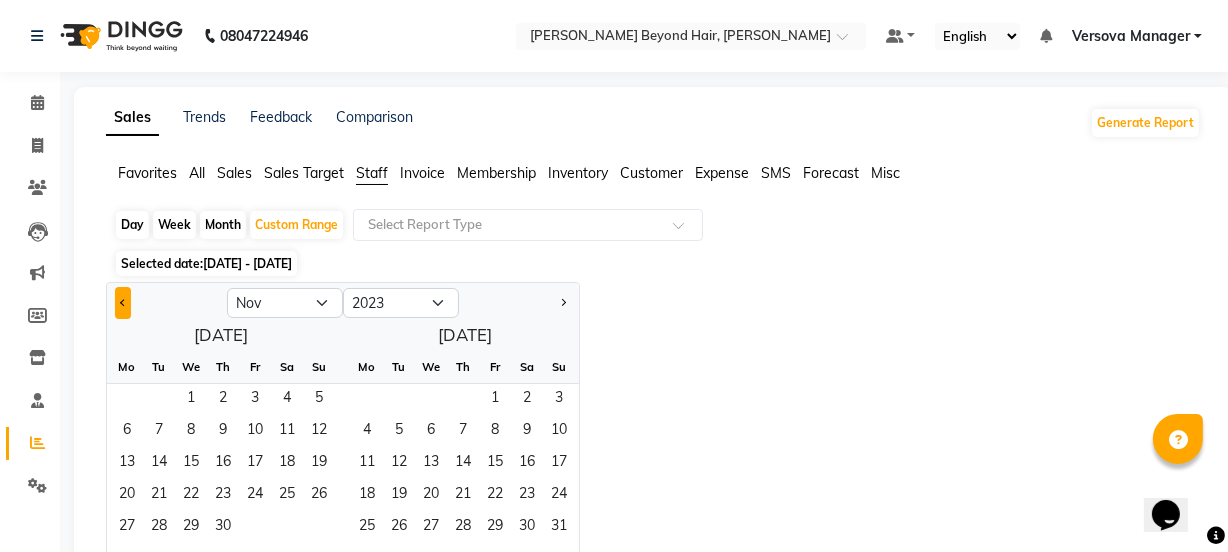 click 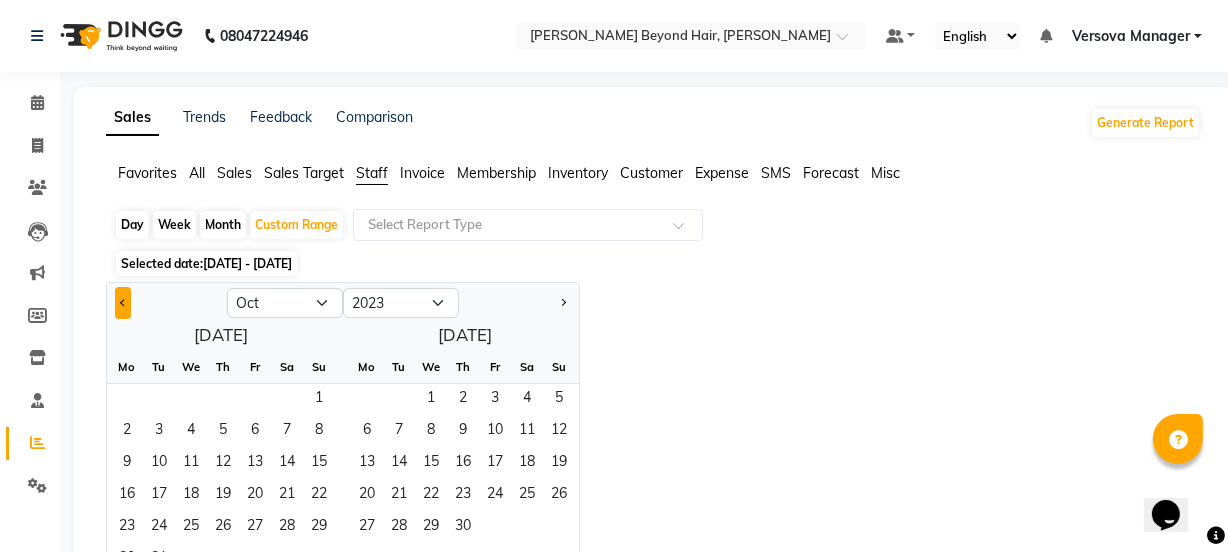 click 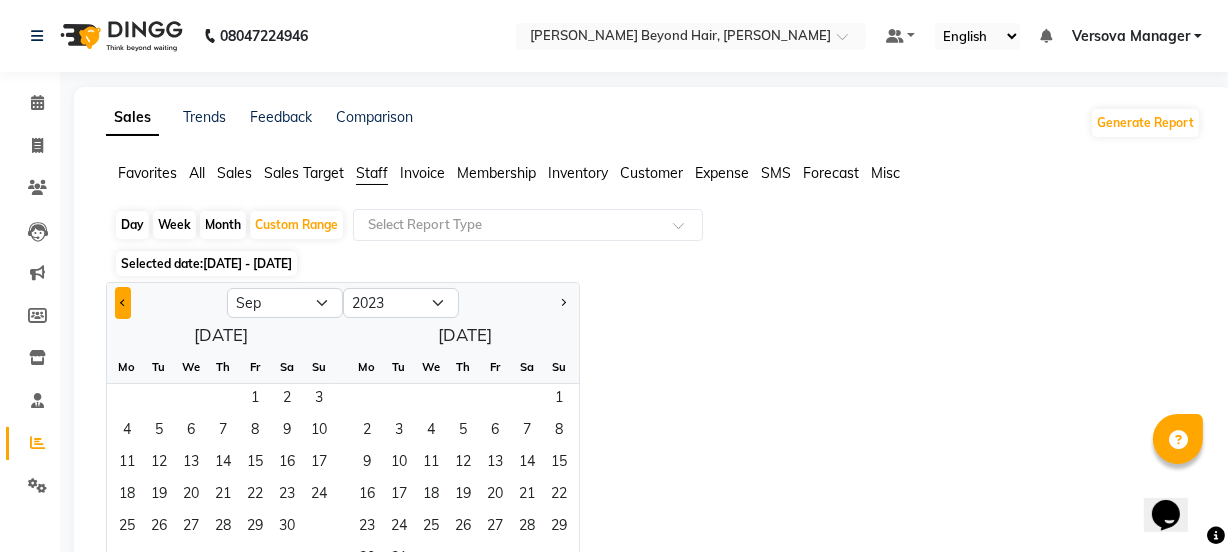 click 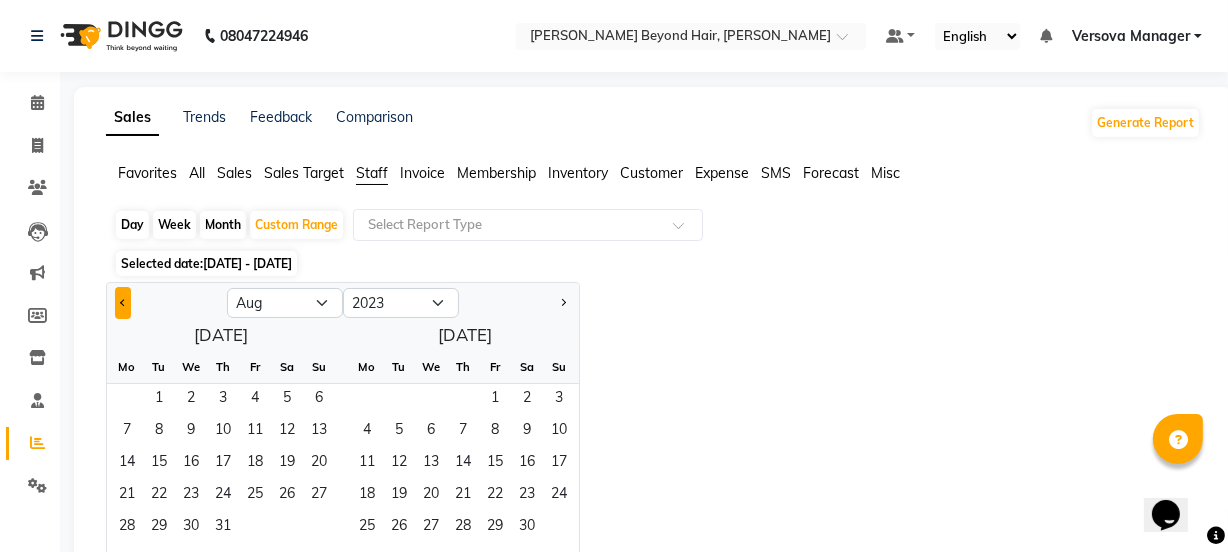 click 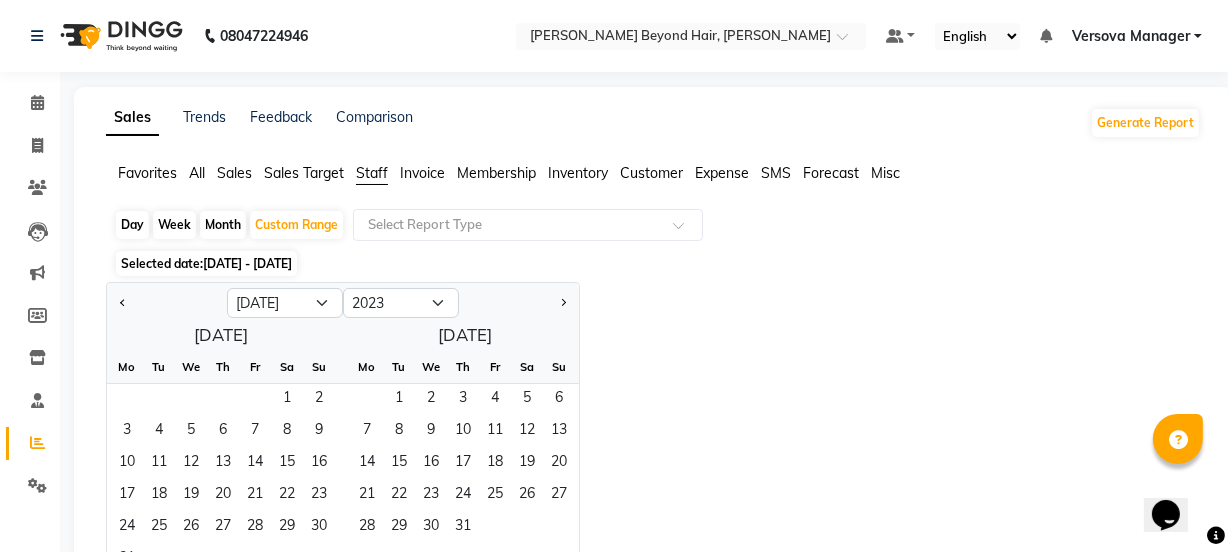 drag, startPoint x: 124, startPoint y: 298, endPoint x: 144, endPoint y: 303, distance: 20.615528 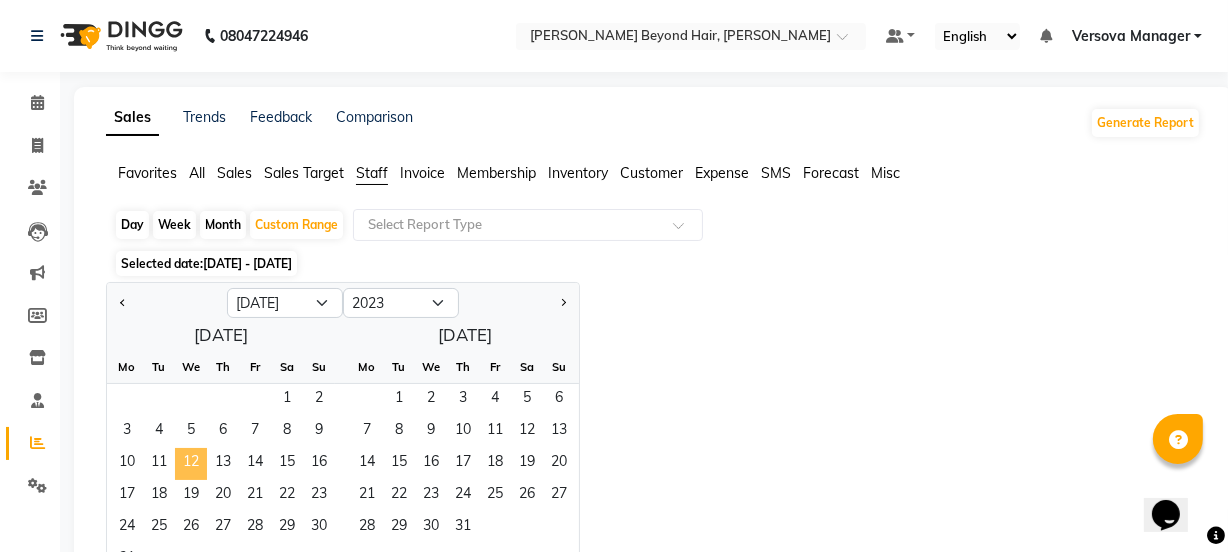 click on "12" 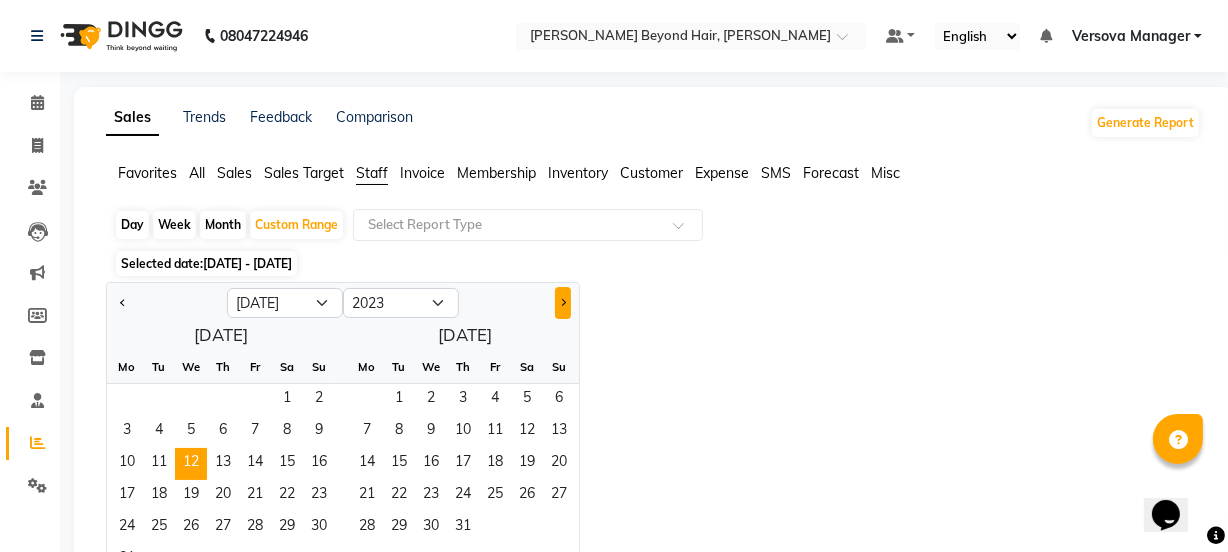 click 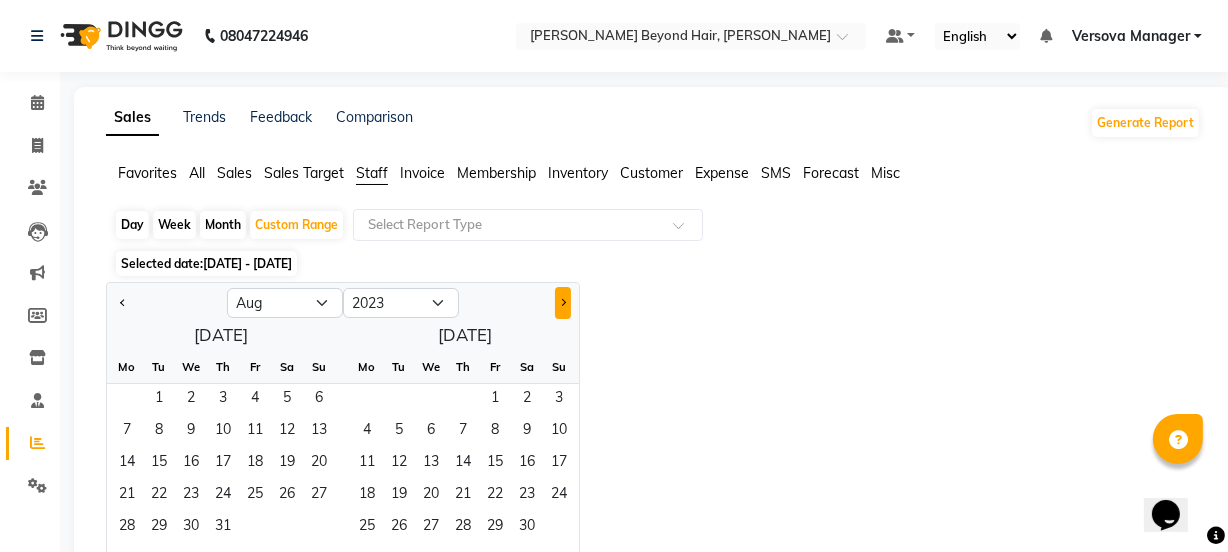 click 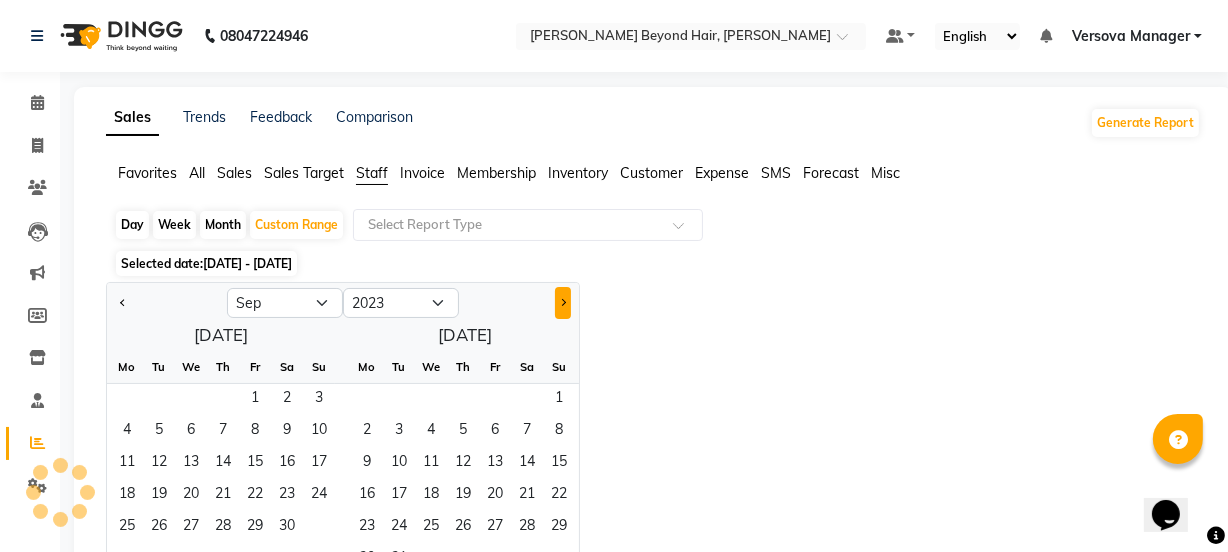 click 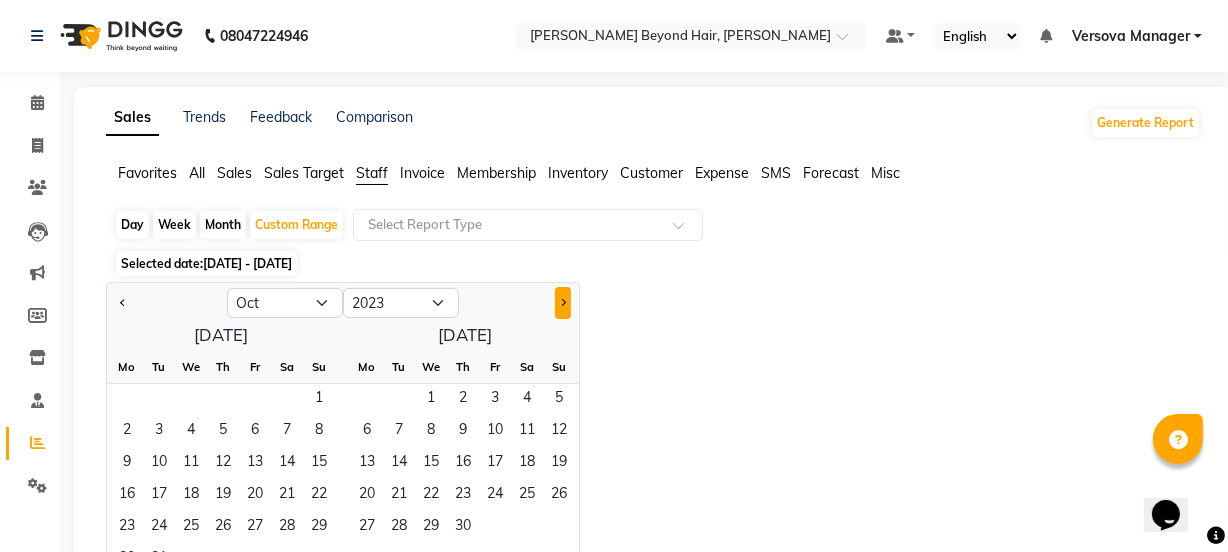 click 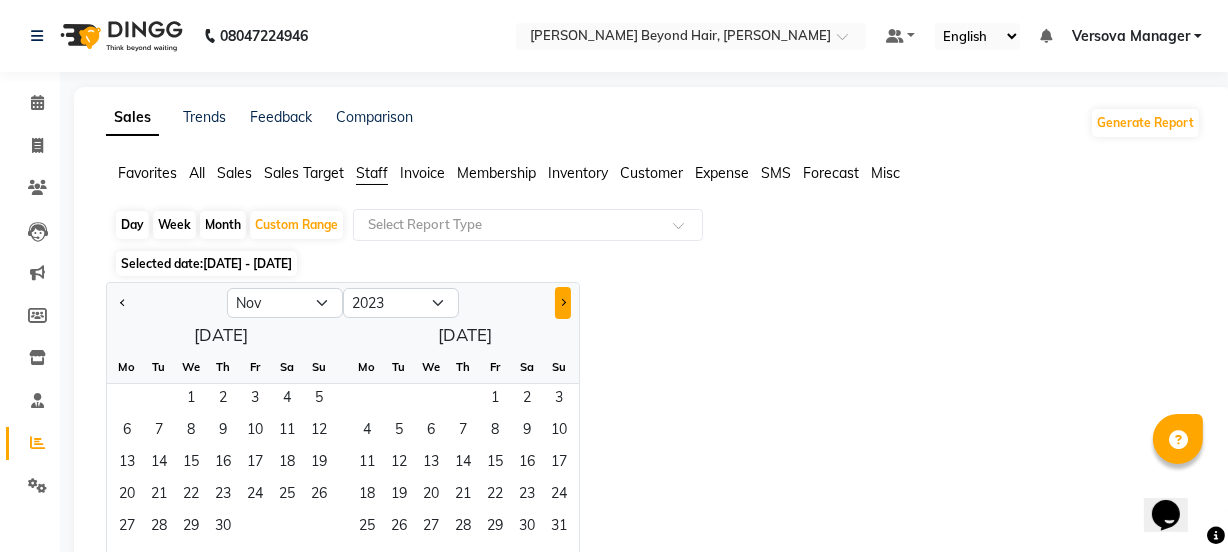 click 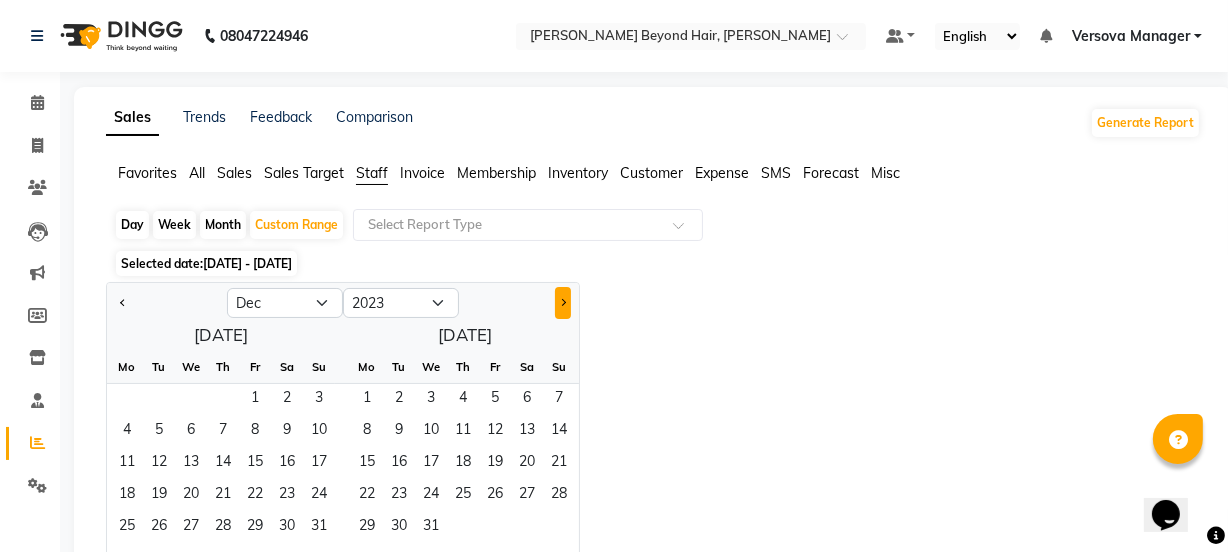 click 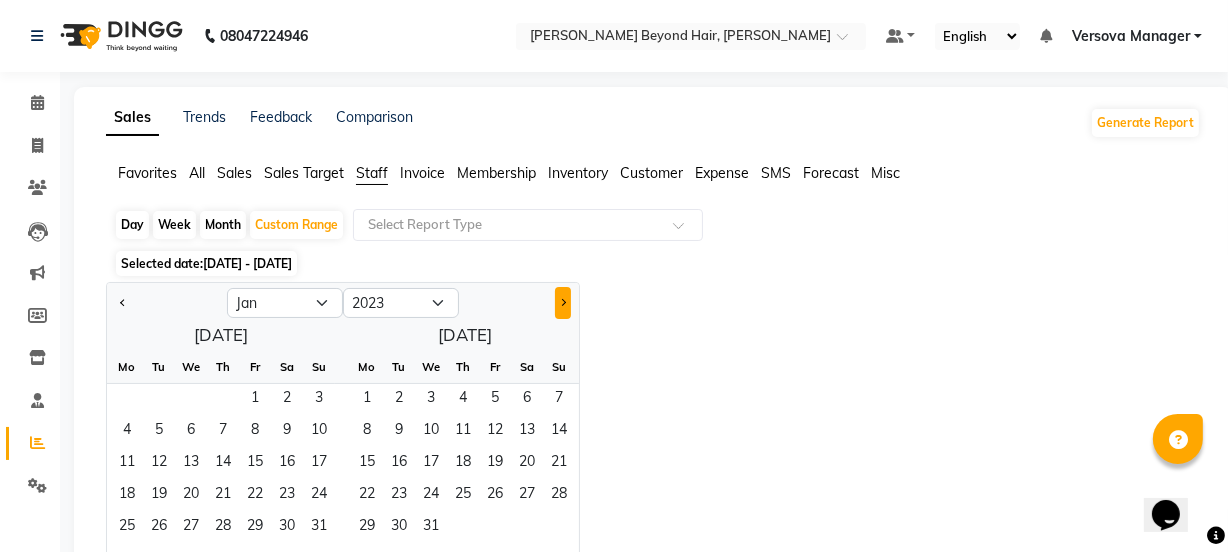 select on "2024" 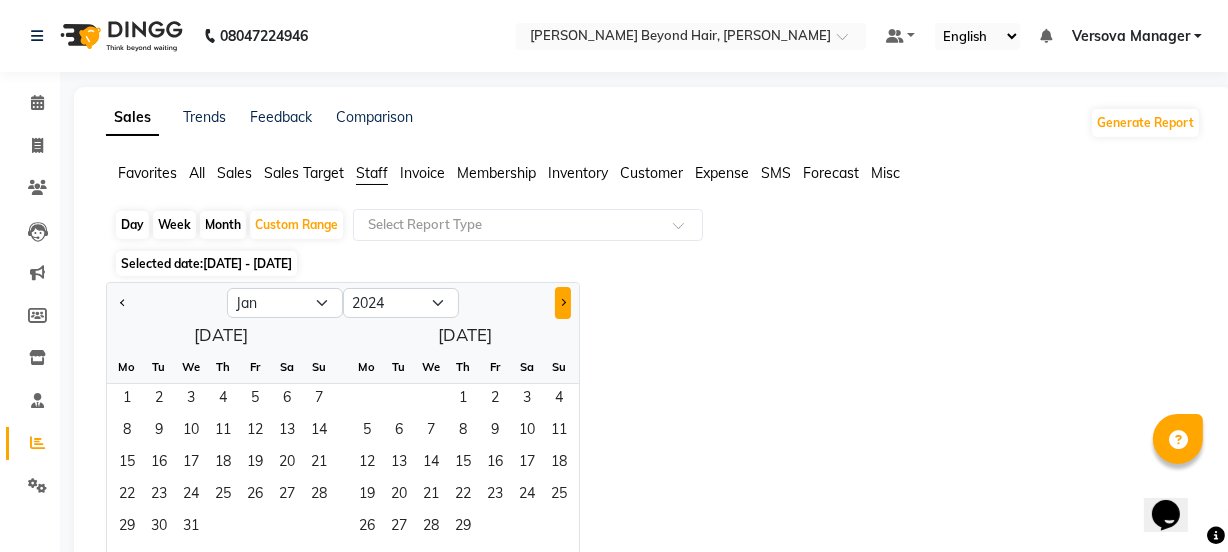 click 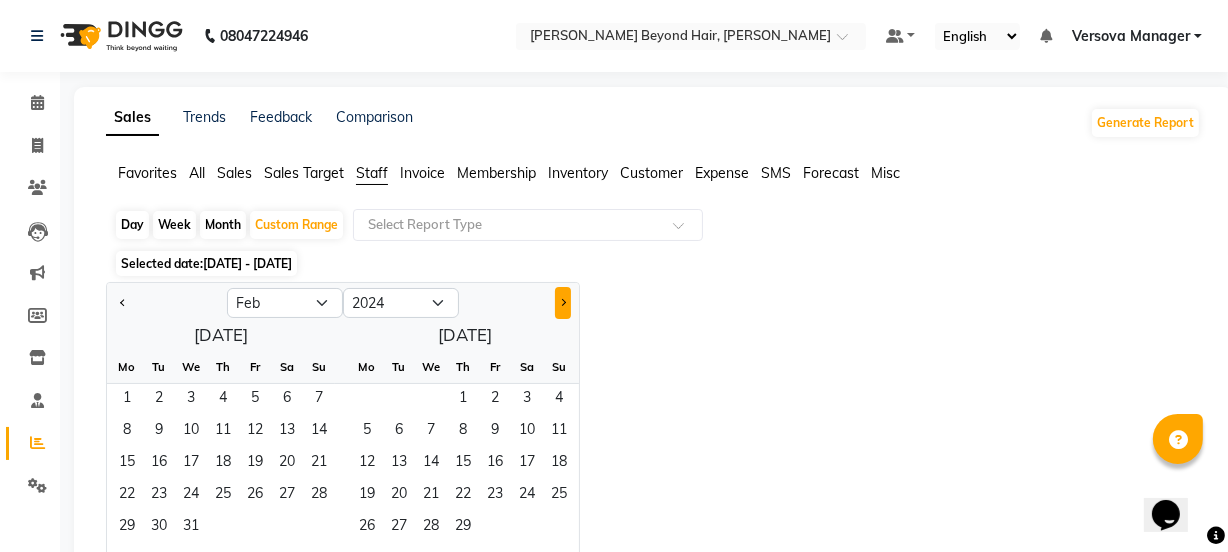 click 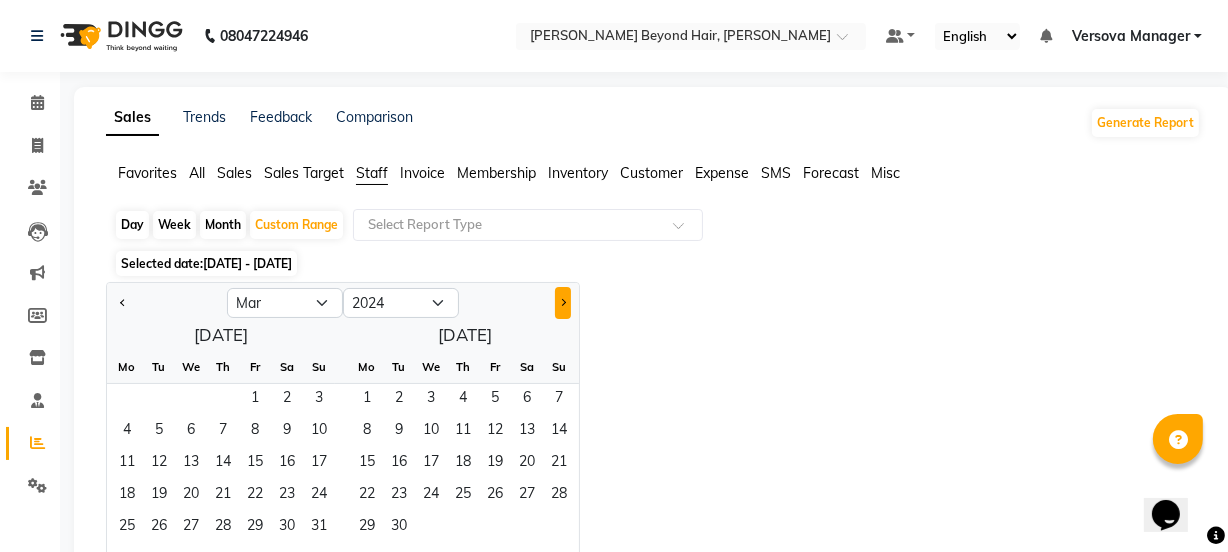 click 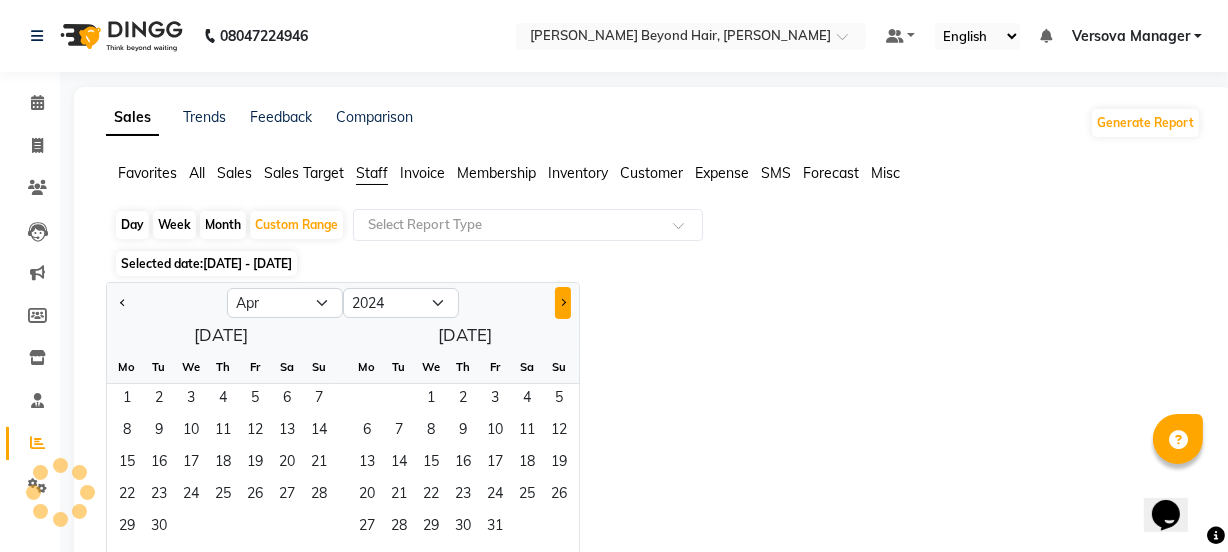 click 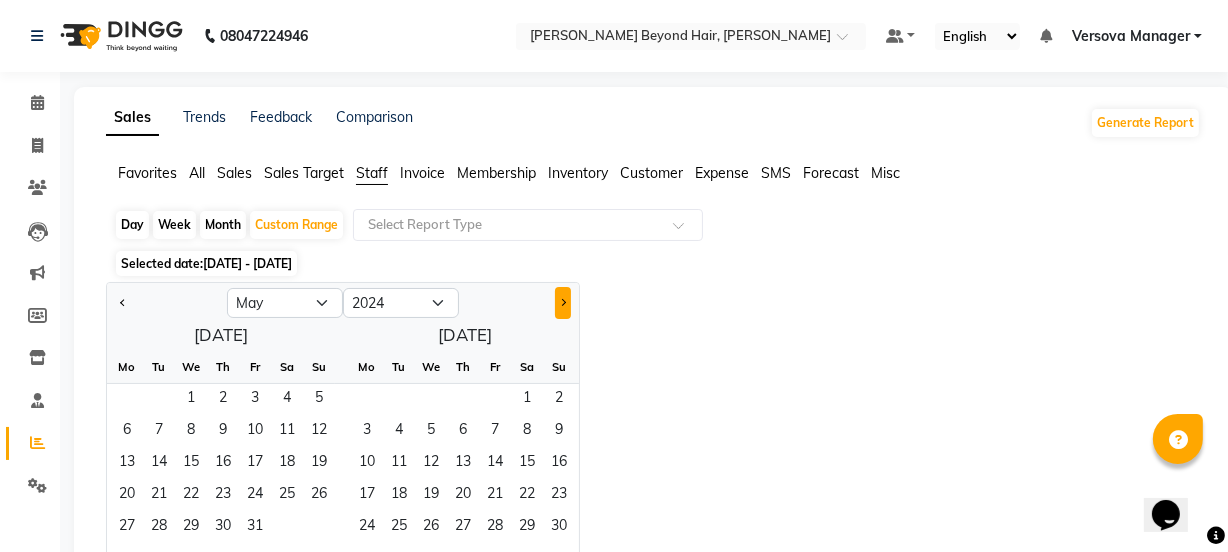 click 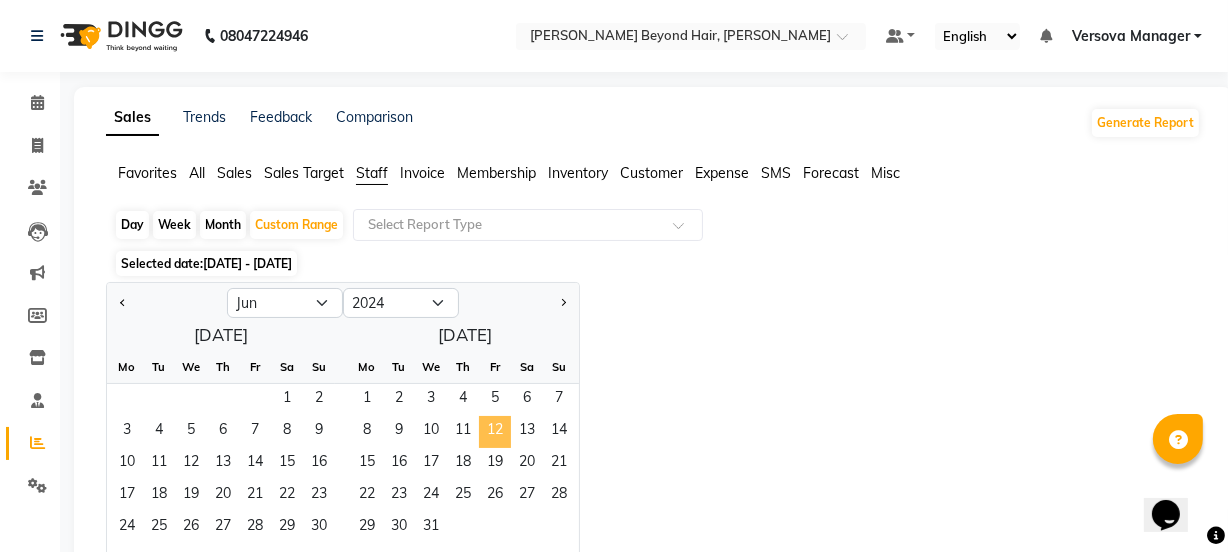 click on "12" 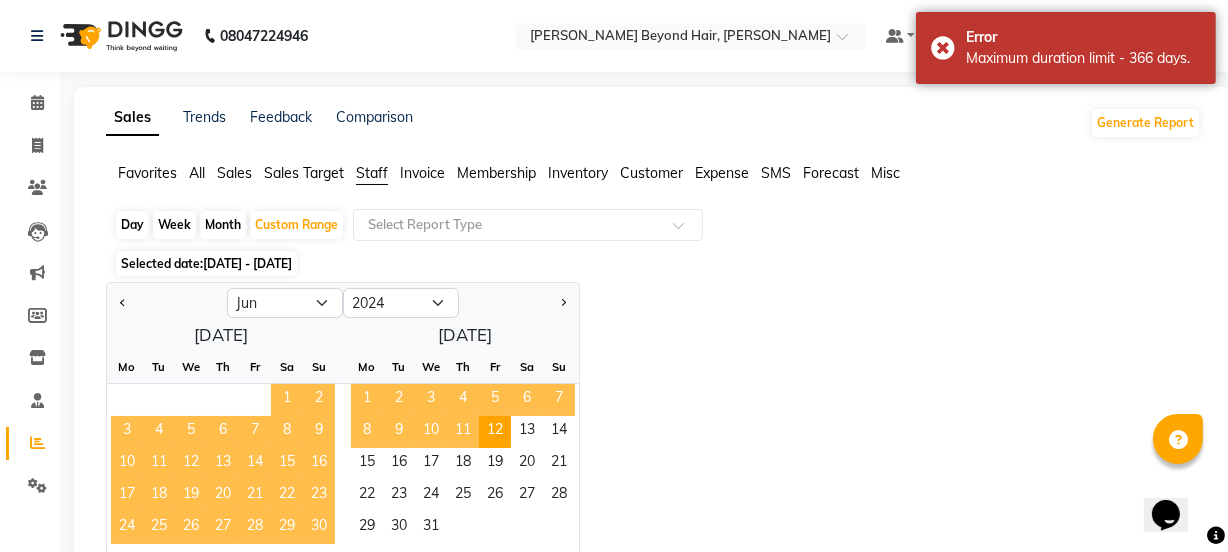 click on "11" 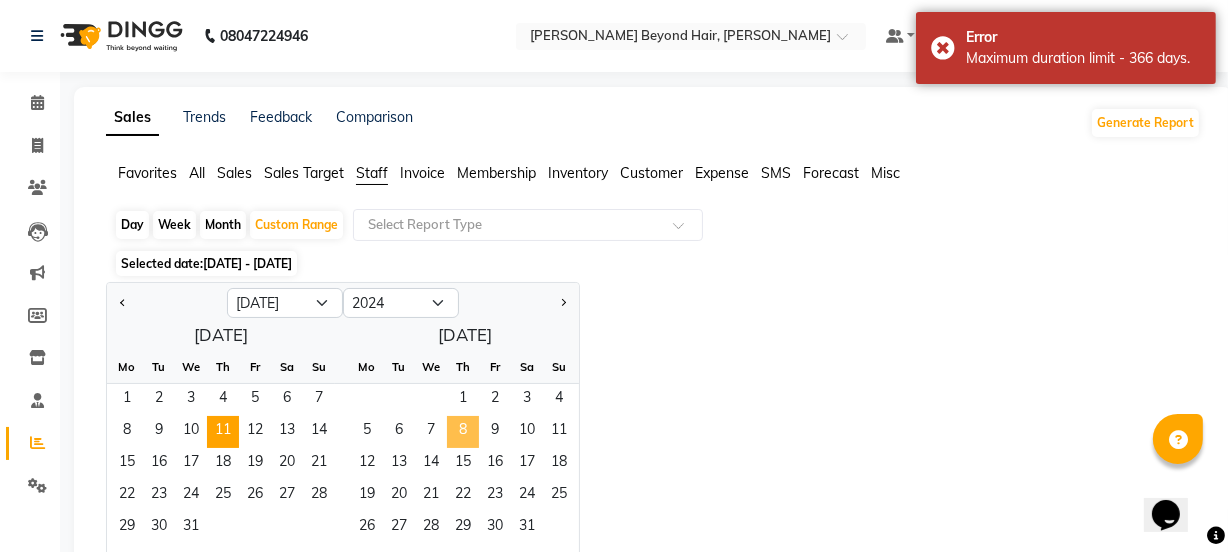 click on "8" 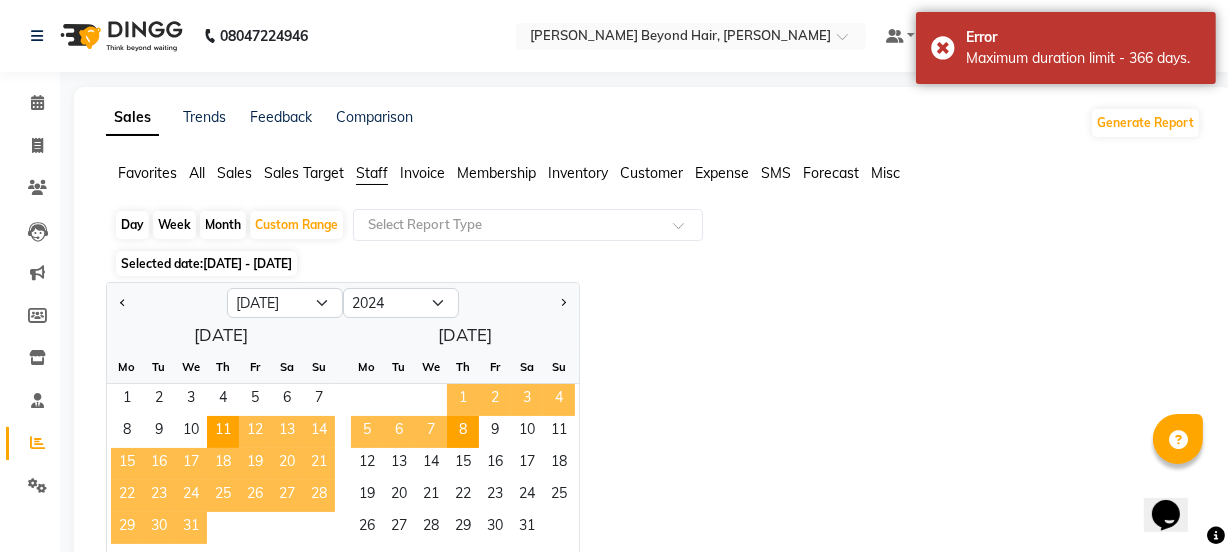 click on "Jan Feb Mar Apr May Jun [DATE] Aug Sep Oct Nov [DATE] 2015 2016 2017 2018 2019 2020 2021 2022 2023 2024 2025 2026 2027 2028 2029 2030 2031 2032 2033 2034  [DATE]  Mo Tu We Th Fr Sa Su  1   2   3   4   5   6   7   8   9   10   11   12   13   14   15   16   17   18   19   20   21   22   23   24   25   26   27   28   29   30   [DATE] Tu We Th Fr Sa Su  1   2   3   4   5   6   7   8   9   10   11   12   13   14   15   16   17   18   19   20   21   22   23   24   25   26   27   28   29   30   31" 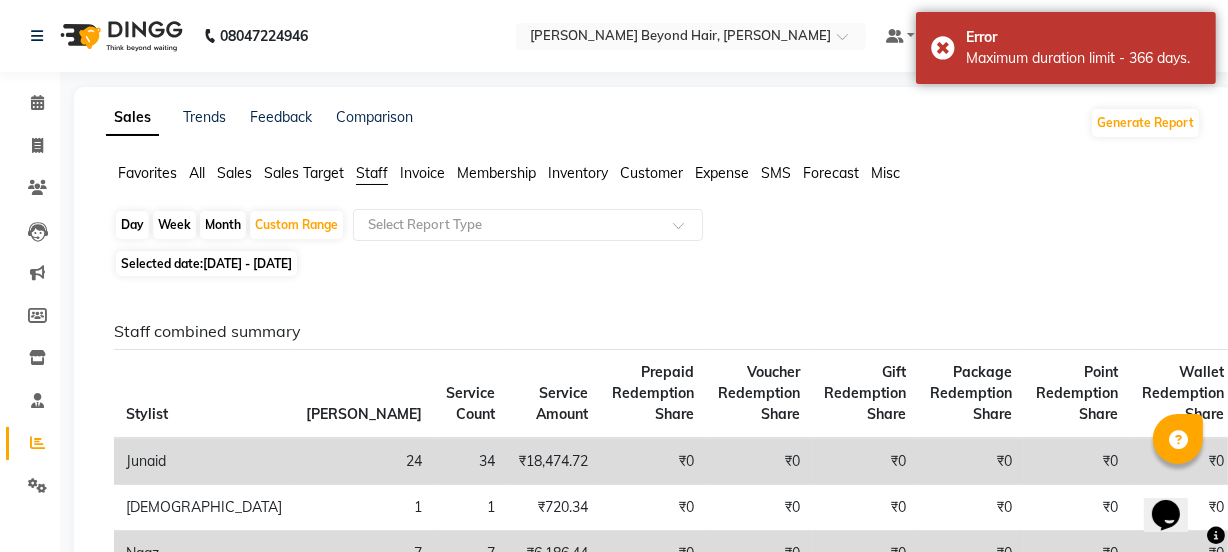 click on "Day" 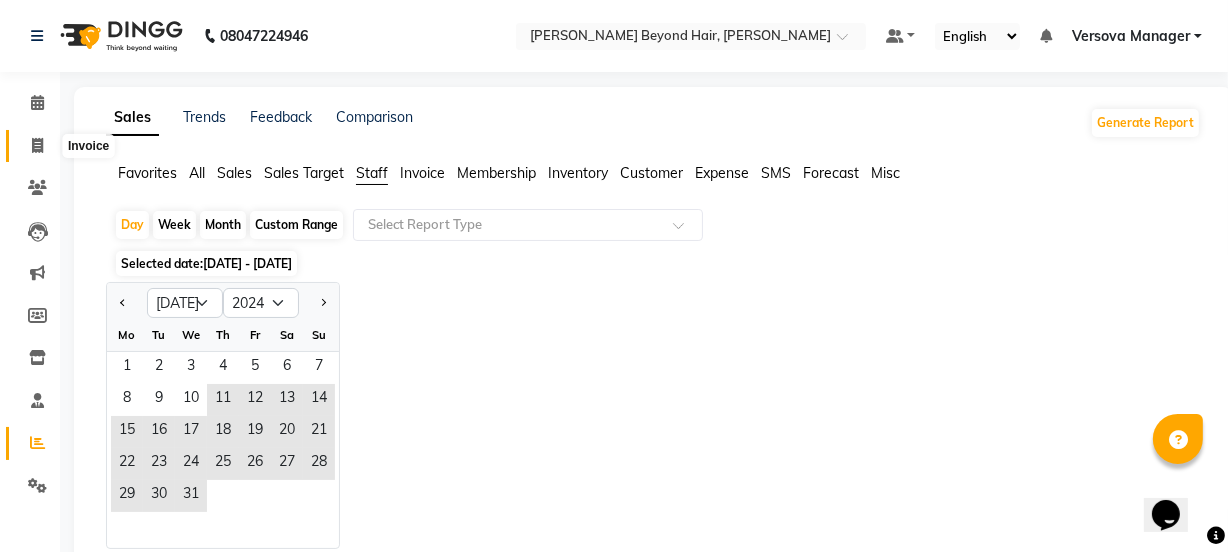 click 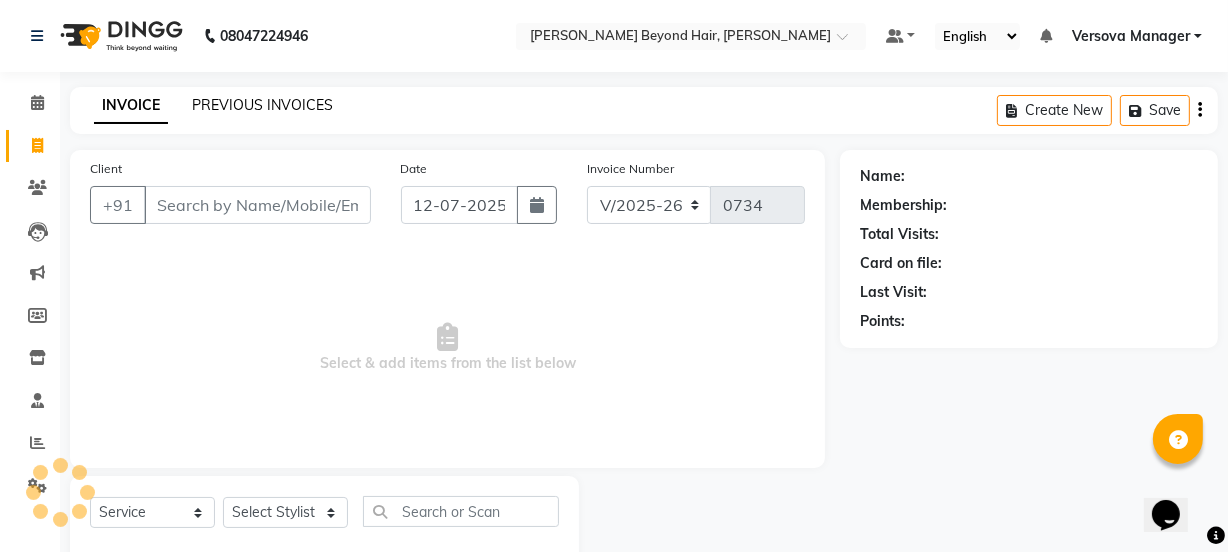 click on "PREVIOUS INVOICES" 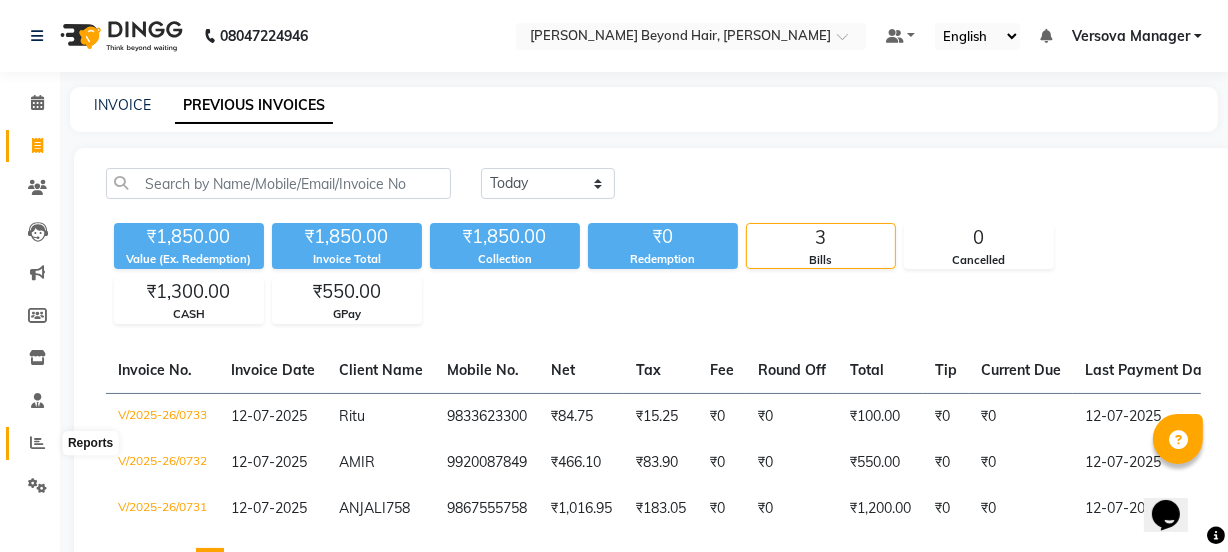 click 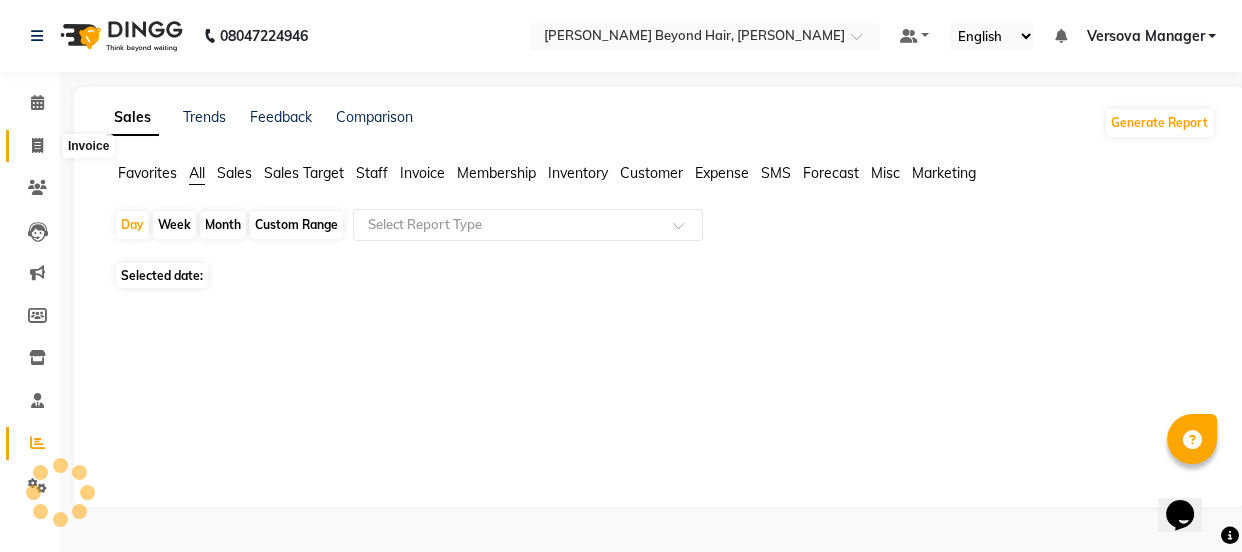 click 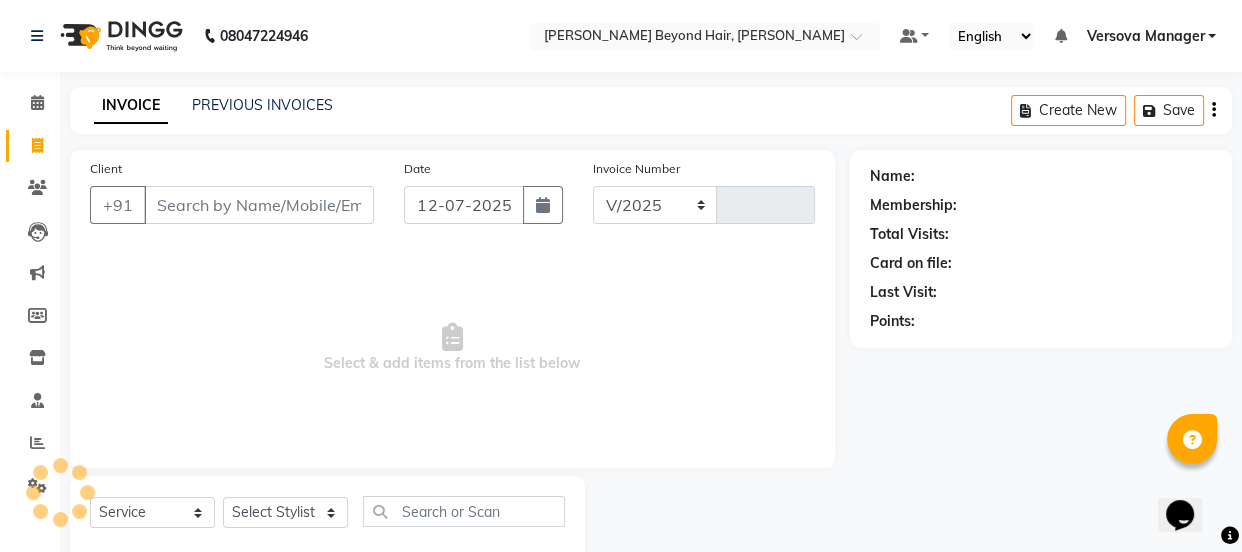 select on "6352" 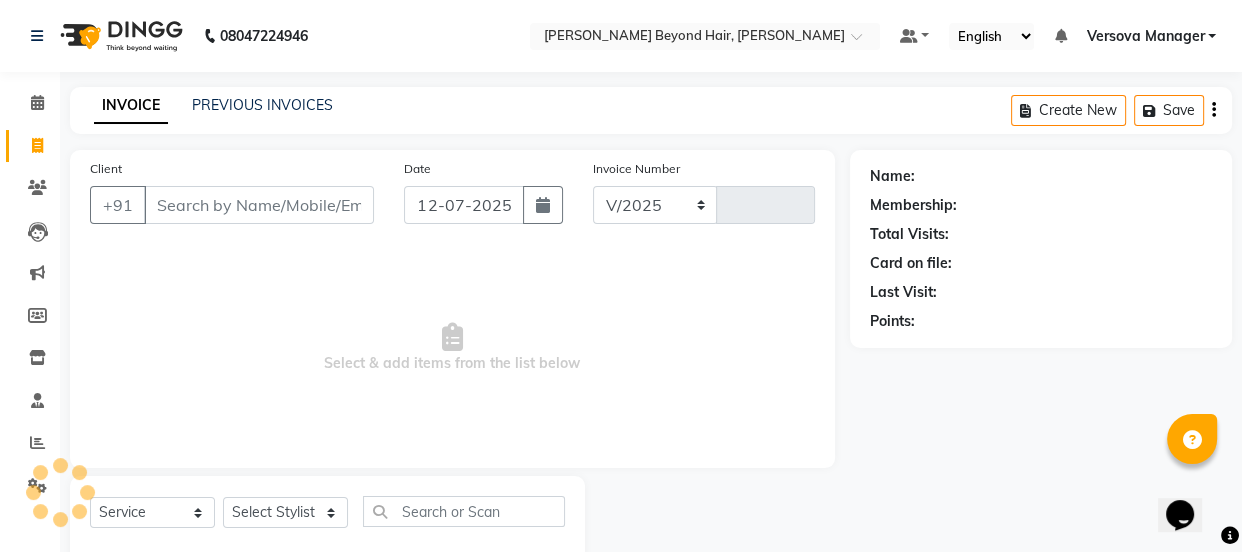 type on "0734" 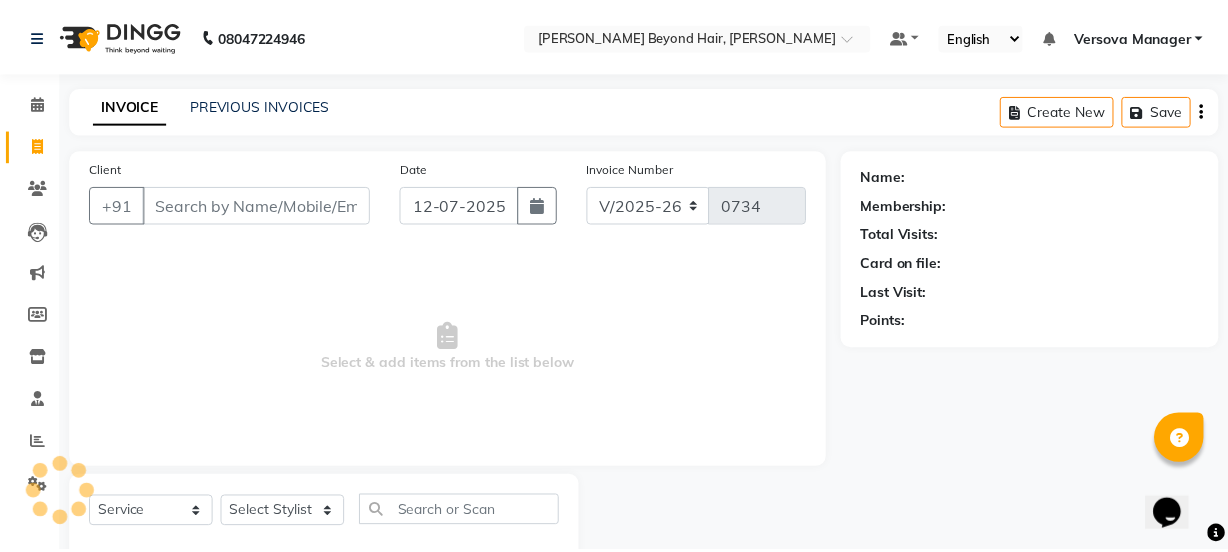 scroll, scrollTop: 50, scrollLeft: 0, axis: vertical 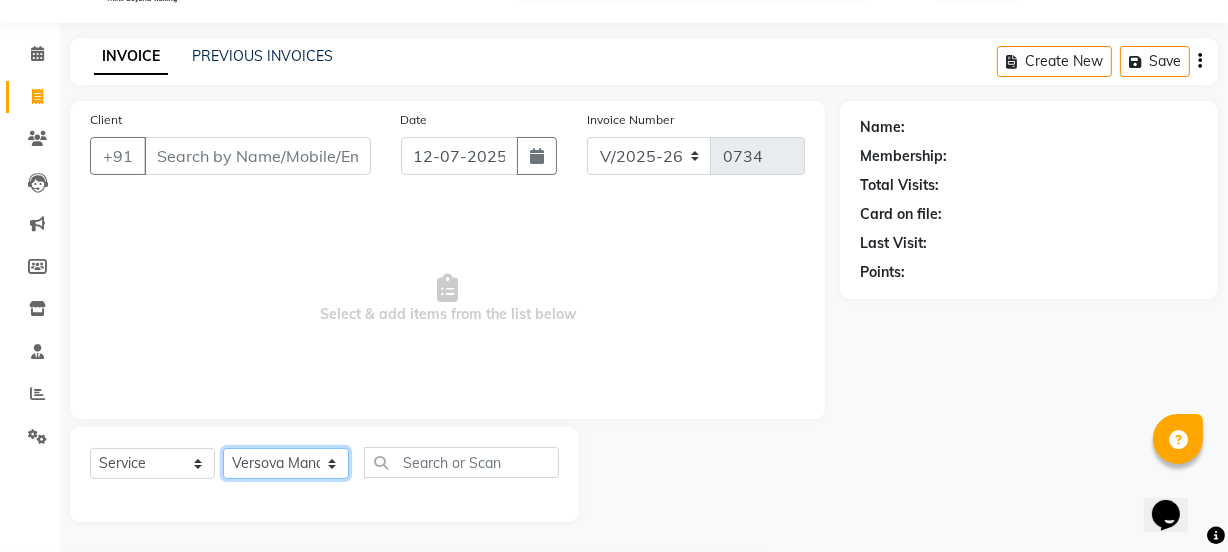 click on "Select Stylist ADMIN [PERSON_NAME]  [PERSON_NAME] [PERSON_NAME]  [PERSON_NAME] [PERSON_NAME] [PERSON_NAME] [PERSON_NAME]  [PERSON_NAME]  [PERSON_NAME]  Sheetal  SIDDHI Sunny  teju  Versova Manager [PERSON_NAME] [PERSON_NAME]" 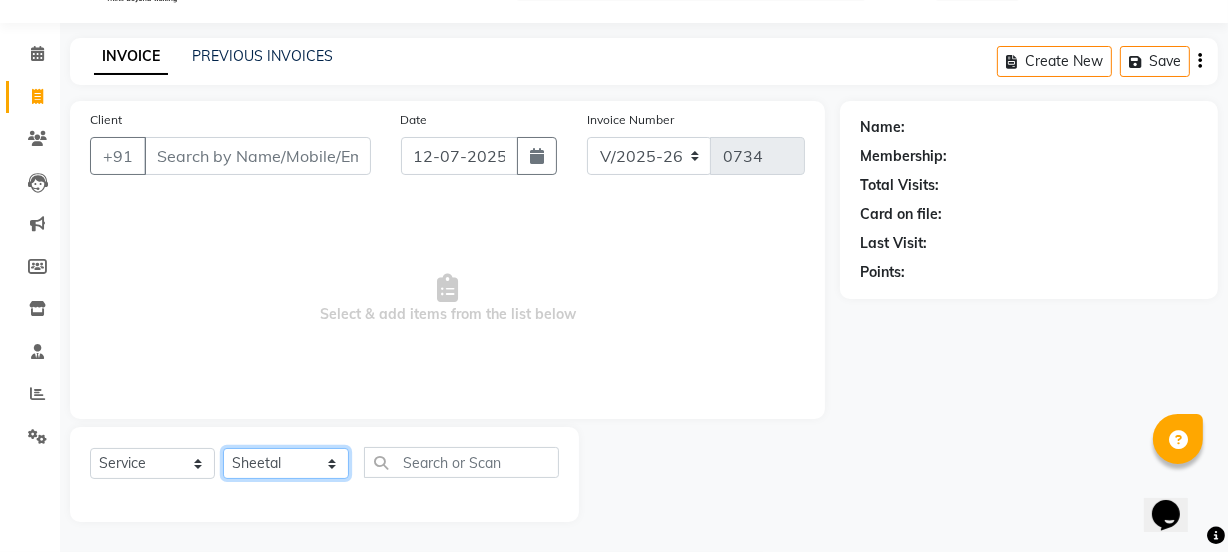 click on "Select Stylist ADMIN [PERSON_NAME]  [PERSON_NAME] [PERSON_NAME]  [PERSON_NAME] [PERSON_NAME] [PERSON_NAME] [PERSON_NAME]  [PERSON_NAME]  [PERSON_NAME]  Sheetal  SIDDHI Sunny  teju  Versova Manager [PERSON_NAME] [PERSON_NAME]" 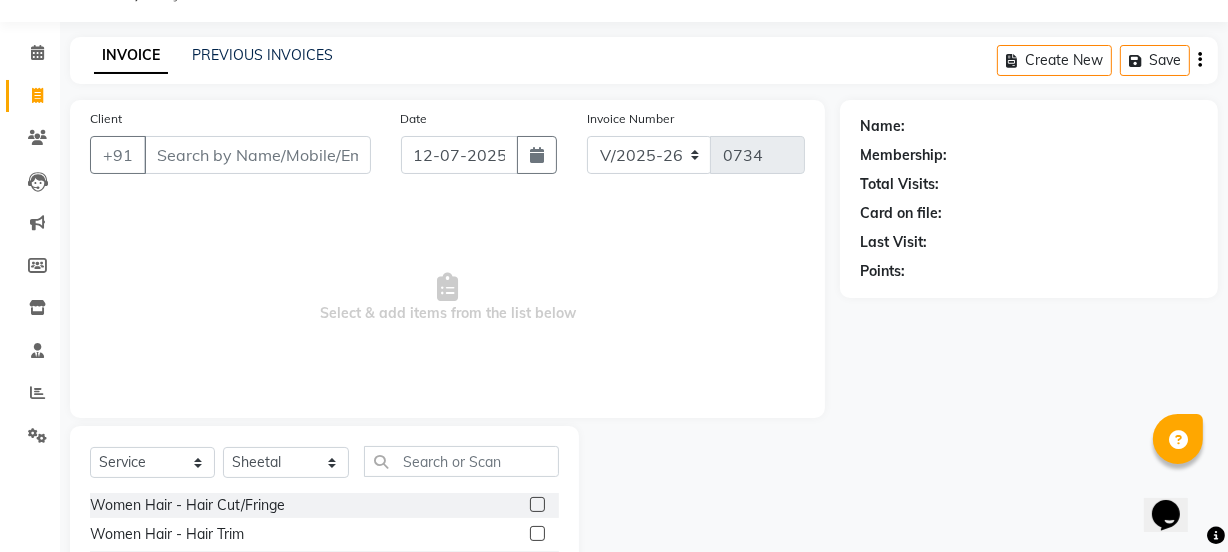 click 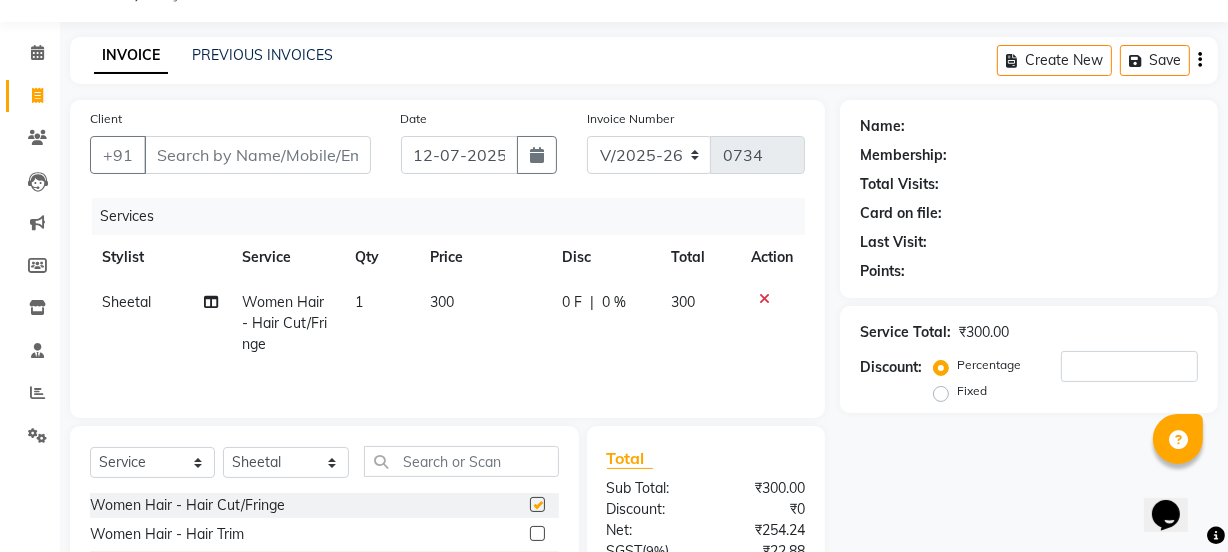checkbox on "false" 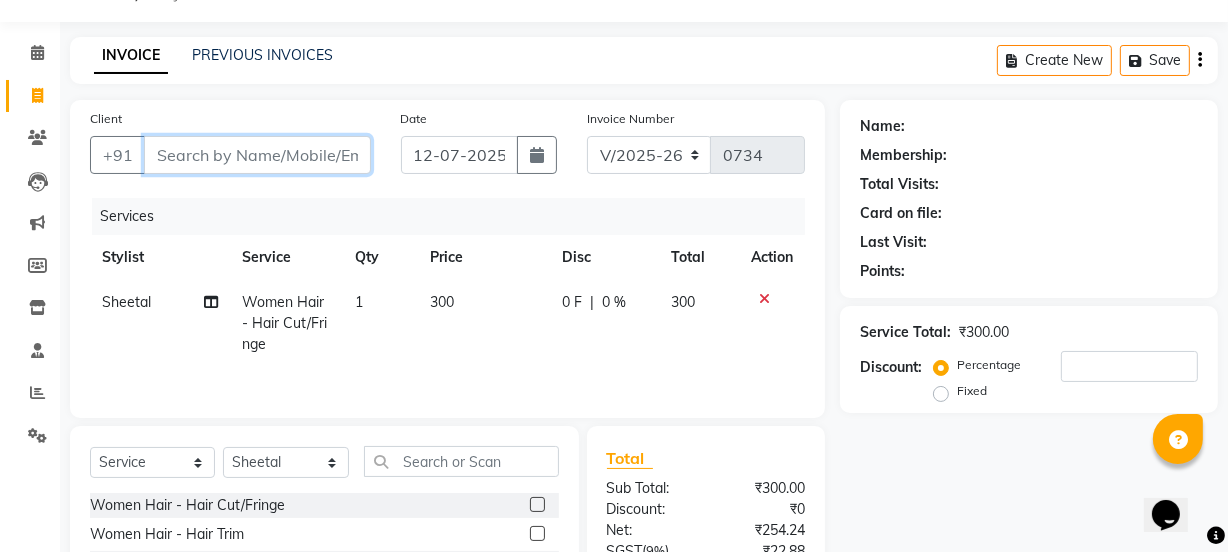 click on "Client" at bounding box center [257, 155] 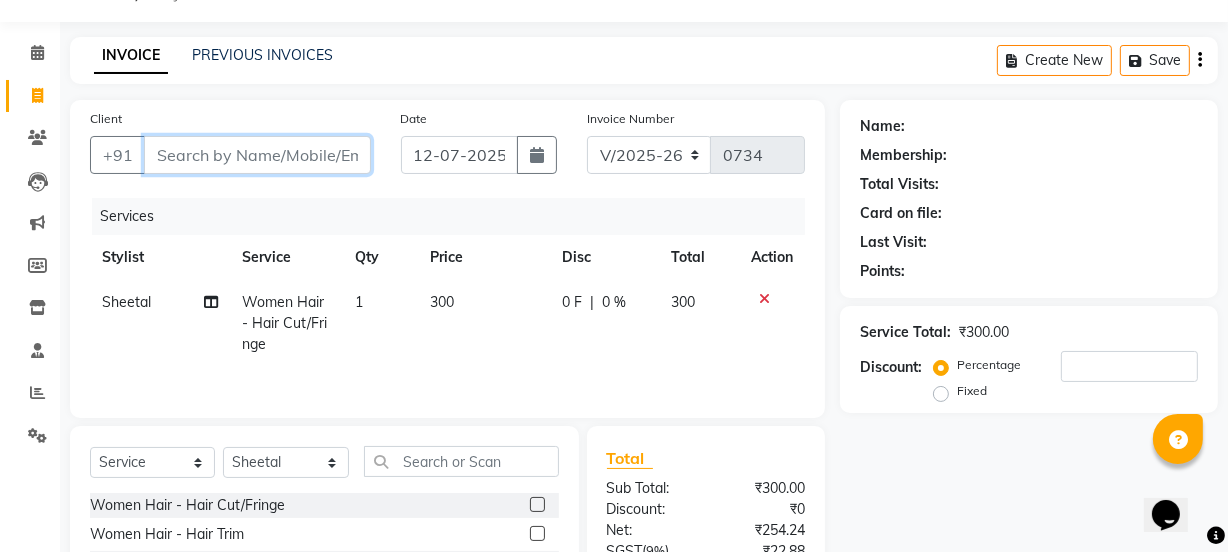 click on "Client" at bounding box center [257, 155] 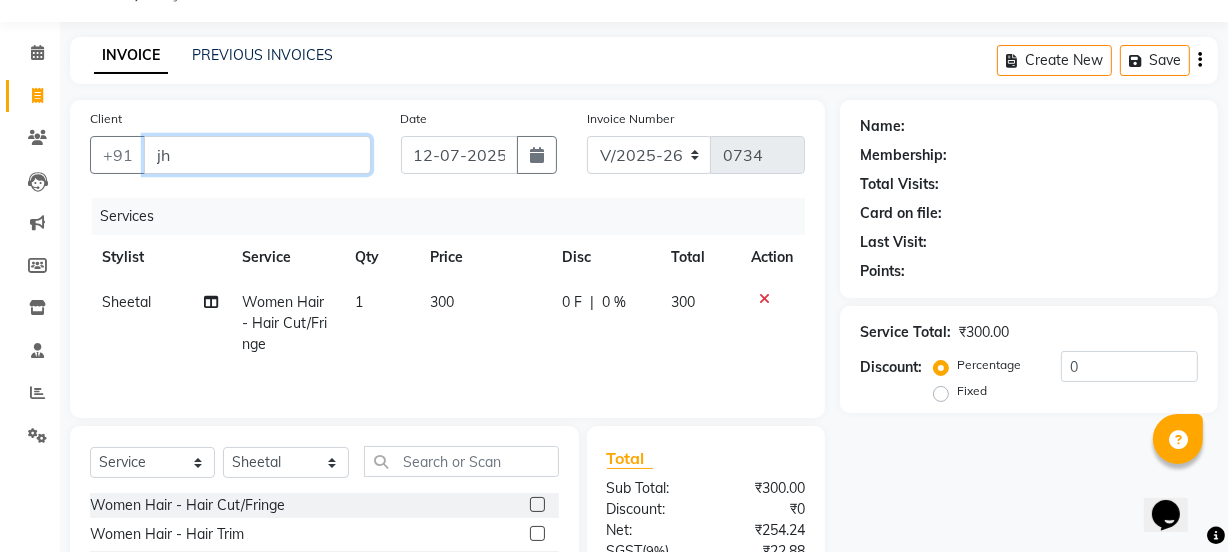 type on "j" 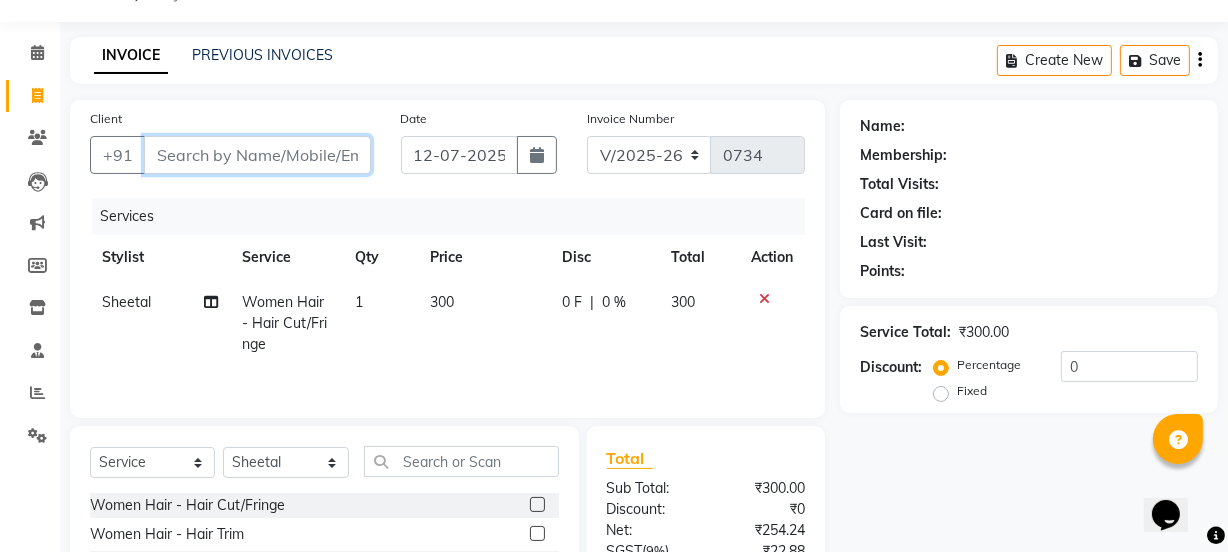 type on "w" 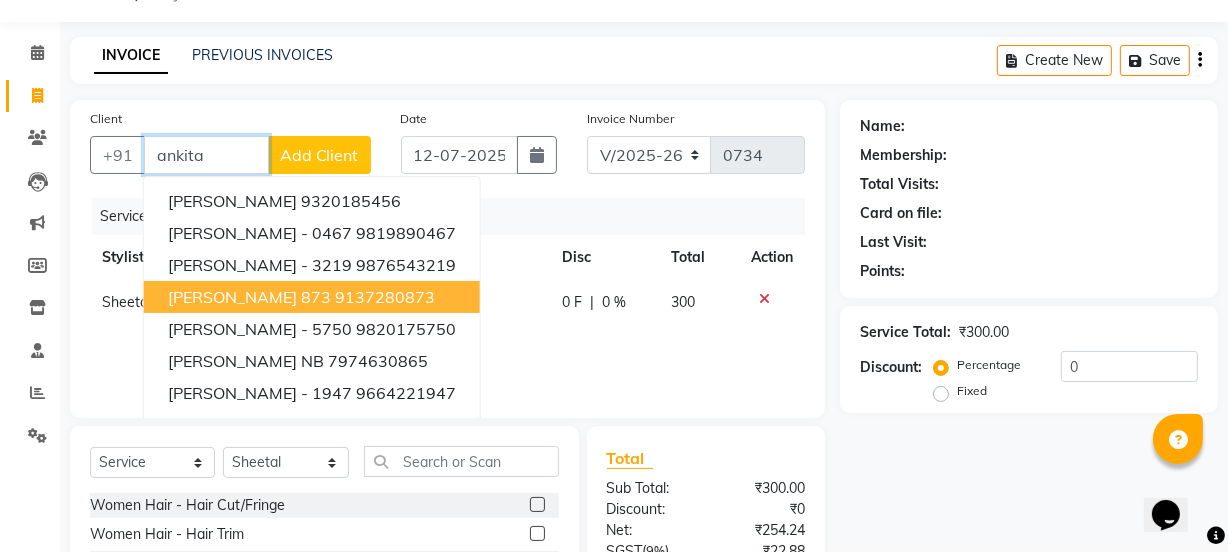 click on "9137280873" at bounding box center [385, 297] 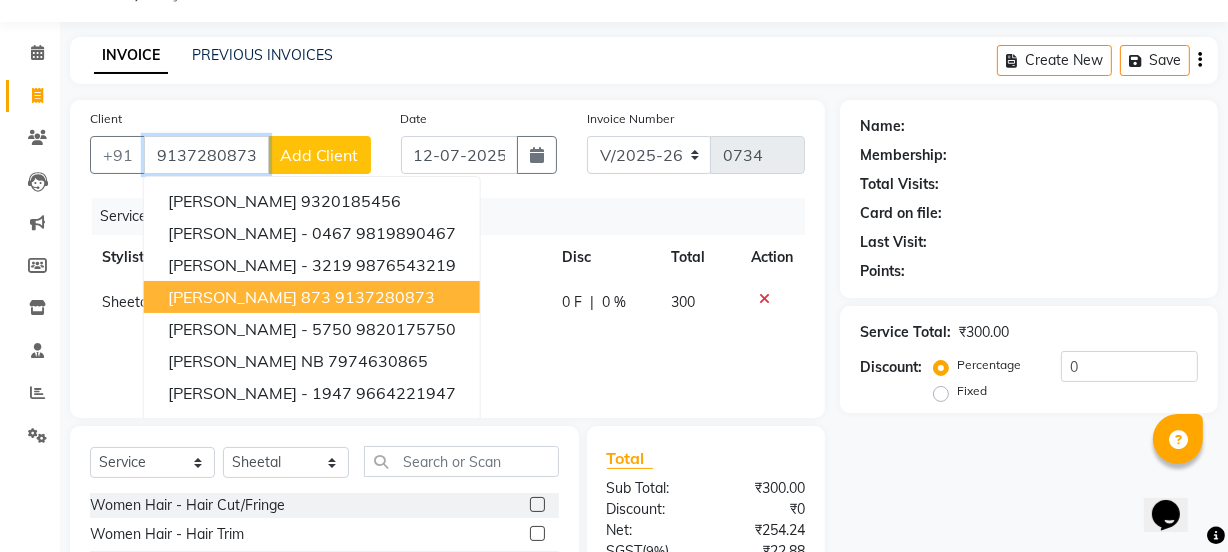 type on "9137280873" 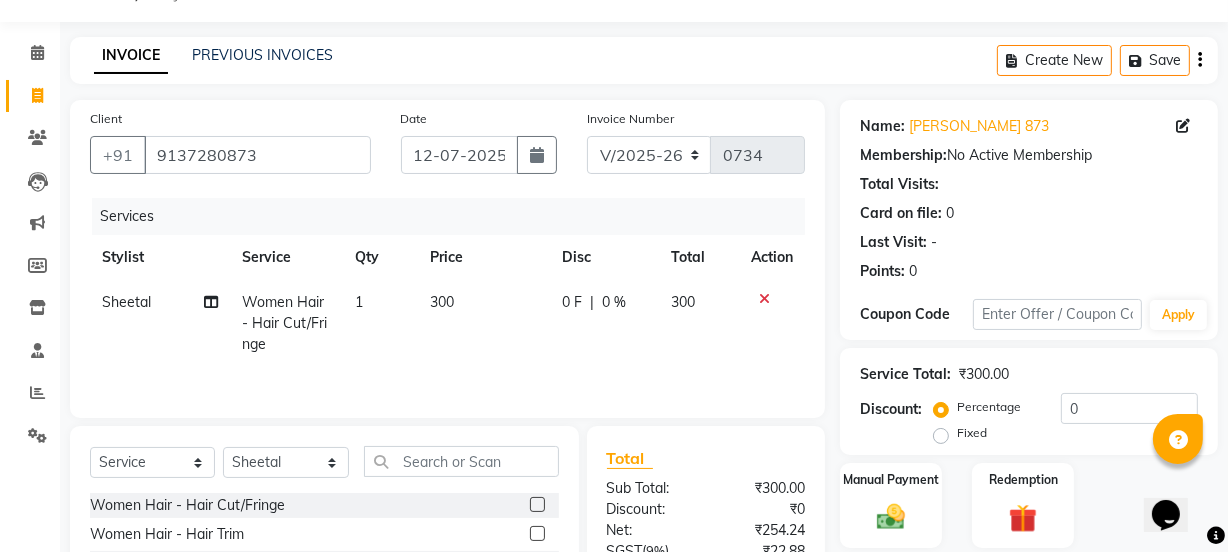 scroll, scrollTop: 250, scrollLeft: 0, axis: vertical 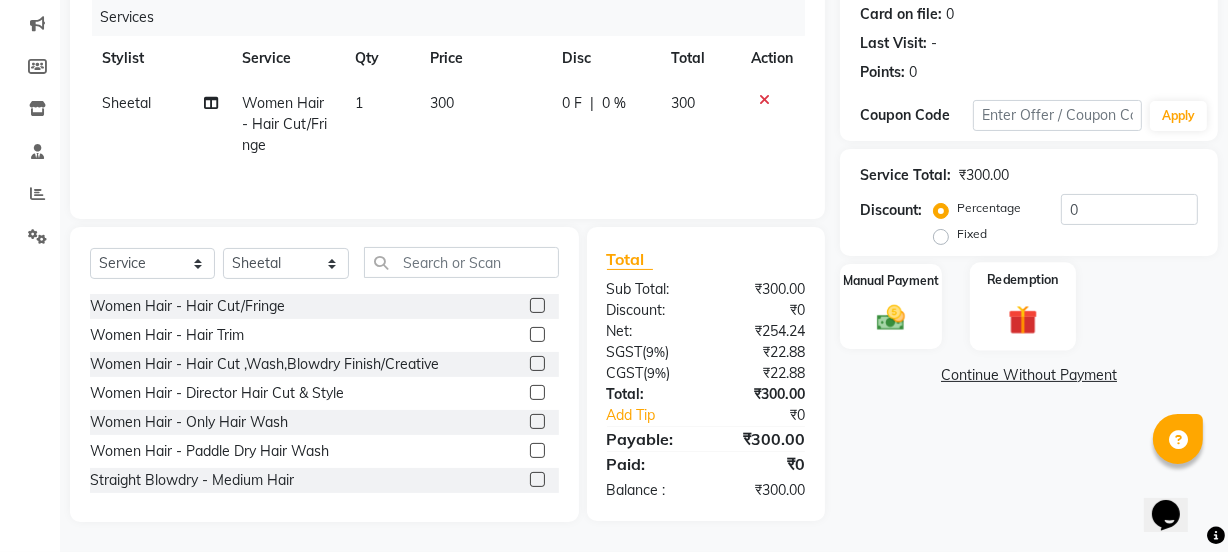 click 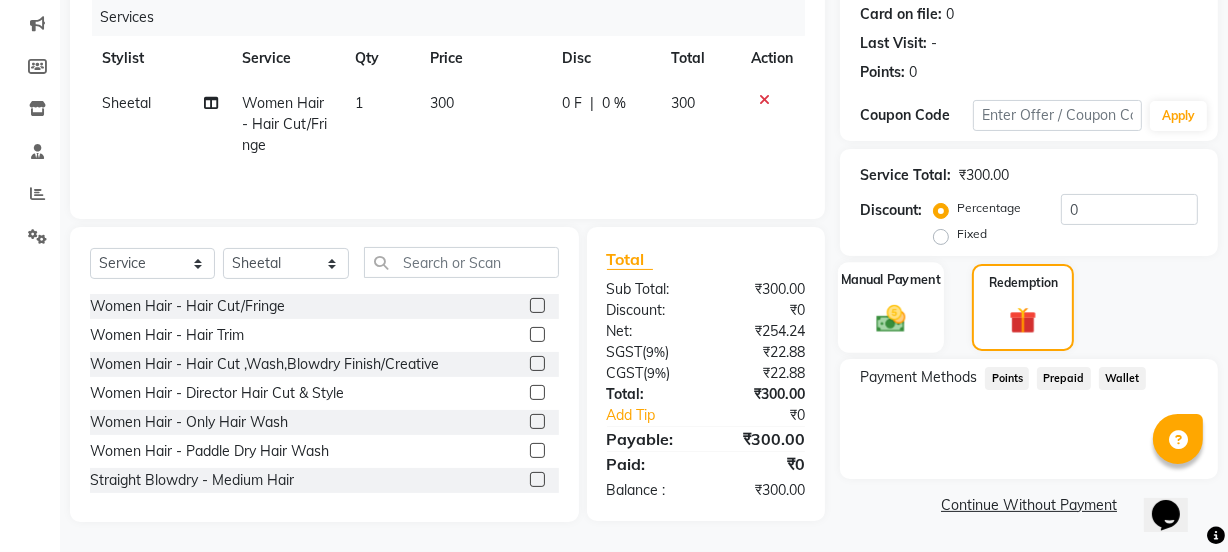 click 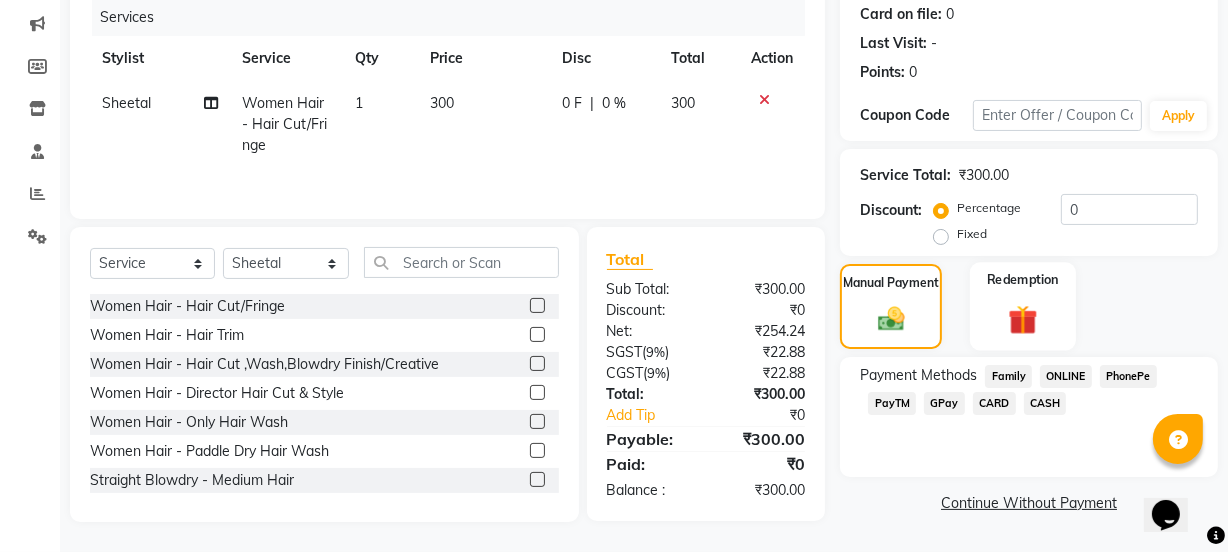 click on "Redemption" 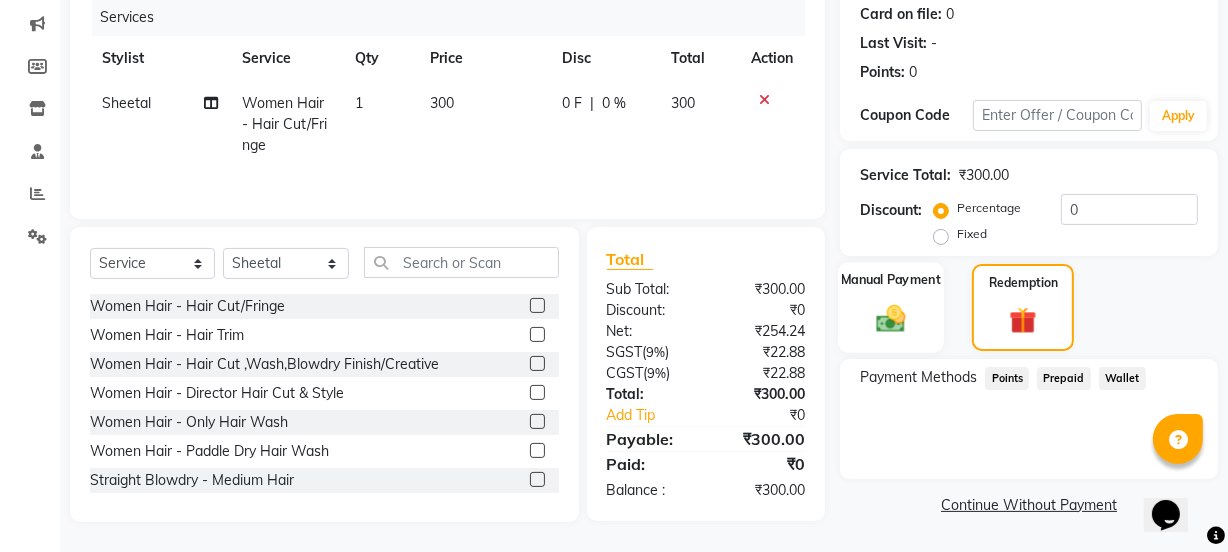 click on "Manual Payment" 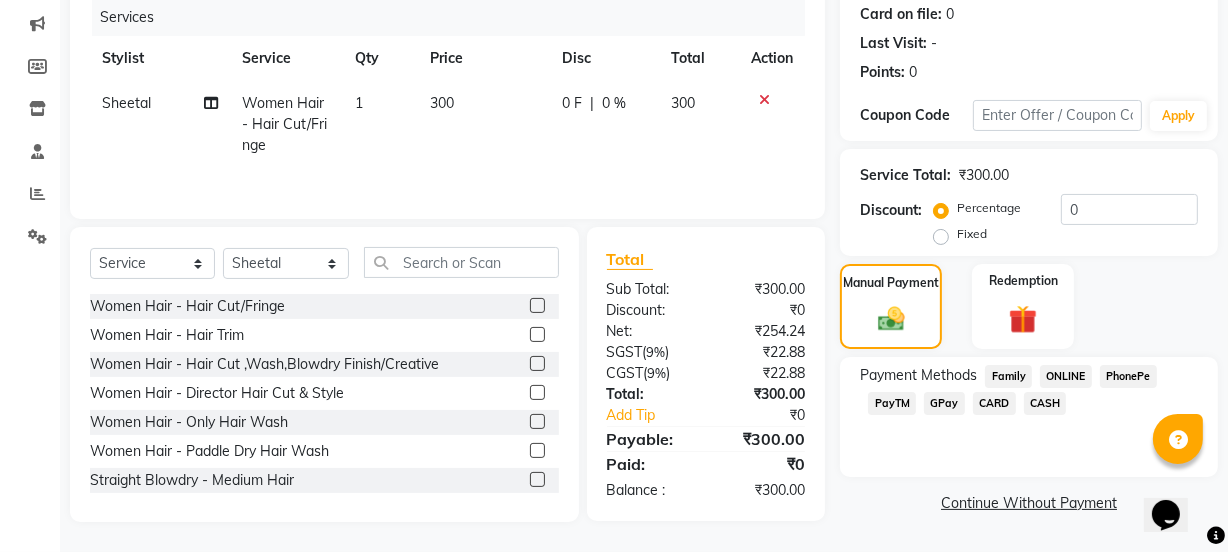 click on "Family" 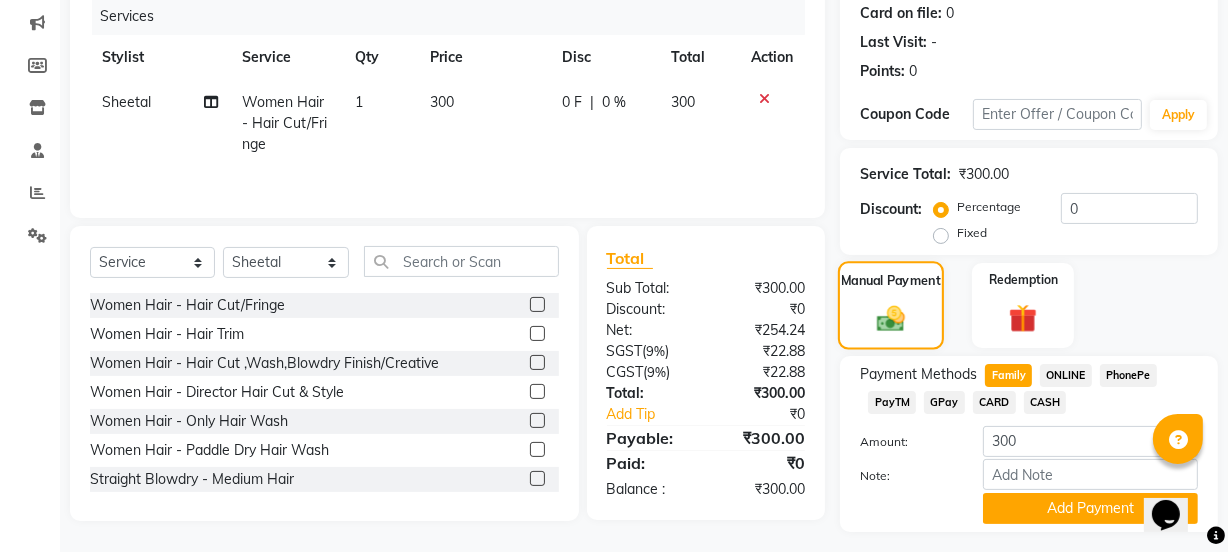 click 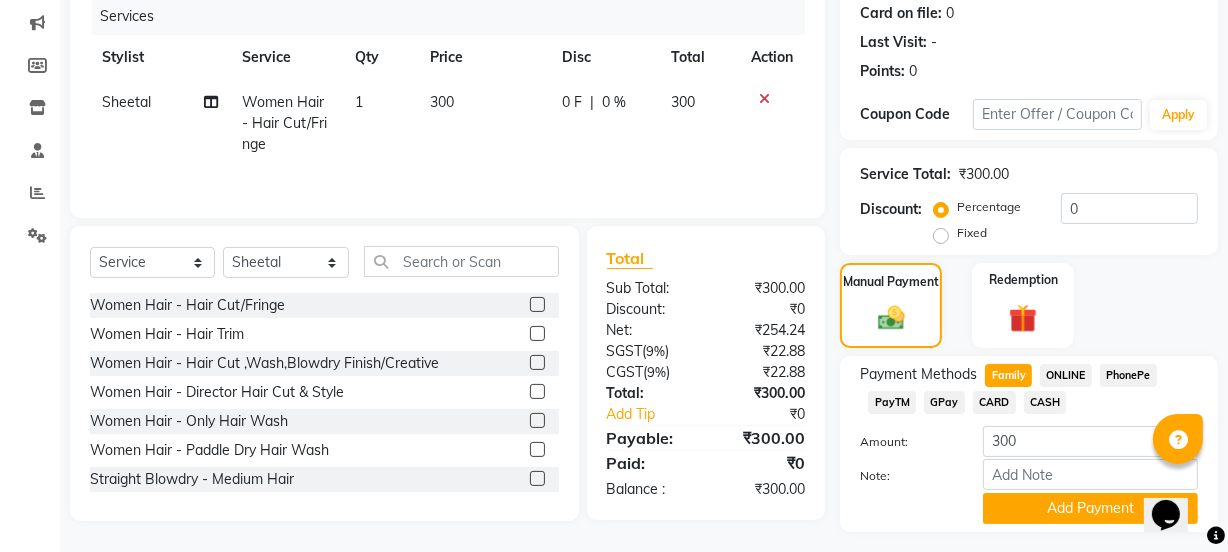 click on "ONLINE" 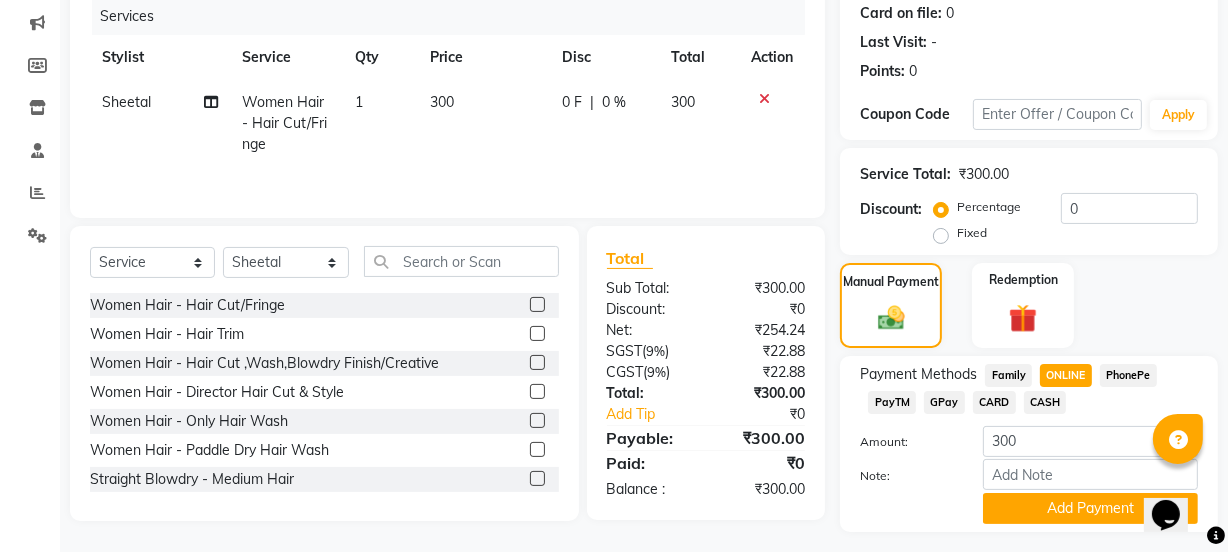 click on "PhonePe" 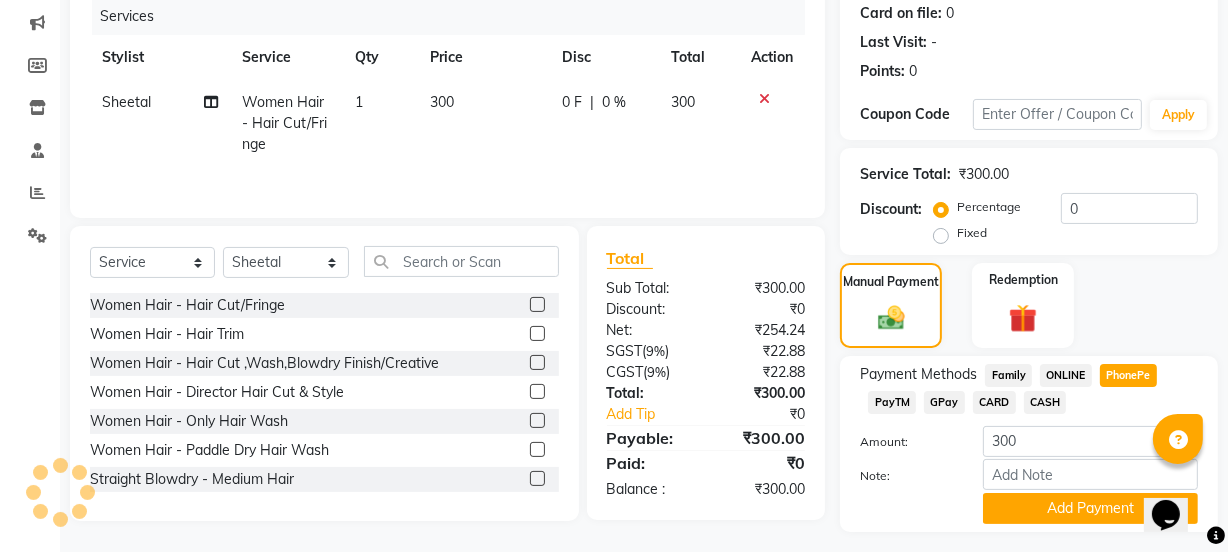 click on "PayTM" 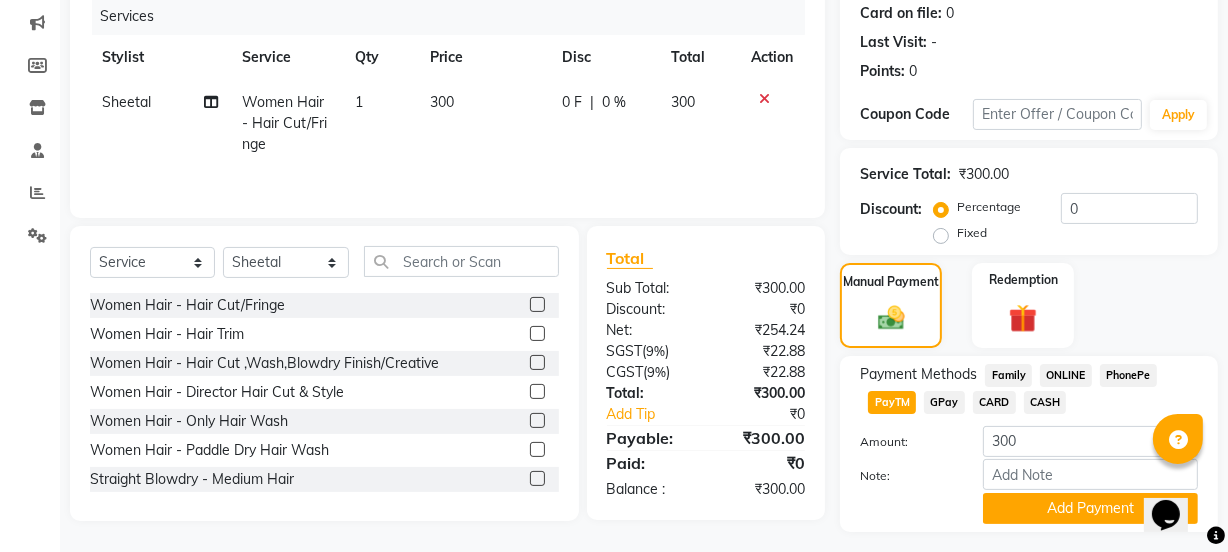 click on "GPay" 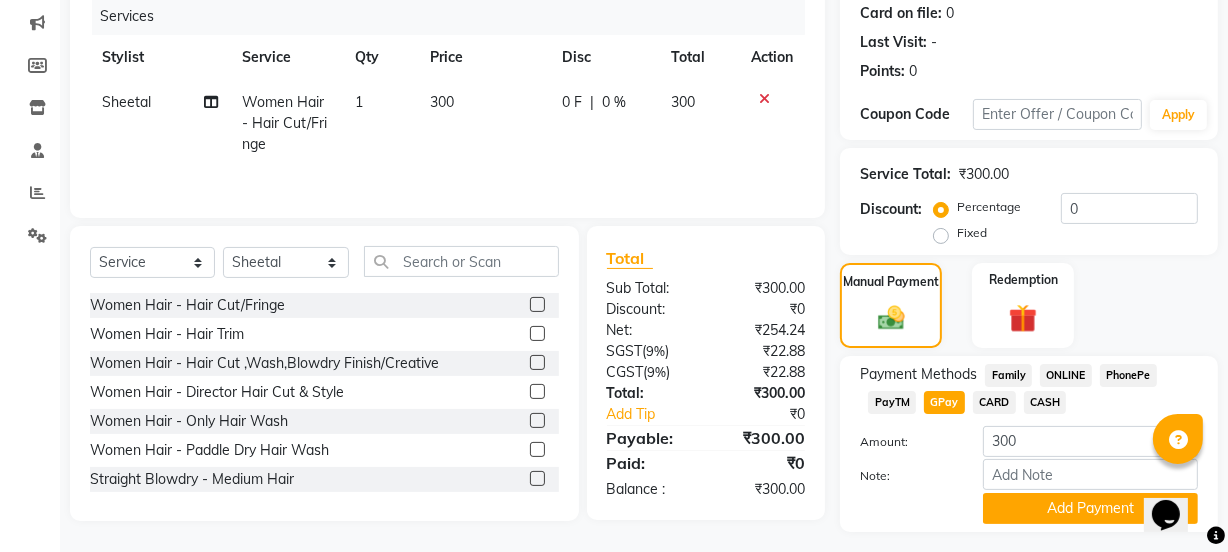 click on "CARD" 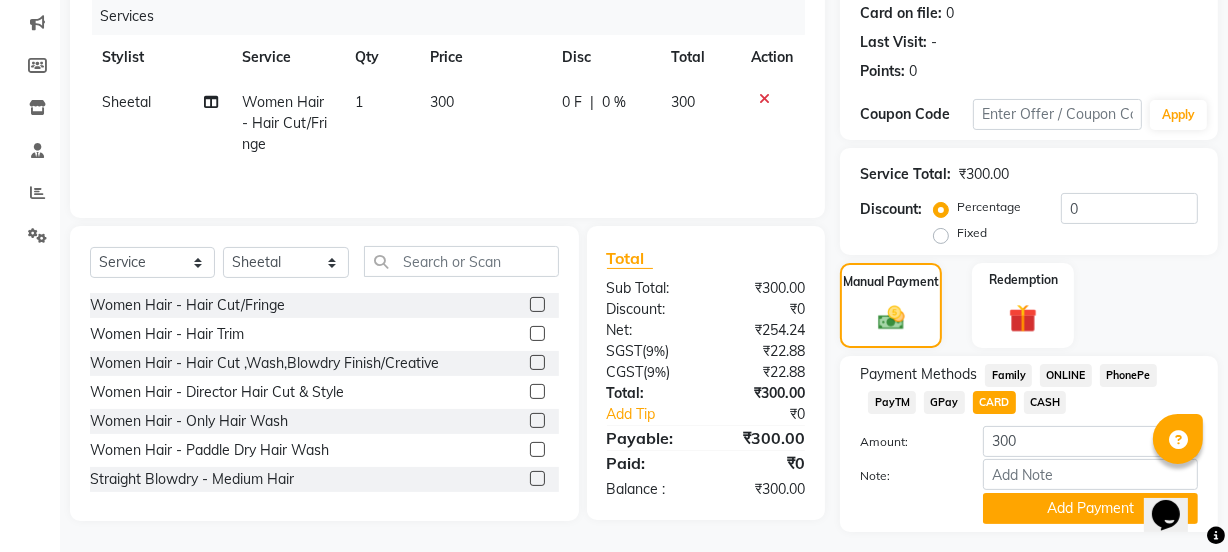 click on "CASH" 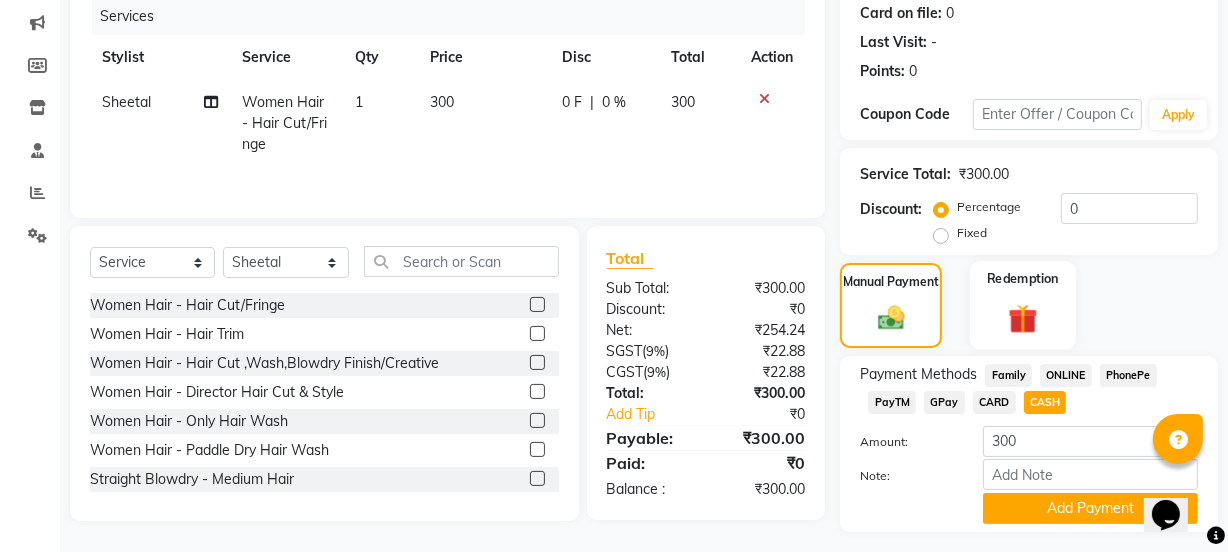 click on "Redemption" 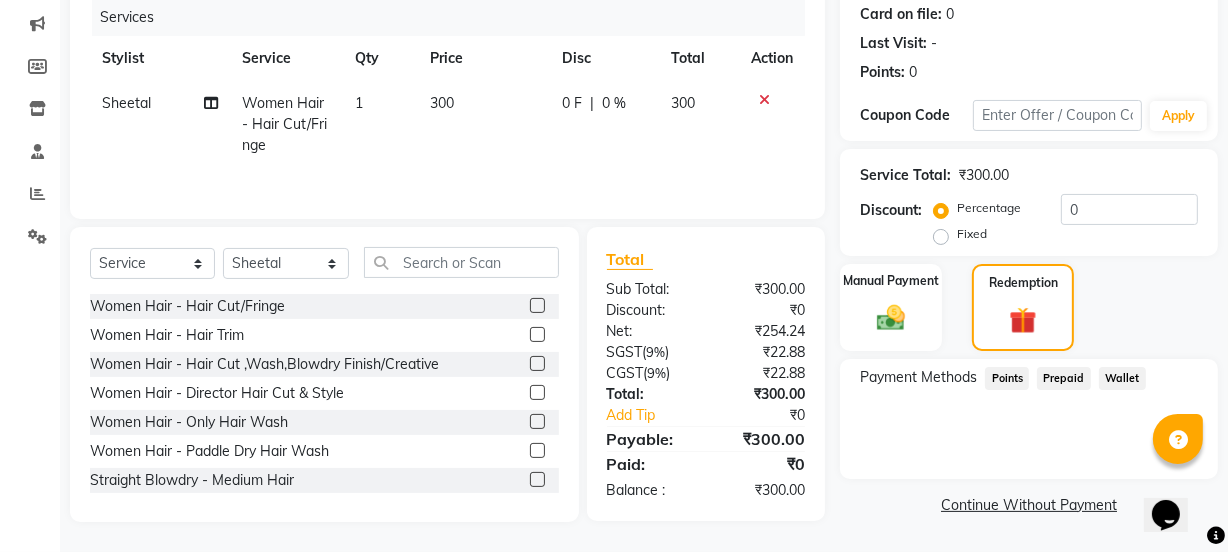 click on "Points" 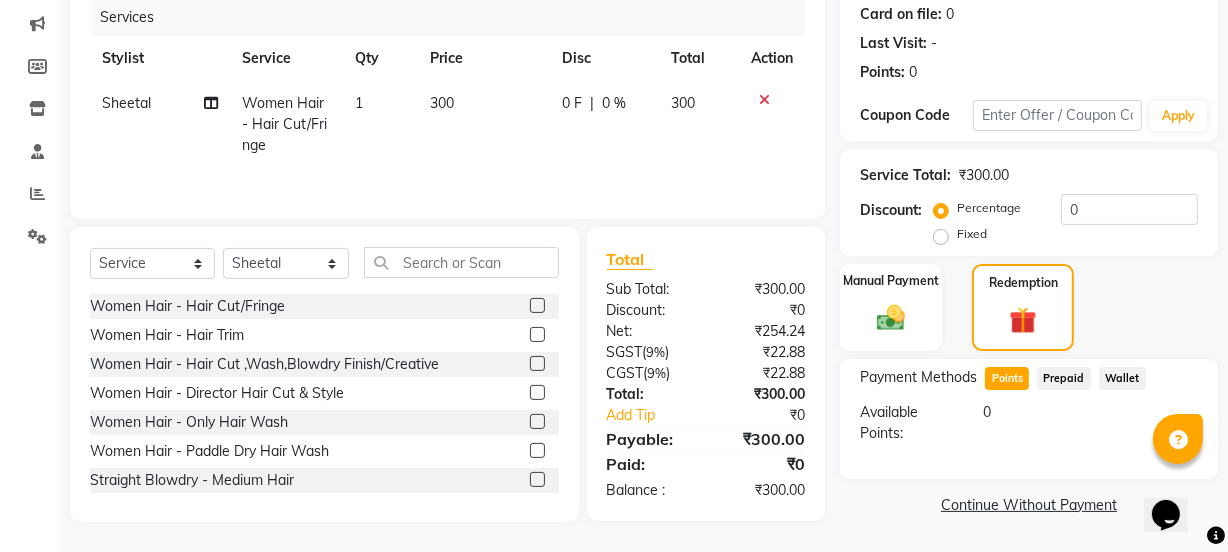 click on "Prepaid" 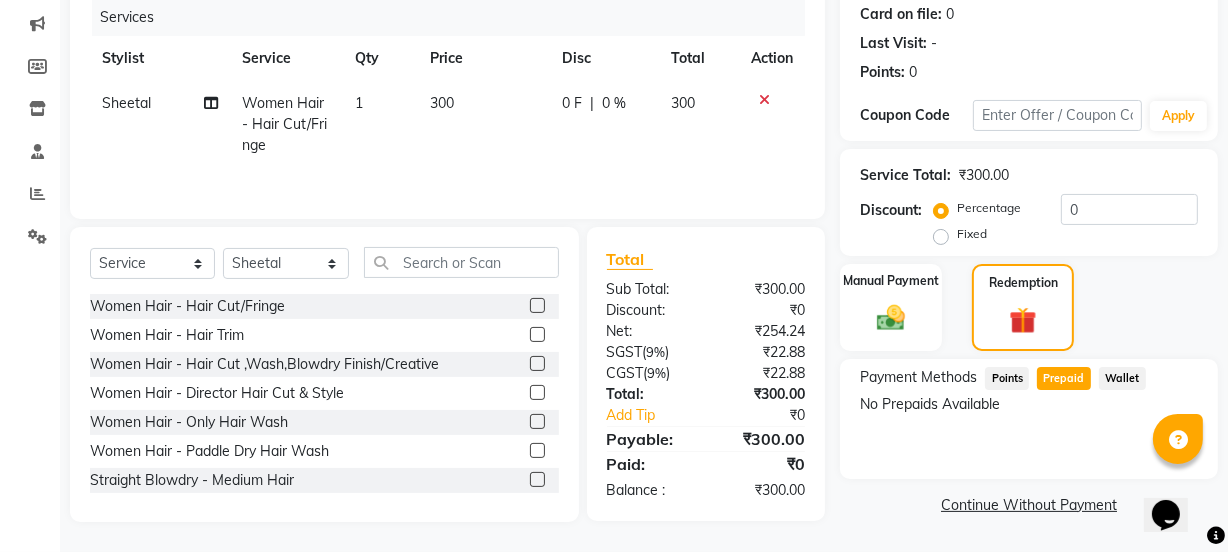 click on "Wallet" 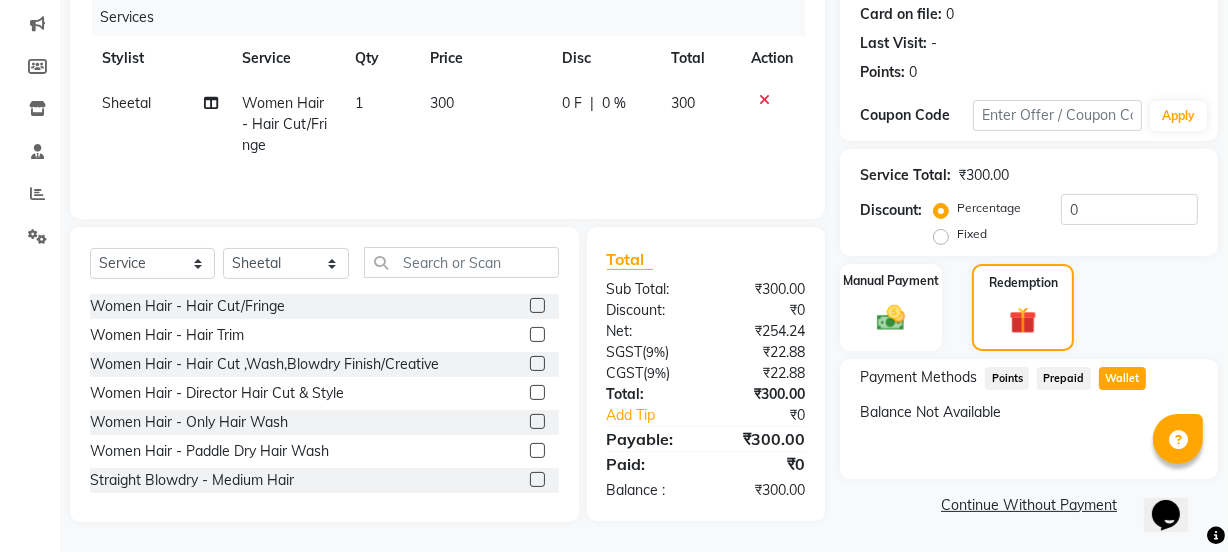 click on "Points" 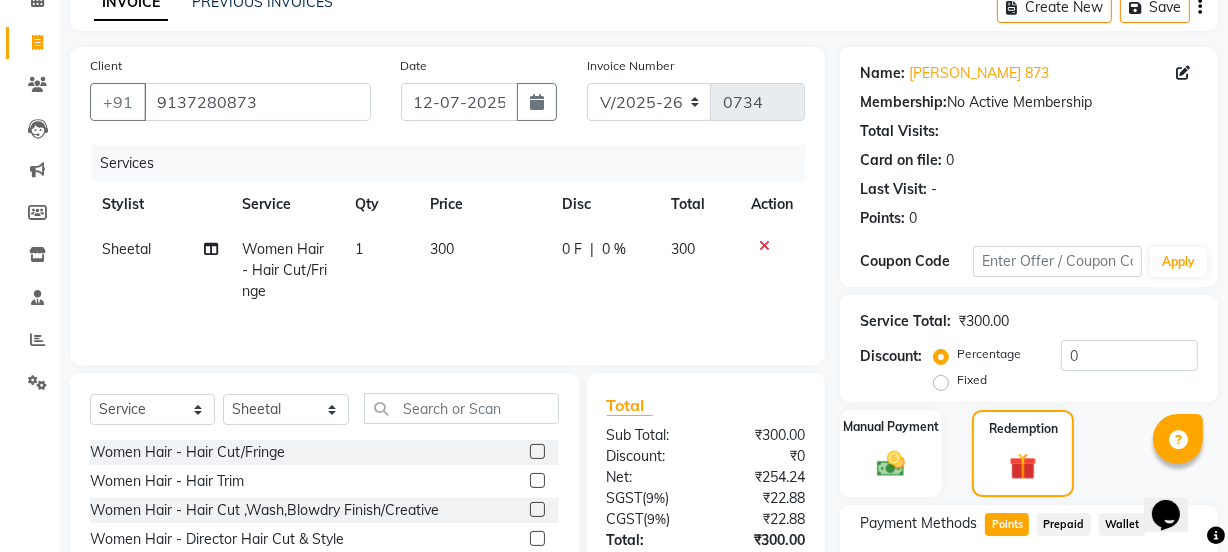 scroll, scrollTop: 0, scrollLeft: 0, axis: both 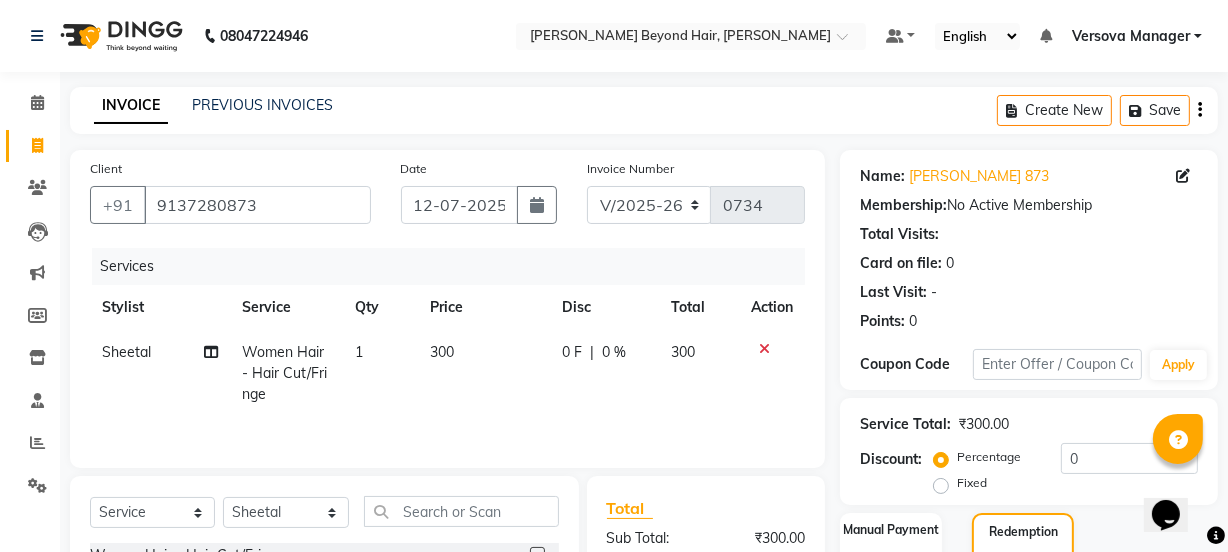 click 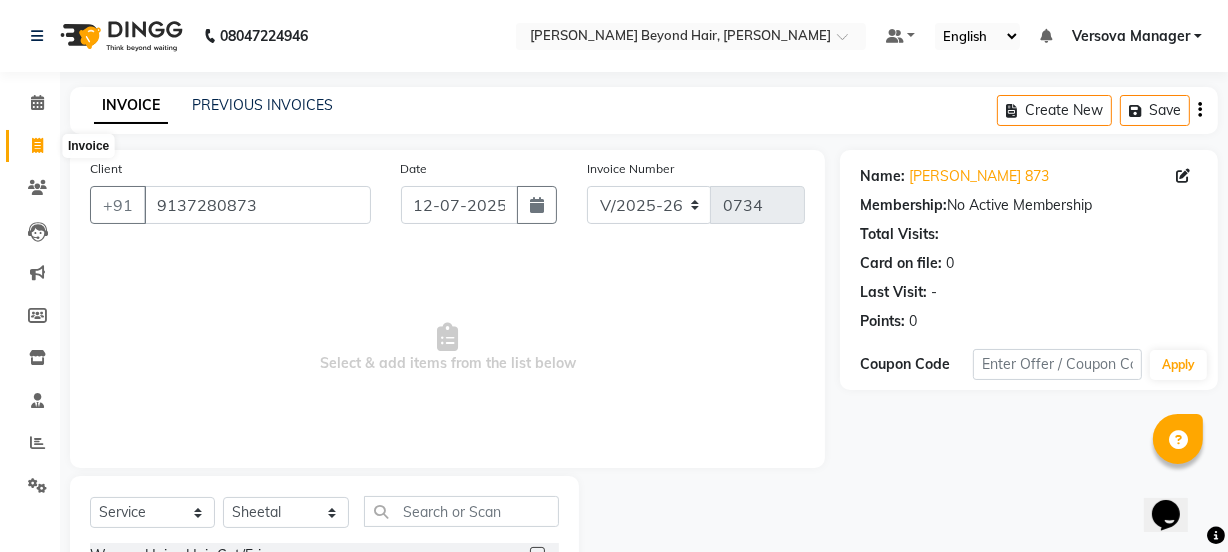 click 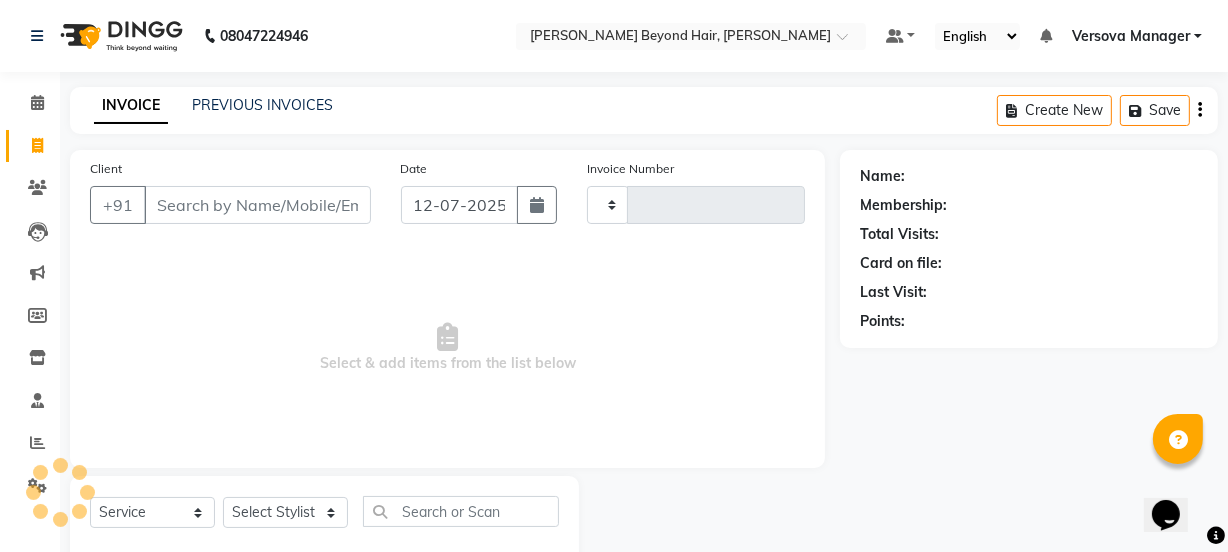 scroll, scrollTop: 50, scrollLeft: 0, axis: vertical 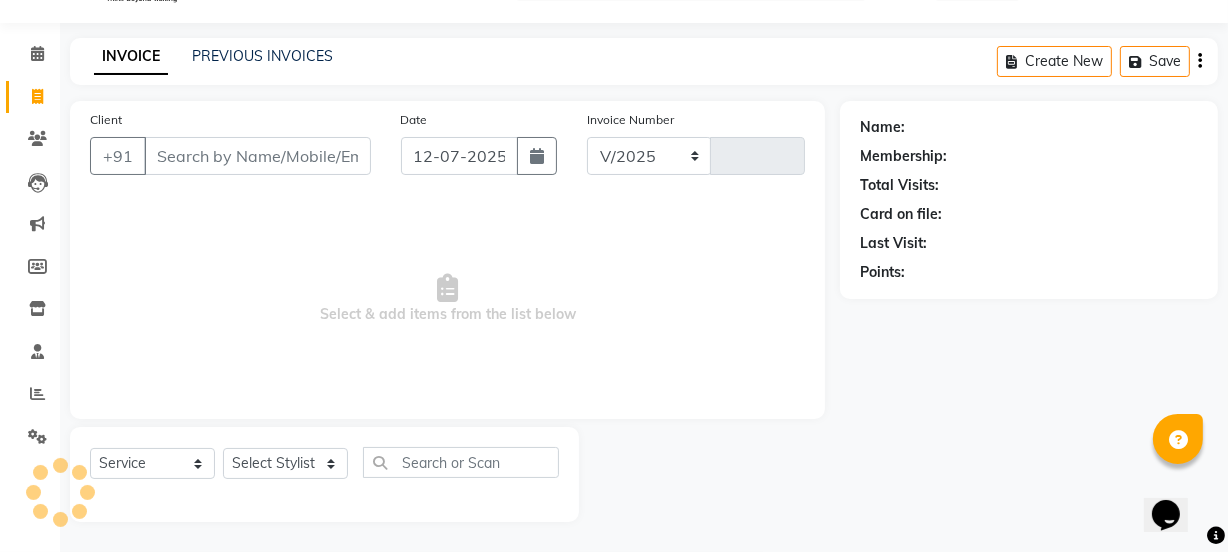 select on "6352" 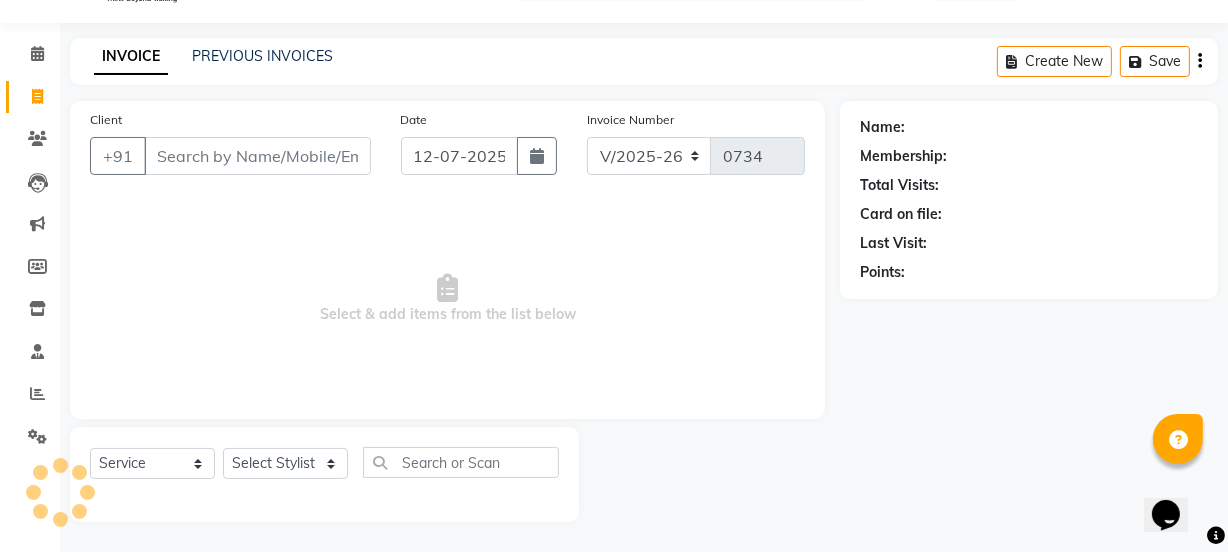 select on "48071" 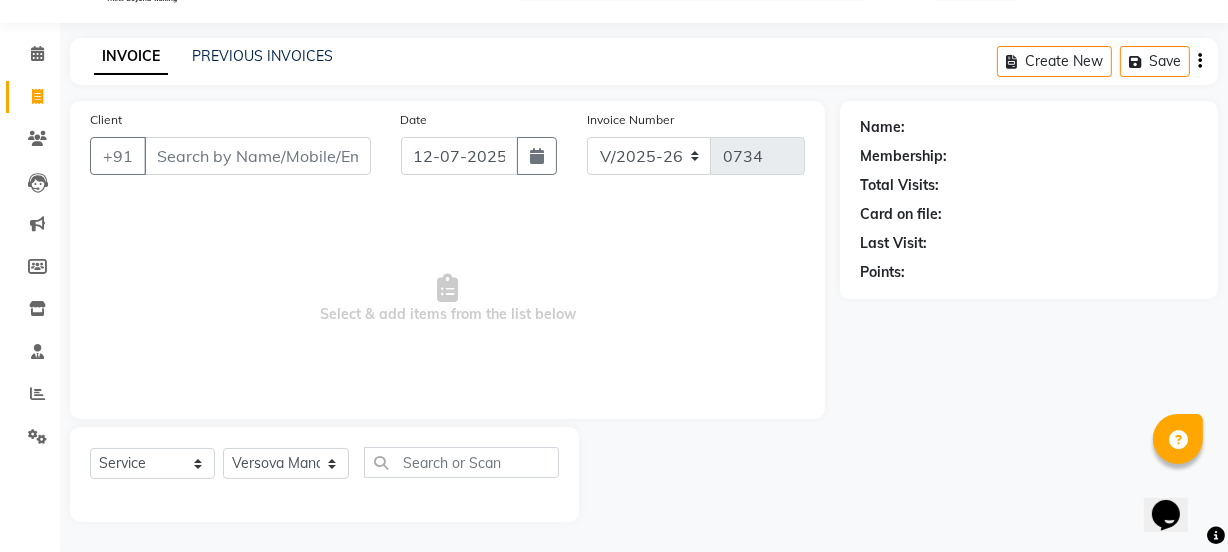 scroll, scrollTop: 0, scrollLeft: 0, axis: both 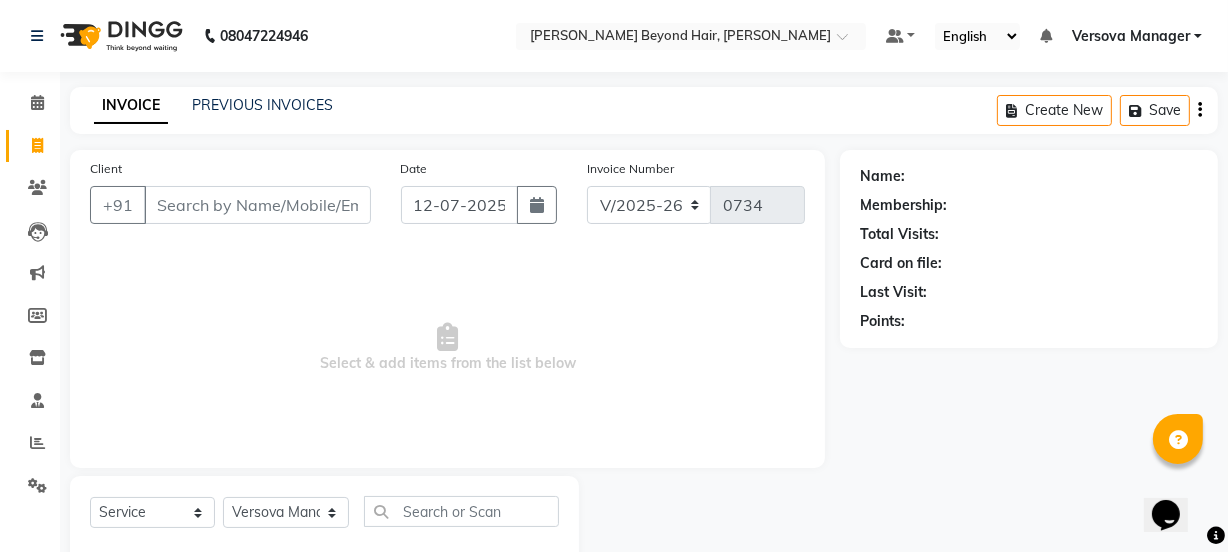 click on "INVOICE PREVIOUS INVOICES Create New   Save  Client +91 Date [DATE] Invoice Number V/2025 V/[PHONE_NUMBER]  Select & add items from the list below  Select  Service  Product  Membership  Package Voucher Prepaid Gift Card  Select Stylist ADMIN [PERSON_NAME]  [PERSON_NAME] [PERSON_NAME]  [PERSON_NAME] [PERSON_NAME] Pratibha [PERSON_NAME] [PERSON_NAME]  [PERSON_NAME]  [PERSON_NAME]  Sheetal  SIDDHI Sunny  teju  Versova Manager [PERSON_NAME] [PERSON_NAME] Name: Membership: Total Visits: Card on file: Last Visit:  Points:" 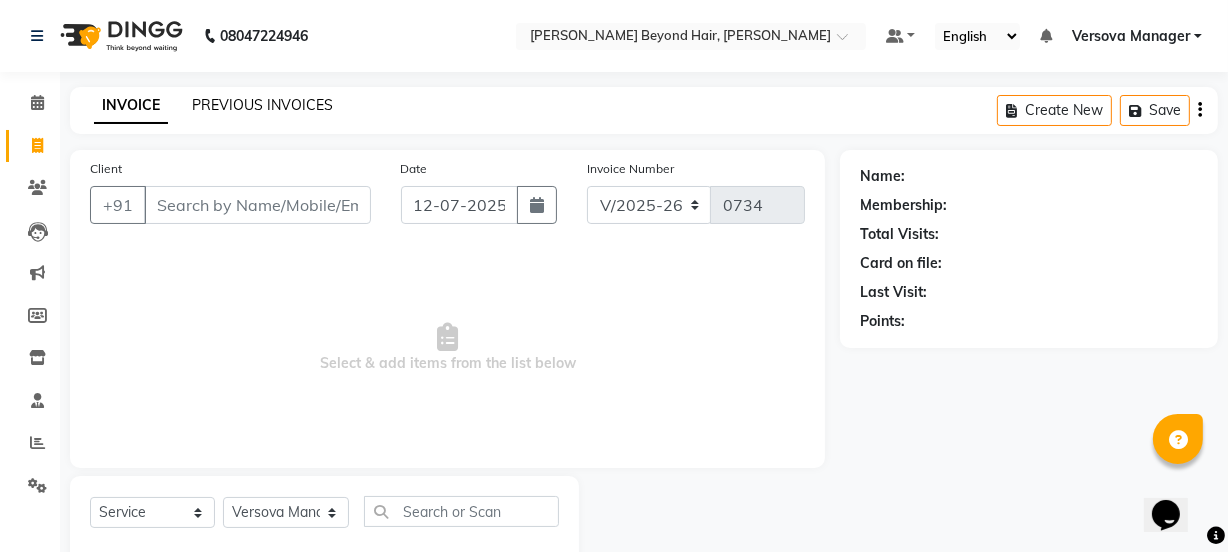 click on "PREVIOUS INVOICES" 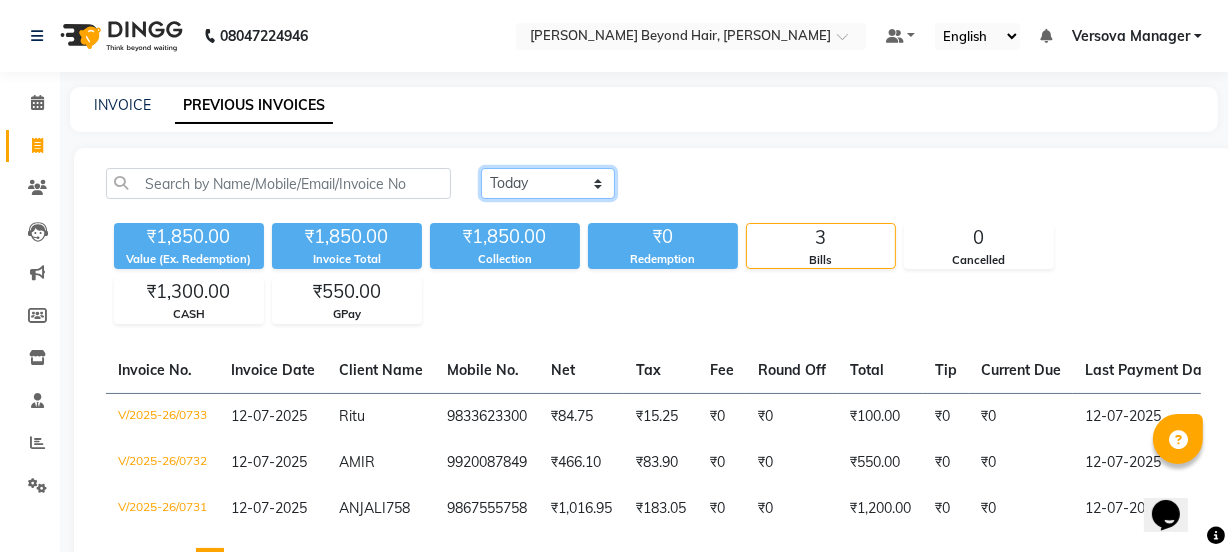 click on "[DATE] [DATE] Custom Range" 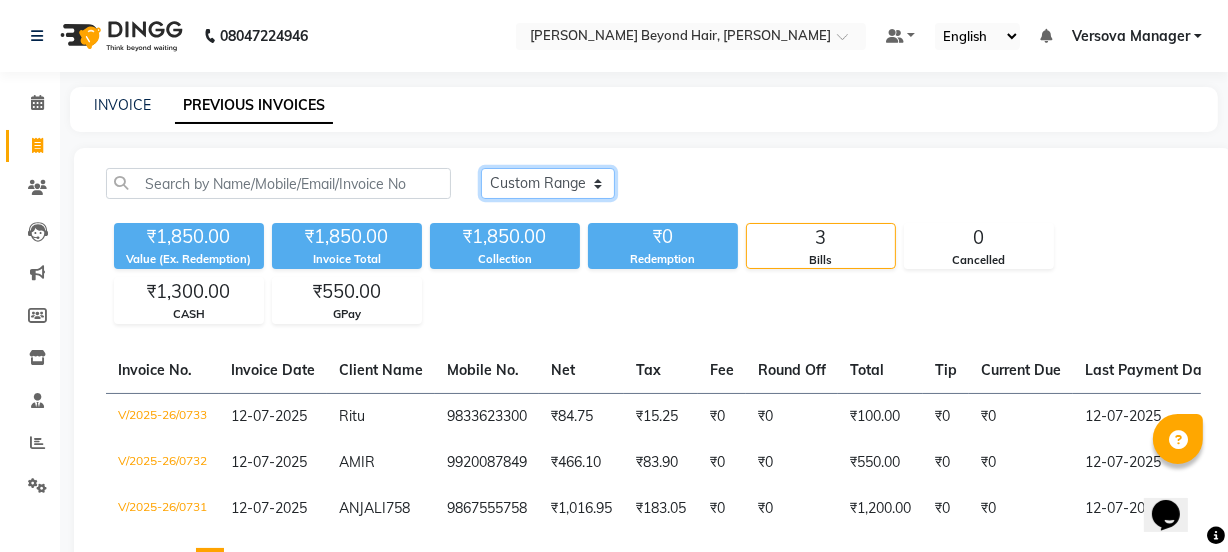 click on "[DATE] [DATE] Custom Range" 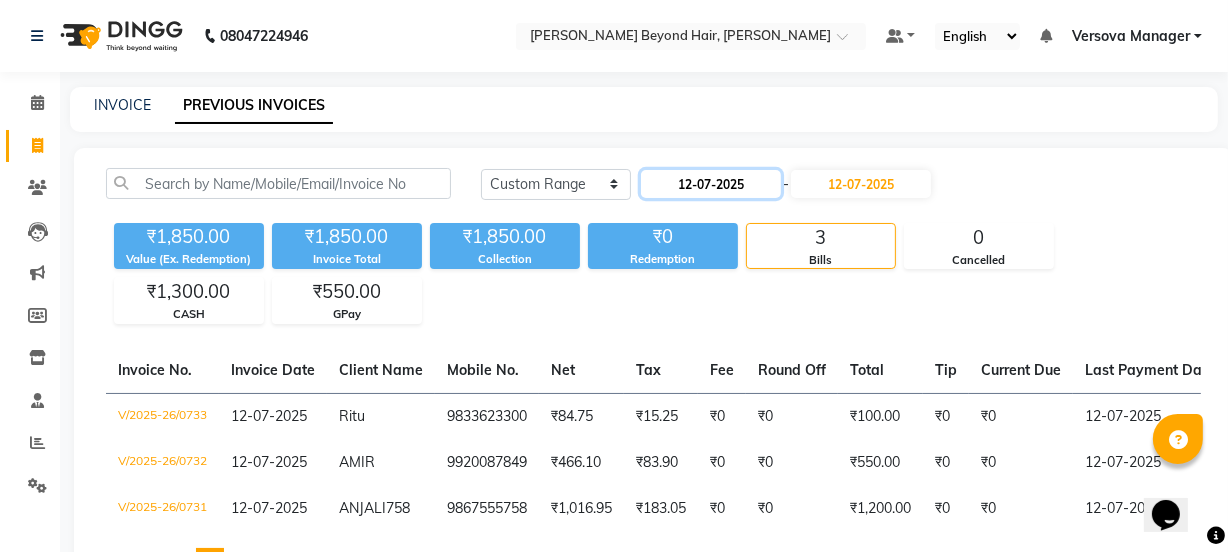 click on "12-07-2025" 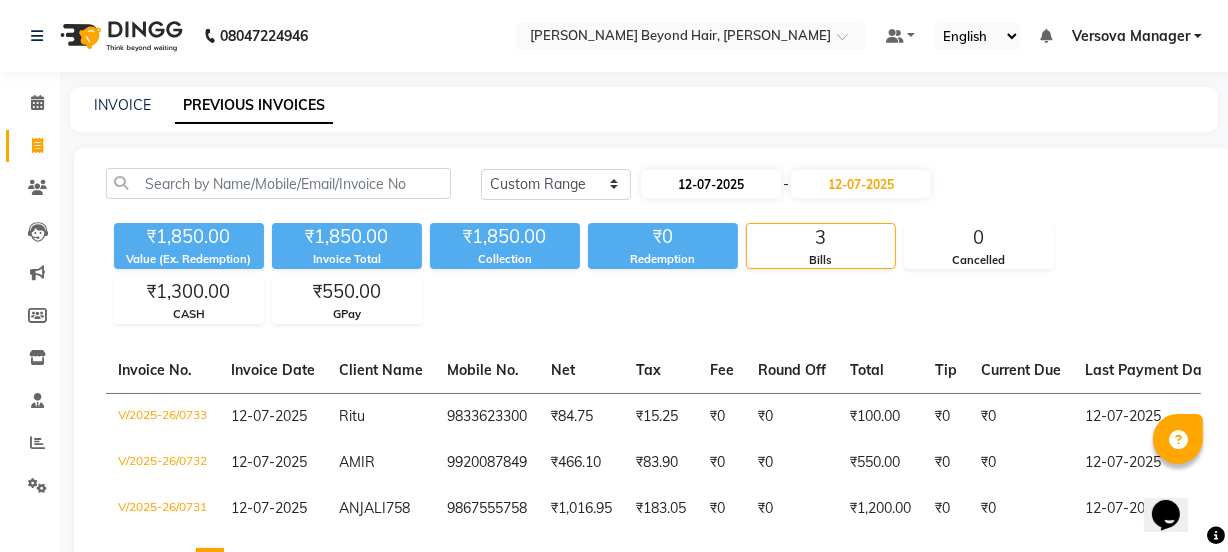 select on "7" 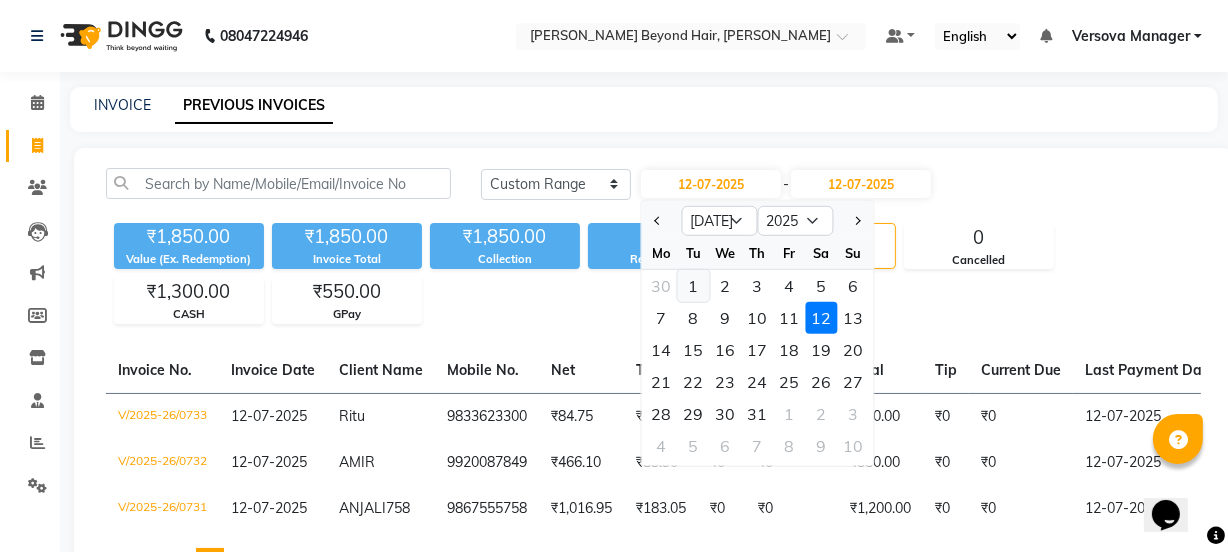 click on "1" 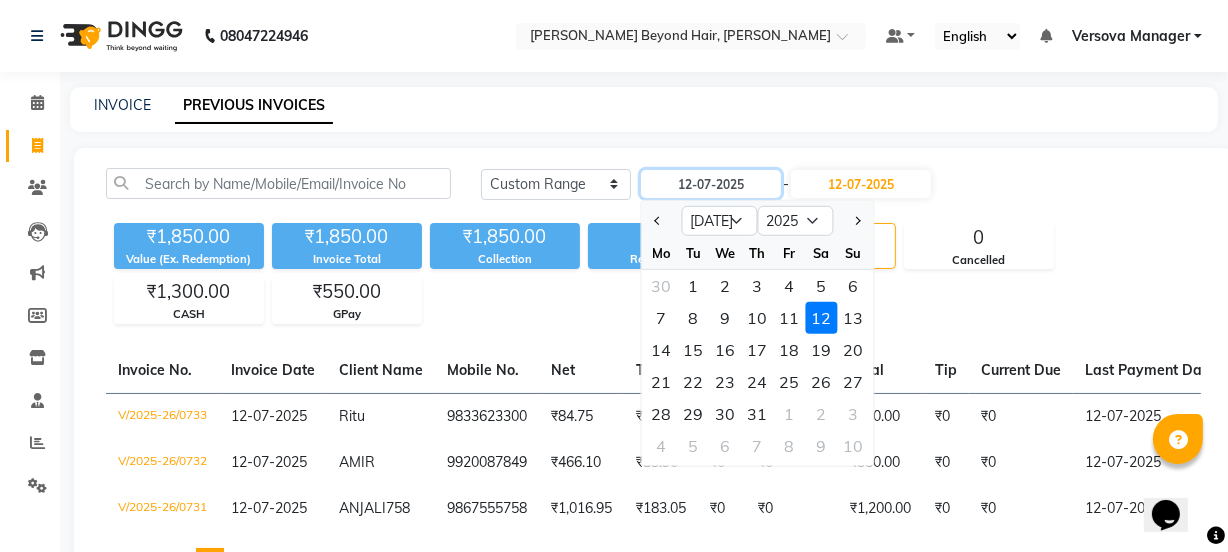 type on "[DATE]" 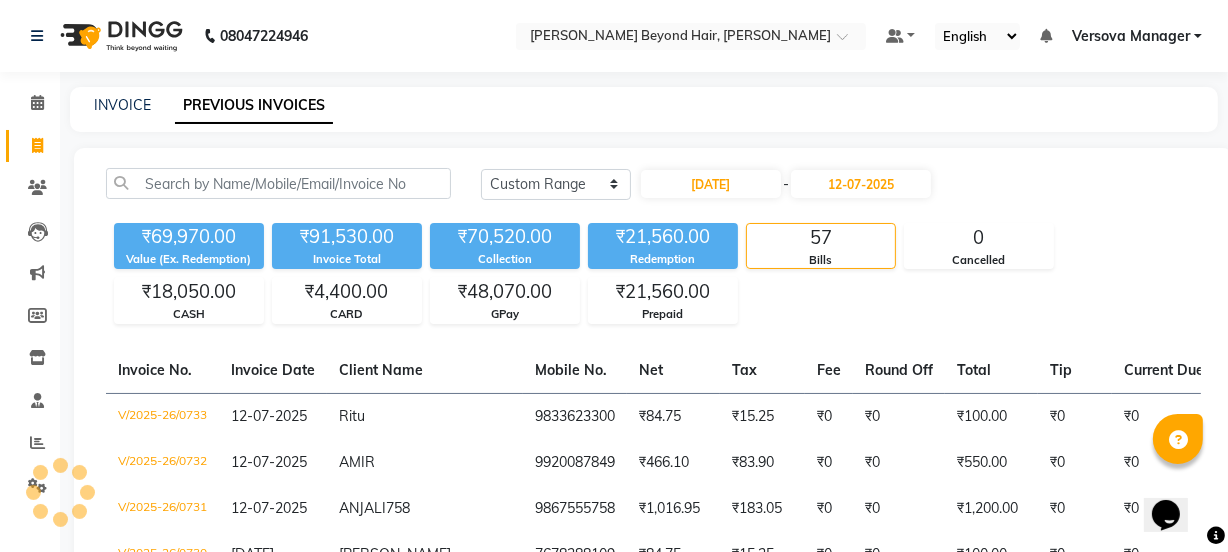 click on "[DATE] [DATE] Custom Range [DATE] - [DATE] ₹69,970.00 Value (Ex. Redemption) ₹91,530.00 Invoice Total  ₹70,520.00 Collection ₹21,560.00 Redemption 57 Bills 0 Cancelled ₹18,050.00 CASH ₹4,400.00 CARD ₹48,070.00 GPay ₹21,560.00 Prepaid  Invoice No.   Invoice Date   Client Name   Mobile No.   Net   Tax   Fee   Round Off   Total   Tip   Current Due   Last Payment Date   Payment Amount   Payment Methods   Cancel Reason   Status   V/2025-26/0733  [DATE] Ritu   9833623300 ₹84.75 ₹15.25  ₹0  ₹0 ₹100.00 ₹0 ₹0 [DATE] ₹100.00  CASH - PAID  V/2025-26/0732  [DATE] AMIR   9920087849 ₹466.10 ₹83.90  ₹0  ₹0 ₹550.00 ₹0 ₹0 [DATE] ₹550.00  GPay - PAID  V/2025-26/0731  [DATE] ANJALI  758 9867555758 ₹1,016.95 ₹183.05  ₹0  ₹0 ₹1,200.00 ₹0 ₹0 [DATE] ₹1,200.00  CASH - PAID  V/2025-26/0730  [DATE] [PERSON_NAME]   7678288109 ₹84.75 ₹15.25  ₹0  ₹0 ₹100.00 ₹0 ₹0 [DATE] ₹100.00  GPay - PAID  V/2025-26/0729  [DATE]  - 4478" 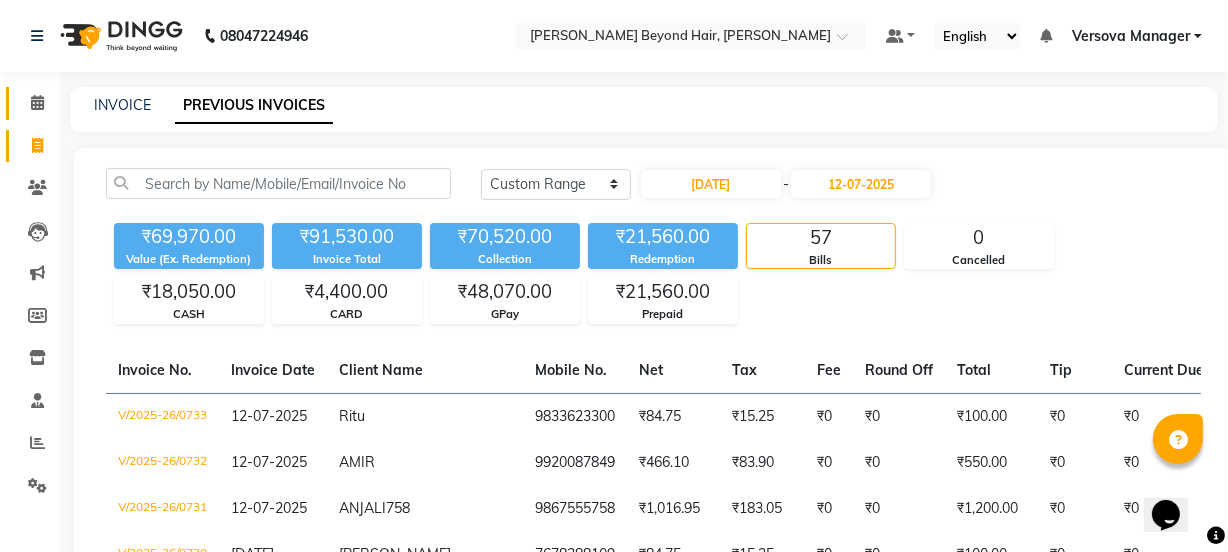 click 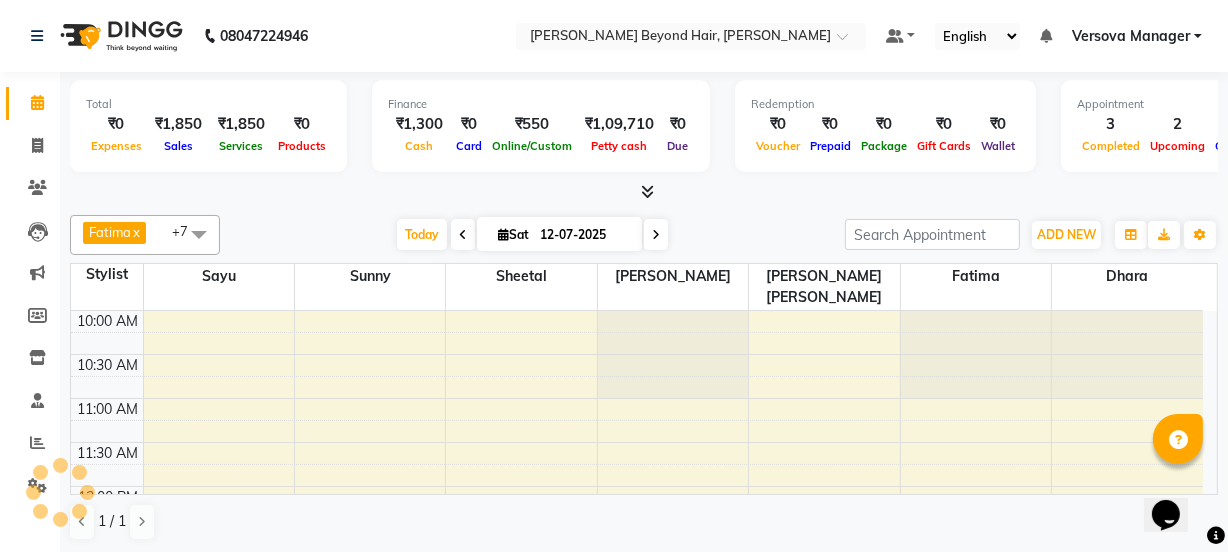 scroll, scrollTop: 0, scrollLeft: 0, axis: both 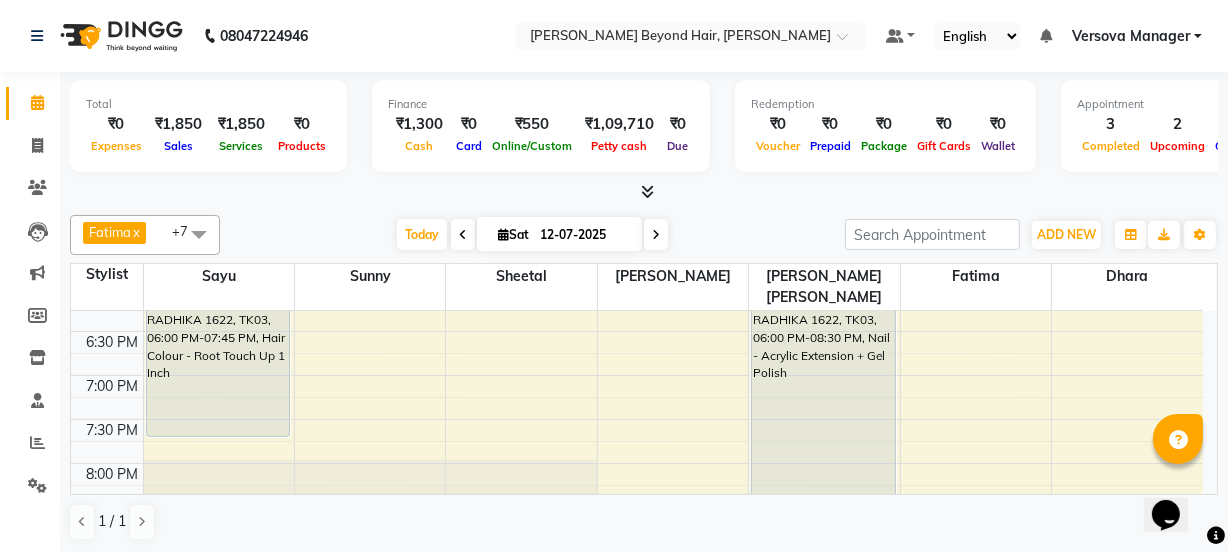 click at bounding box center (199, 234) 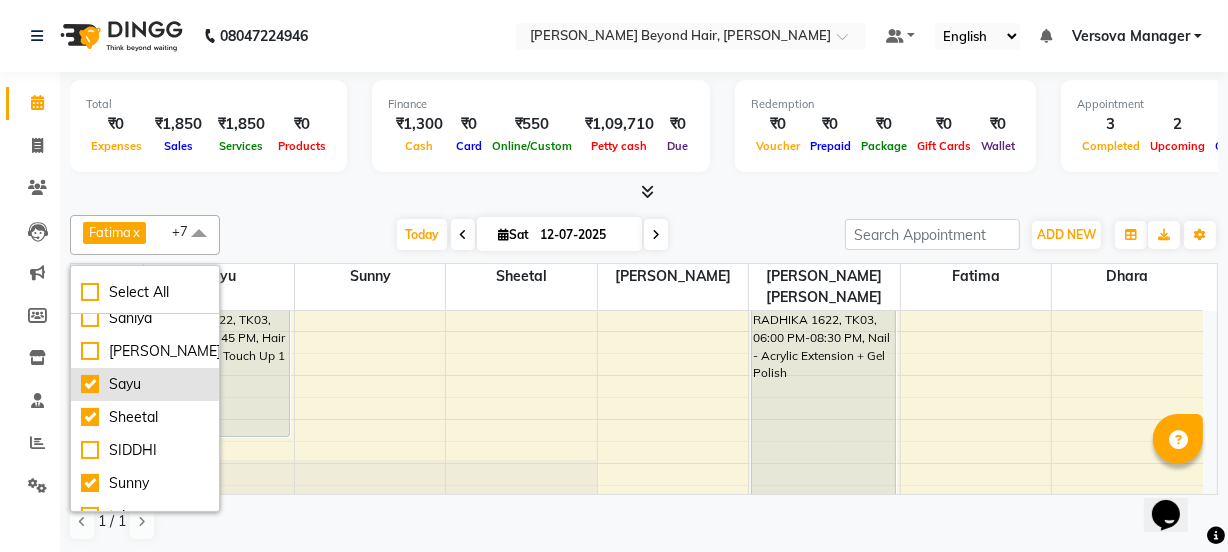 scroll, scrollTop: 454, scrollLeft: 0, axis: vertical 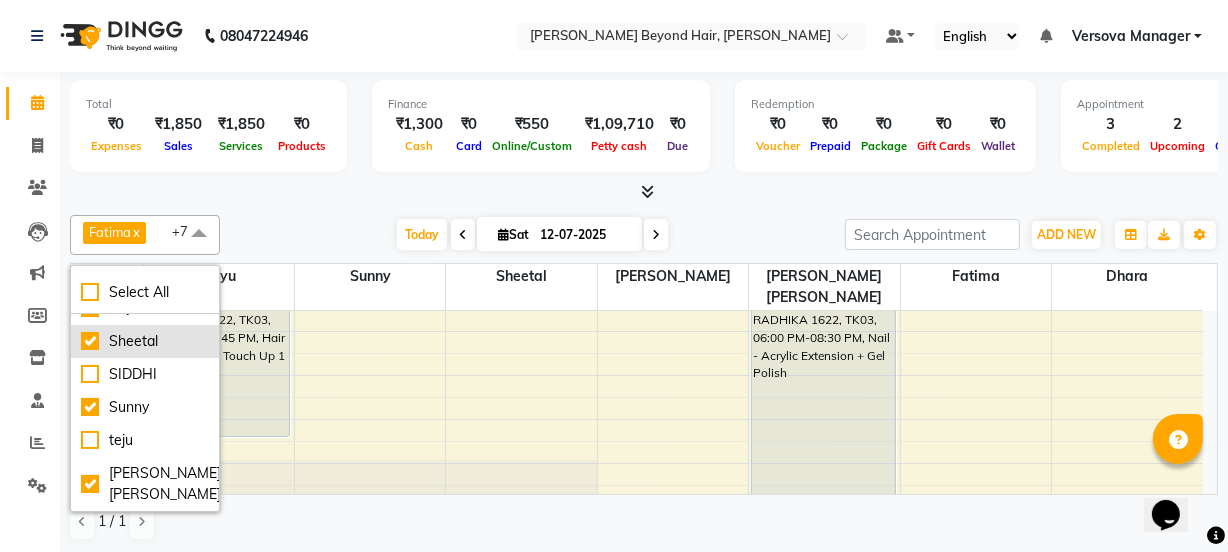 click on "Sheetal" at bounding box center [145, 341] 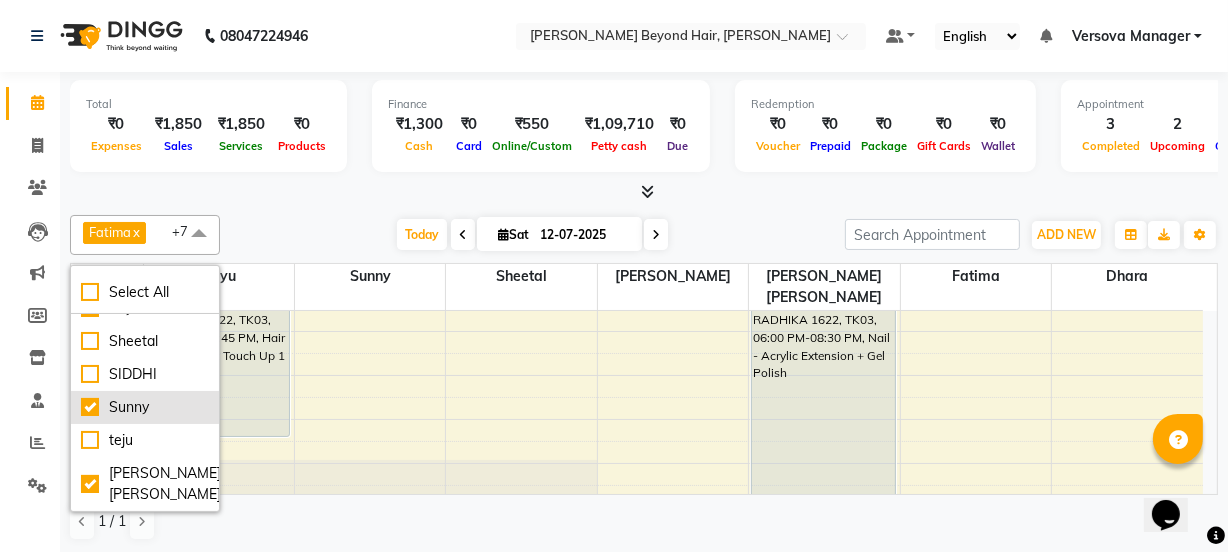 checkbox on "false" 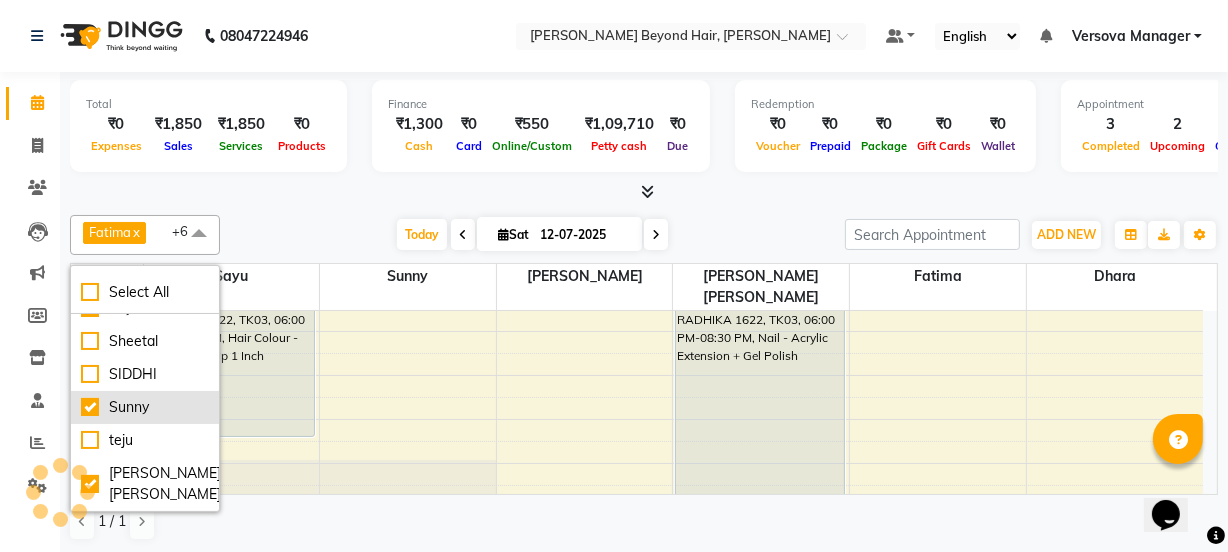click on "Sunny" at bounding box center [145, 407] 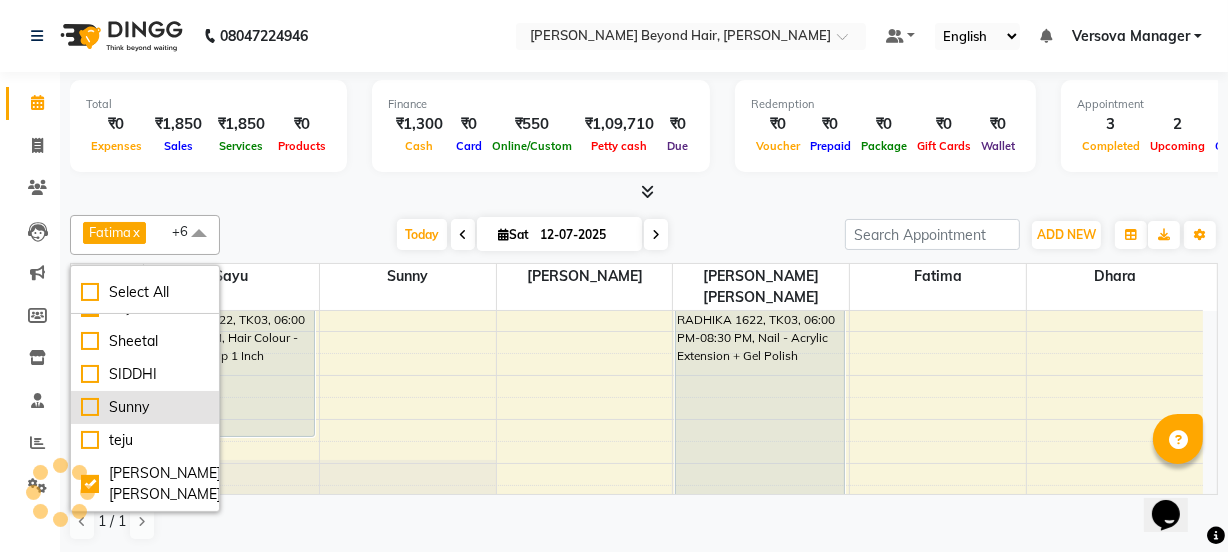 checkbox on "false" 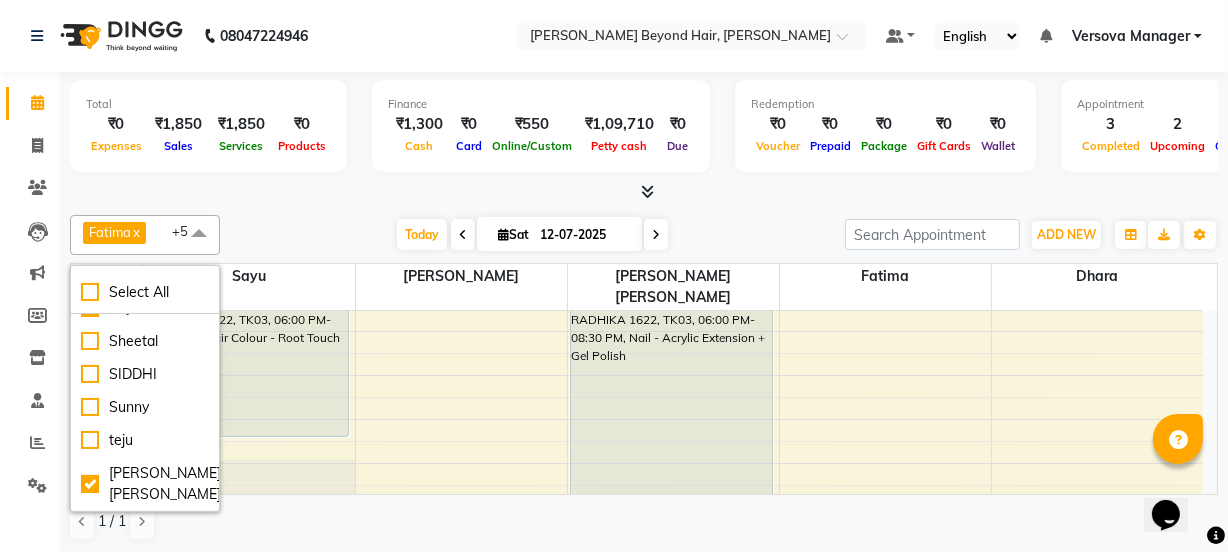click at bounding box center [644, 192] 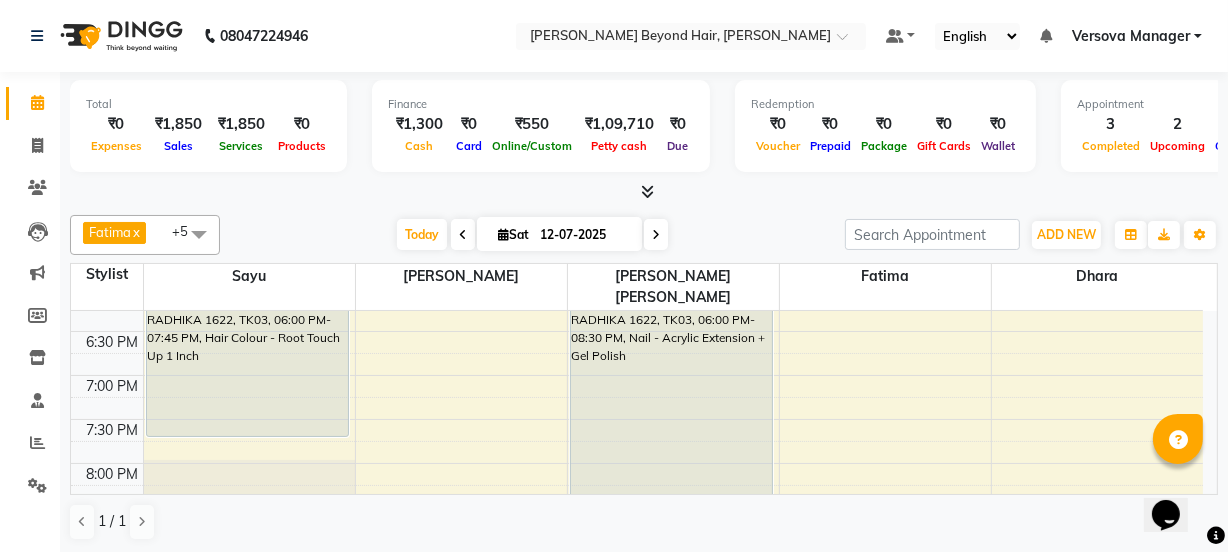 click on "[PERSON_NAME]   x Pooja   x [PERSON_NAME]   x Sayu   x [PERSON_NAME] [PERSON_NAME]  x +5 Select All ADMIN [PERSON_NAME]  [PERSON_NAME] [PERSON_NAME]  [PERSON_NAME] [PERSON_NAME] Pratibha [PERSON_NAME] [PERSON_NAME]  [PERSON_NAME]  [PERSON_NAME]  Sheetal  SIDDHI Sunny  teju  [PERSON_NAME] [DATE]  [DATE] Toggle Dropdown Add Appointment Add Invoice Add Expense Add Attendance Add Client Add Transaction Toggle Dropdown Add Appointment Add Invoice Add Expense Add Attendance Add Client ADD NEW Toggle Dropdown Add Appointment Add Invoice Add Expense Add Attendance Add Client Add Transaction [PERSON_NAME]   x Pooja   x [PERSON_NAME]   x Sayu   x [PERSON_NAME] [PERSON_NAME]  x +5 Select All ADMIN [PERSON_NAME]  [PERSON_NAME] [PERSON_NAME]  [PERSON_NAME] [PERSON_NAME] Pratibha [PERSON_NAME] [PERSON_NAME]  [PERSON_NAME]  [PERSON_NAME]  Sheetal  SIDDHI Sunny  teju  [PERSON_NAME] Group By  Staff View   Room View  View as Vertical  Vertical - Week View  Horizontal  Horizontal - Week View  List  Toggle Dropdown Calendar Settings Manage Tags   Arrange Stylists   Reset Stylists  Full Screen 18" 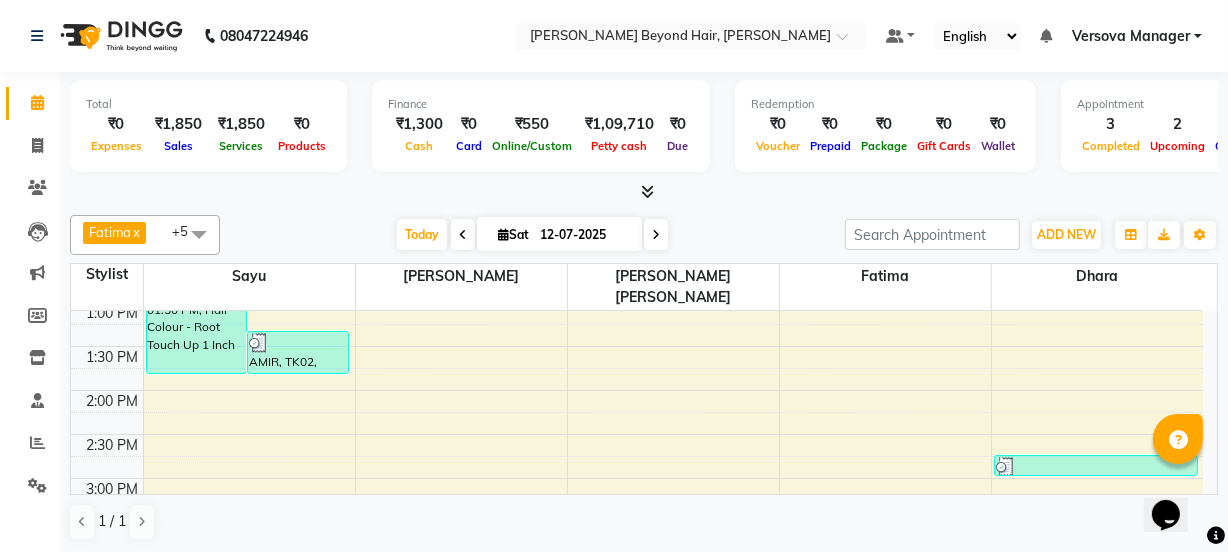 scroll, scrollTop: 0, scrollLeft: 0, axis: both 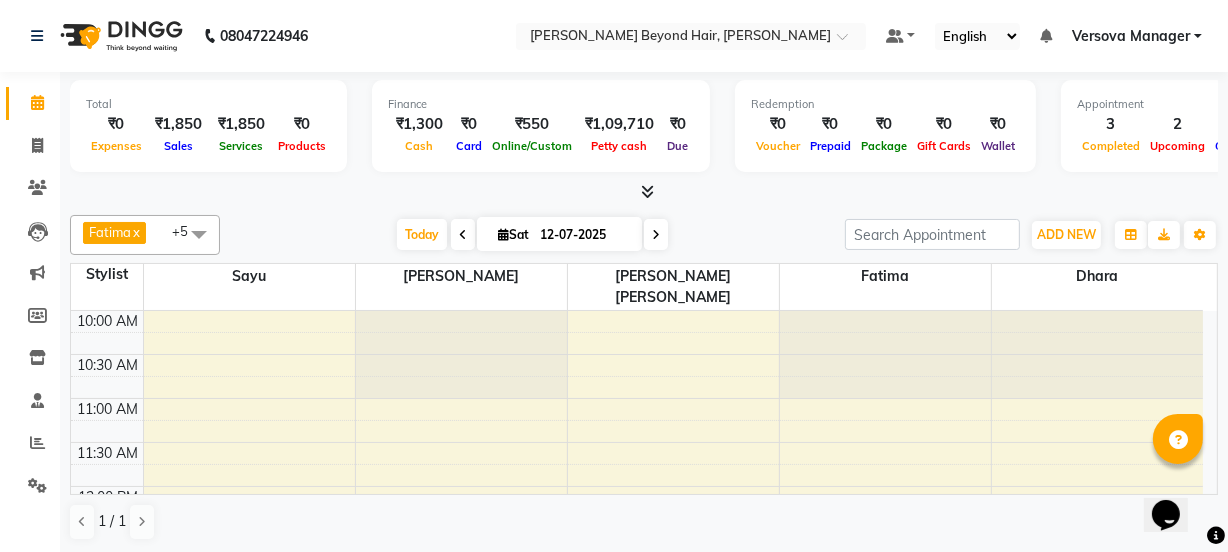 click on "[PERSON_NAME]   x Pooja   x [PERSON_NAME]   x Sayu   x [PERSON_NAME] [PERSON_NAME]  x +5 Select All ADMIN [PERSON_NAME]  [PERSON_NAME] [PERSON_NAME]  [PERSON_NAME] [PERSON_NAME] Pratibha [PERSON_NAME] [PERSON_NAME]  [PERSON_NAME]  [PERSON_NAME]  Sheetal  SIDDHI Sunny  teju  [PERSON_NAME] [DATE]  [DATE] Toggle Dropdown Add Appointment Add Invoice Add Expense Add Attendance Add Client Add Transaction Toggle Dropdown Add Appointment Add Invoice Add Expense Add Attendance Add Client ADD NEW Toggle Dropdown Add Appointment Add Invoice Add Expense Add Attendance Add Client Add Transaction [PERSON_NAME]   x Pooja   x [PERSON_NAME]   x Sayu   x [PERSON_NAME] [PERSON_NAME]  x +5 Select All ADMIN [PERSON_NAME]  [PERSON_NAME] [PERSON_NAME]  [PERSON_NAME] [PERSON_NAME] Pratibha [PERSON_NAME] [PERSON_NAME]  [PERSON_NAME]  [PERSON_NAME]  Sheetal  SIDDHI Sunny  teju  [PERSON_NAME] Group By  Staff View   Room View  View as Vertical  Vertical - Week View  Horizontal  Horizontal - Week View  List  Toggle Dropdown Calendar Settings Manage Tags   Arrange Stylists   Reset Stylists  Full Screen 18" 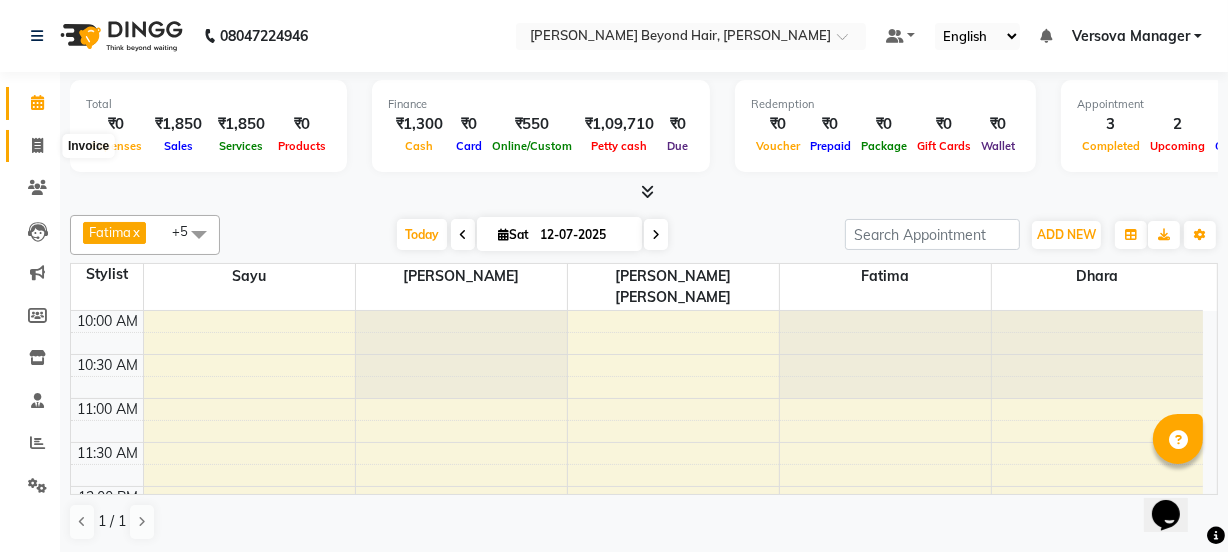 click 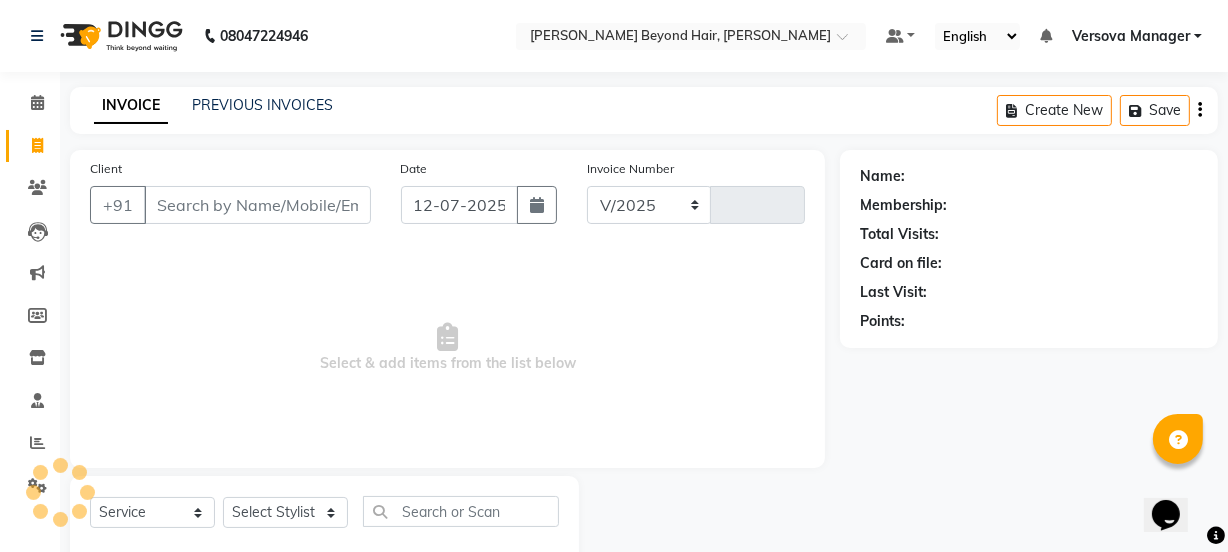 select on "6352" 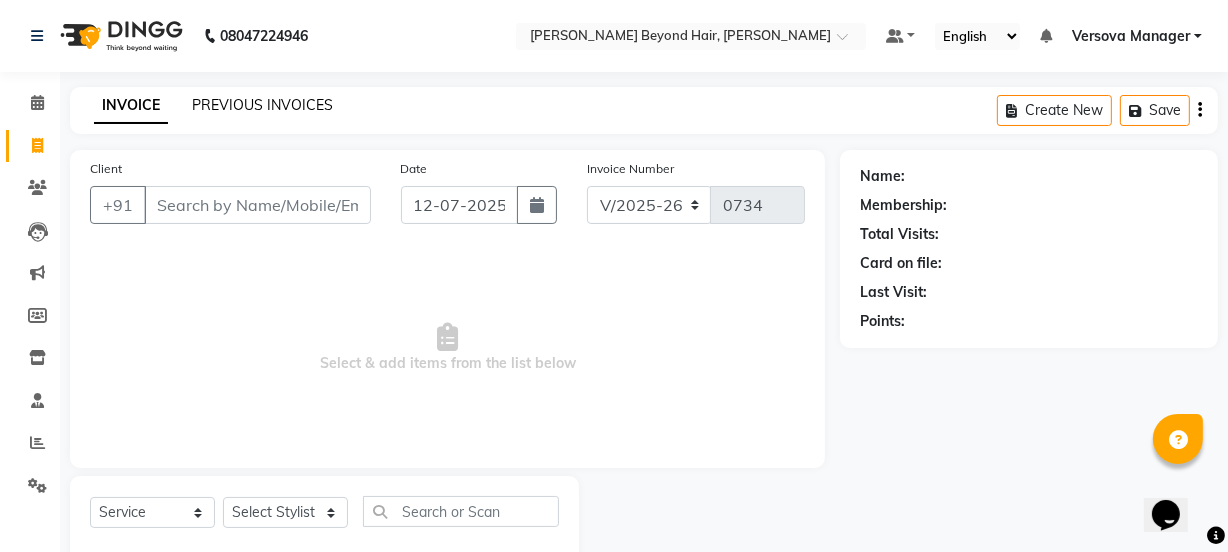 click on "PREVIOUS INVOICES" 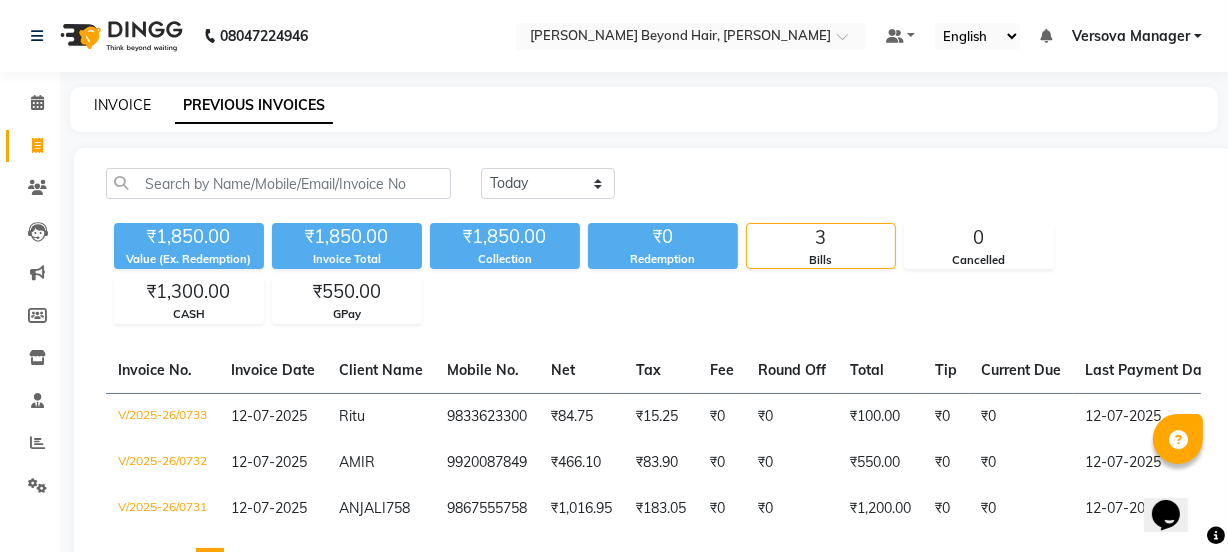 click on "INVOICE" 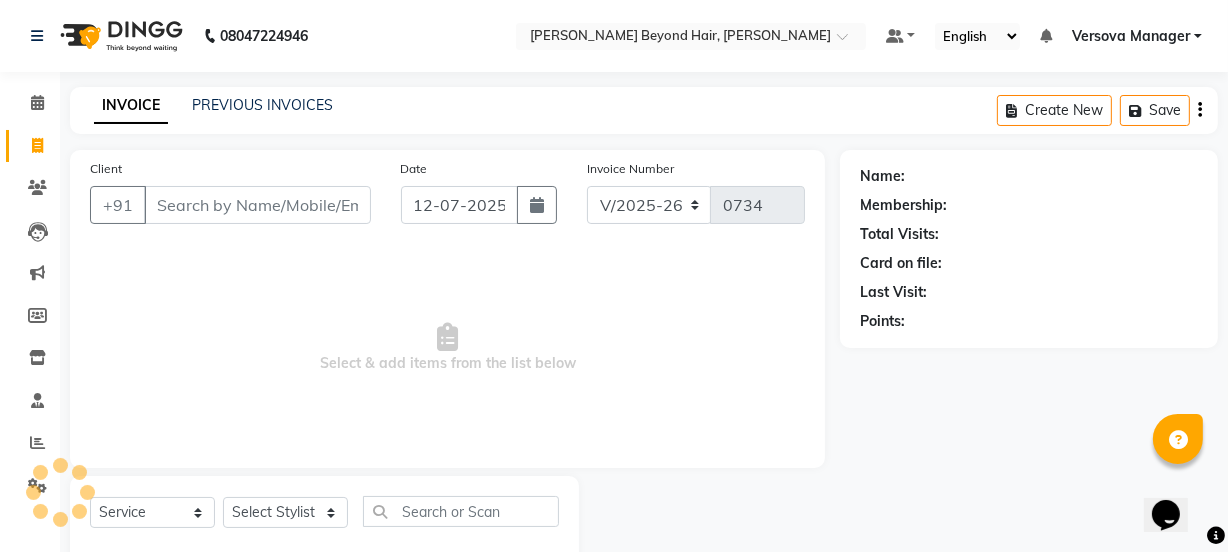 scroll, scrollTop: 50, scrollLeft: 0, axis: vertical 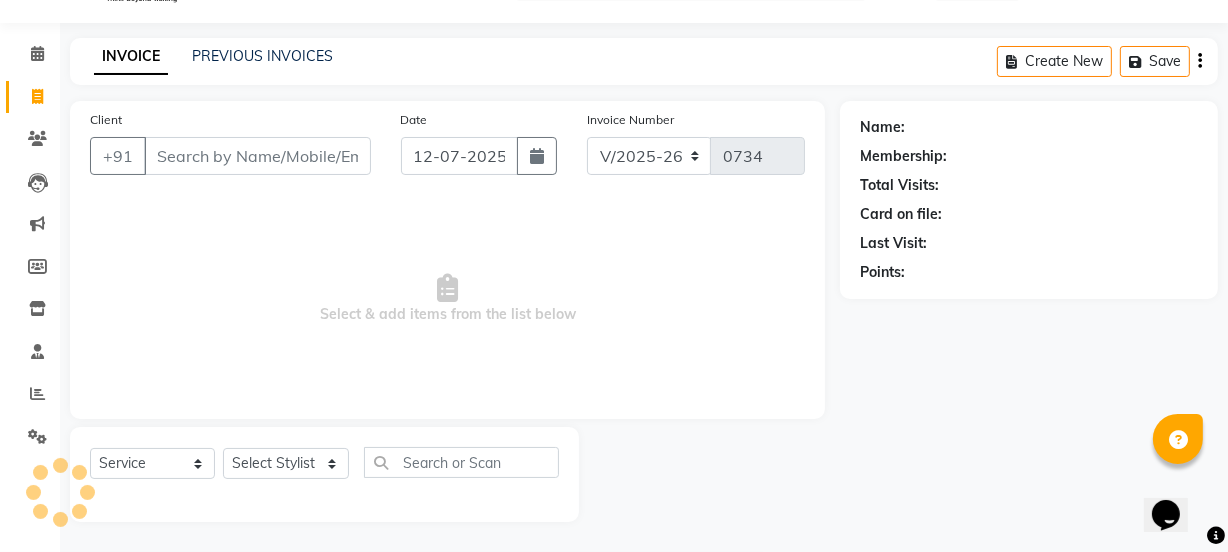 select on "48071" 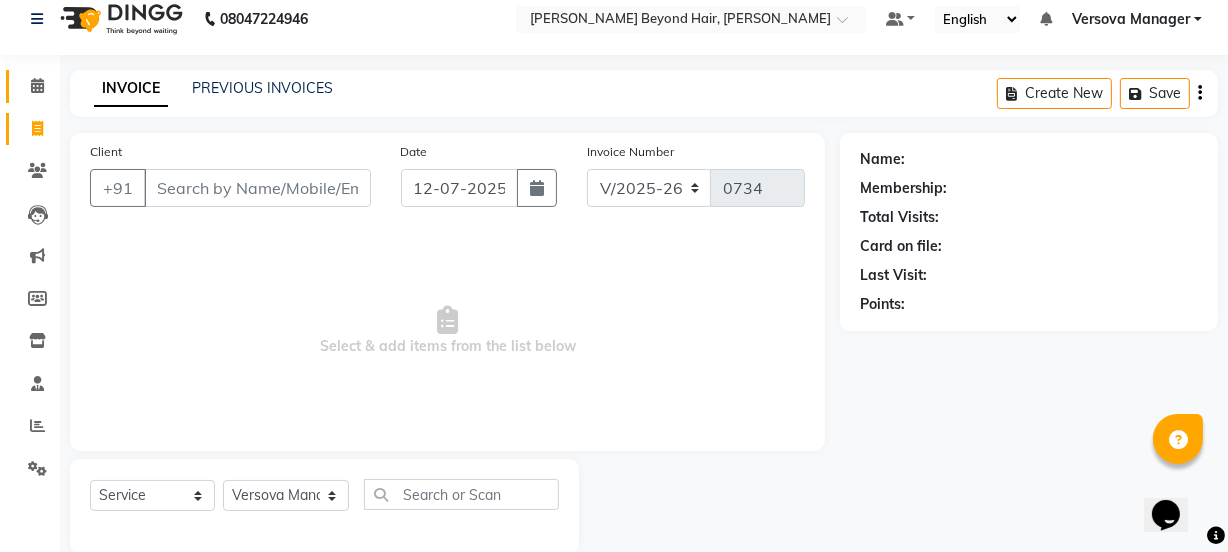 scroll, scrollTop: 0, scrollLeft: 0, axis: both 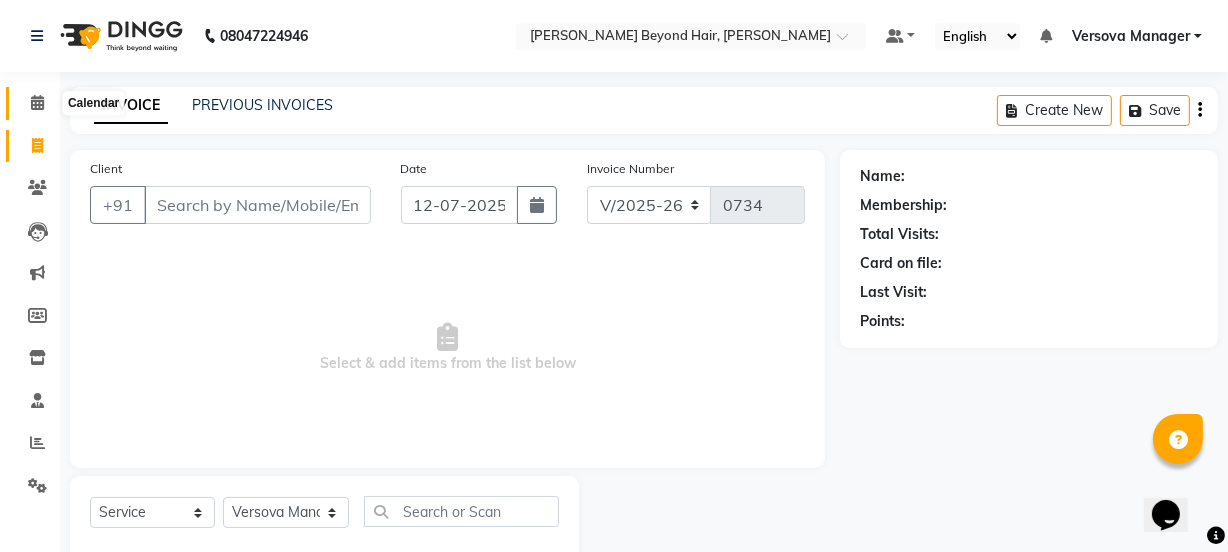 click 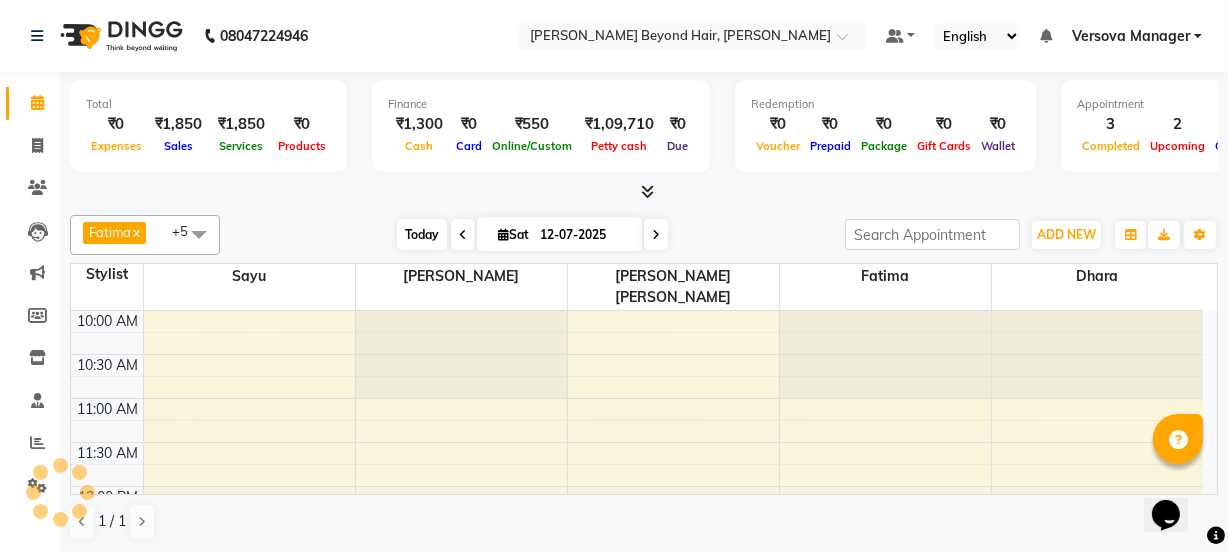 click on "Today" at bounding box center [422, 234] 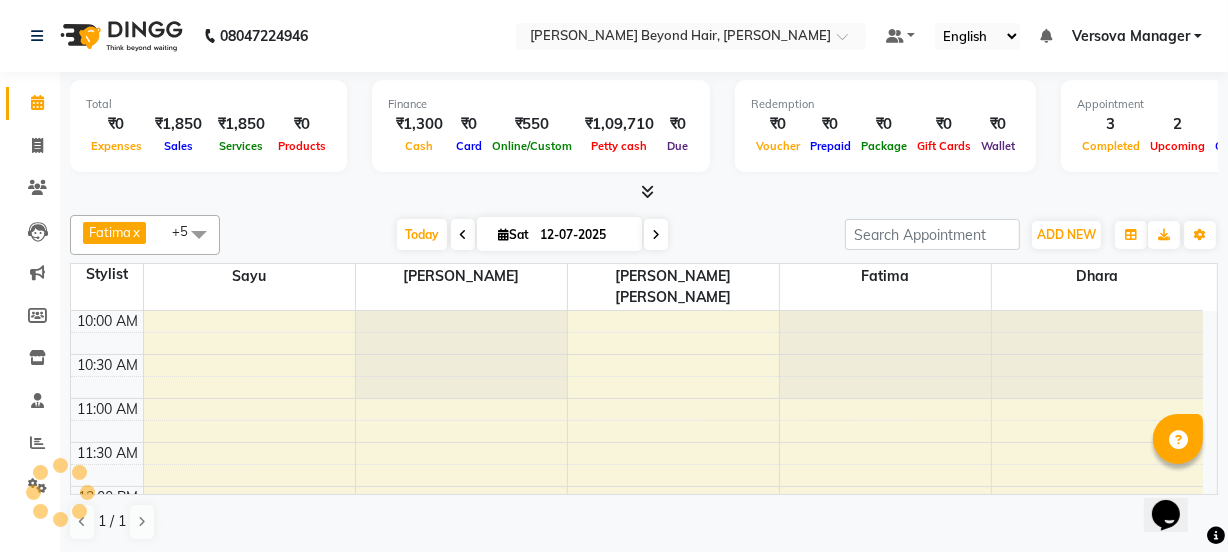 scroll, scrollTop: 615, scrollLeft: 0, axis: vertical 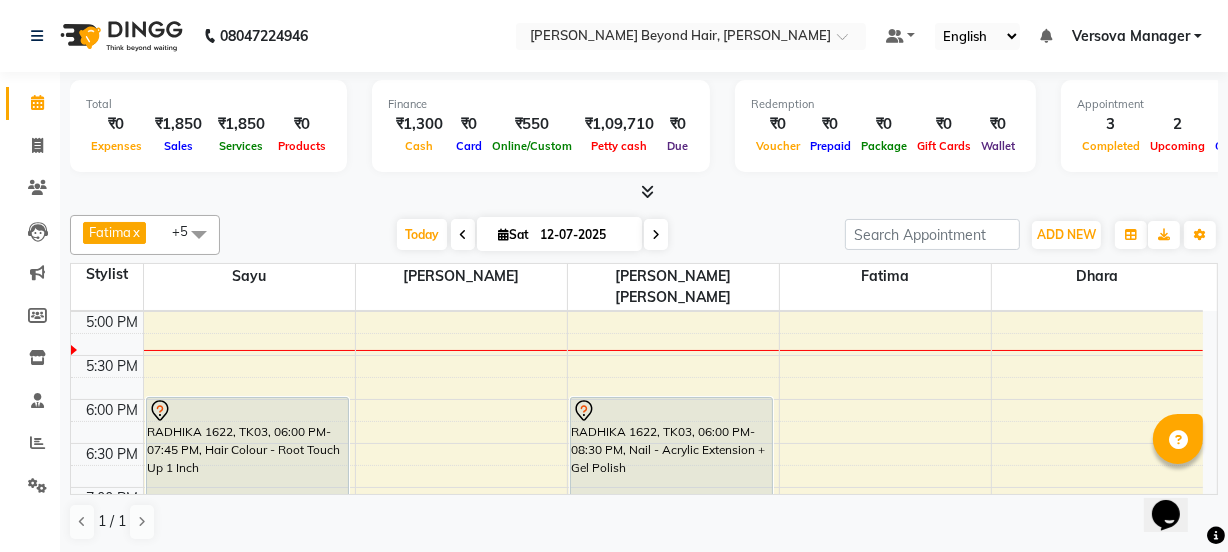 click at bounding box center [463, 235] 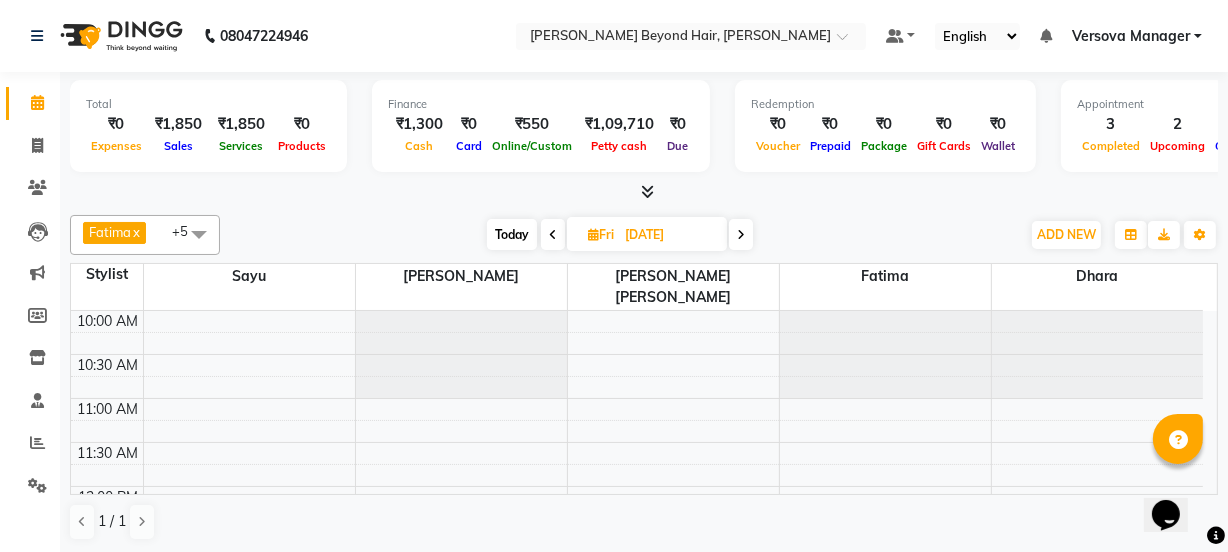 scroll, scrollTop: 615, scrollLeft: 0, axis: vertical 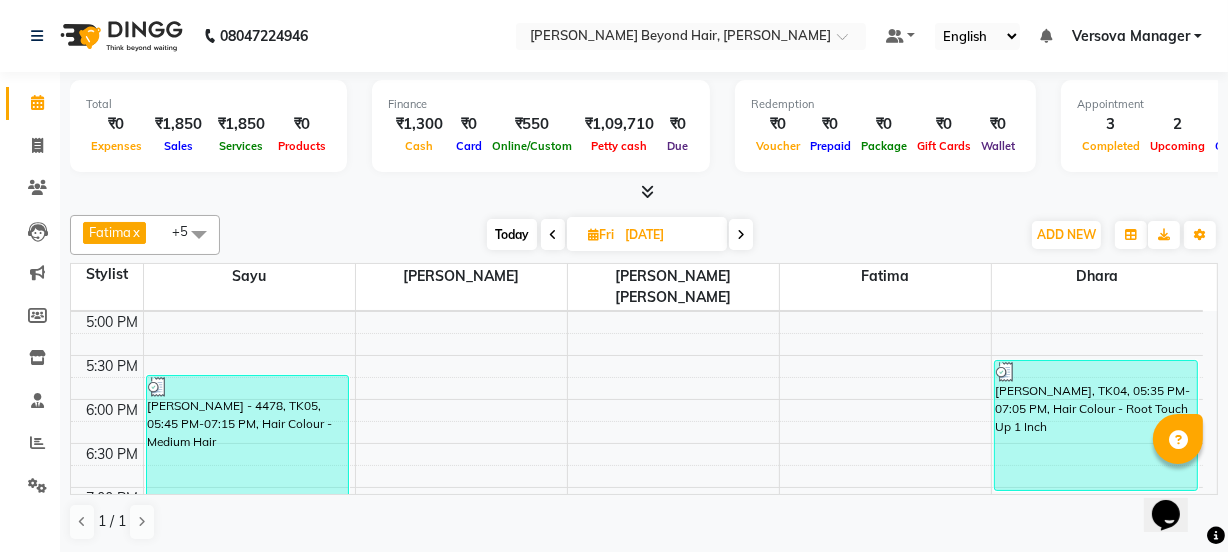 click at bounding box center (741, 235) 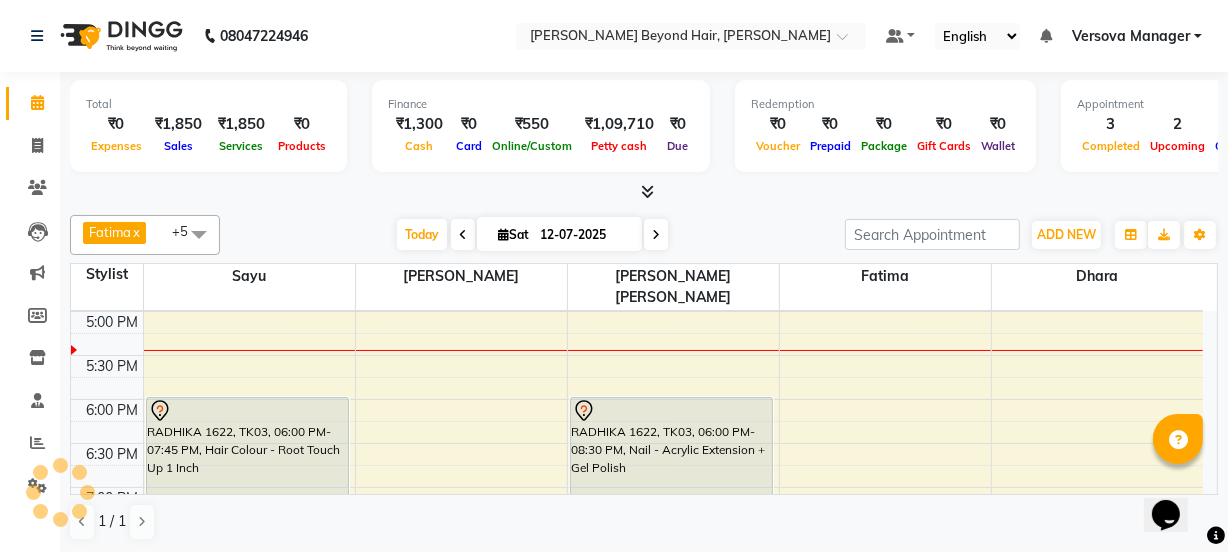 scroll, scrollTop: 615, scrollLeft: 0, axis: vertical 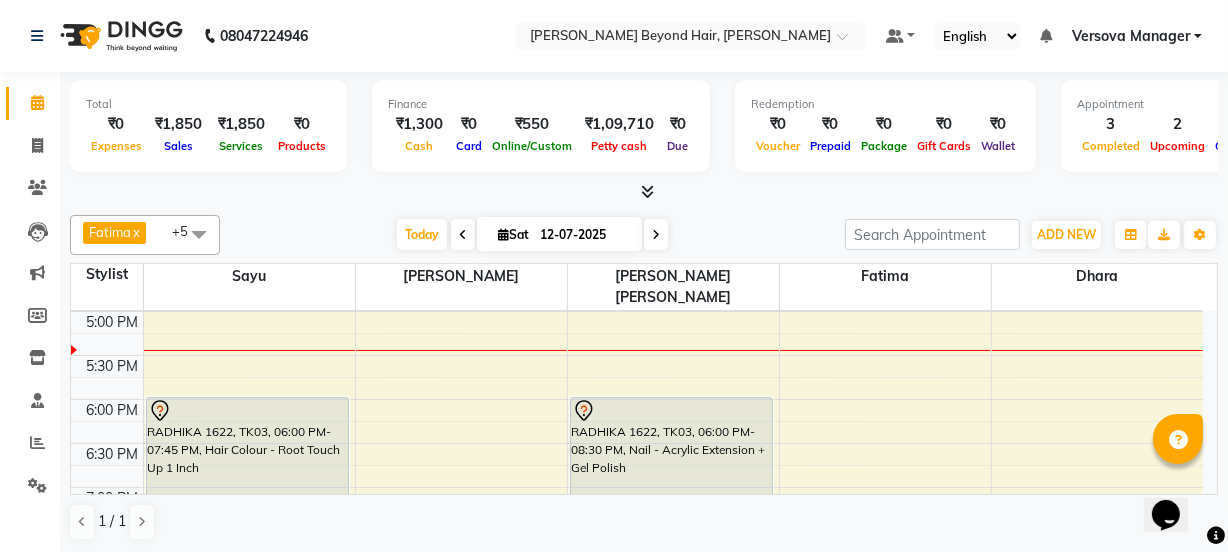 click at bounding box center (463, 234) 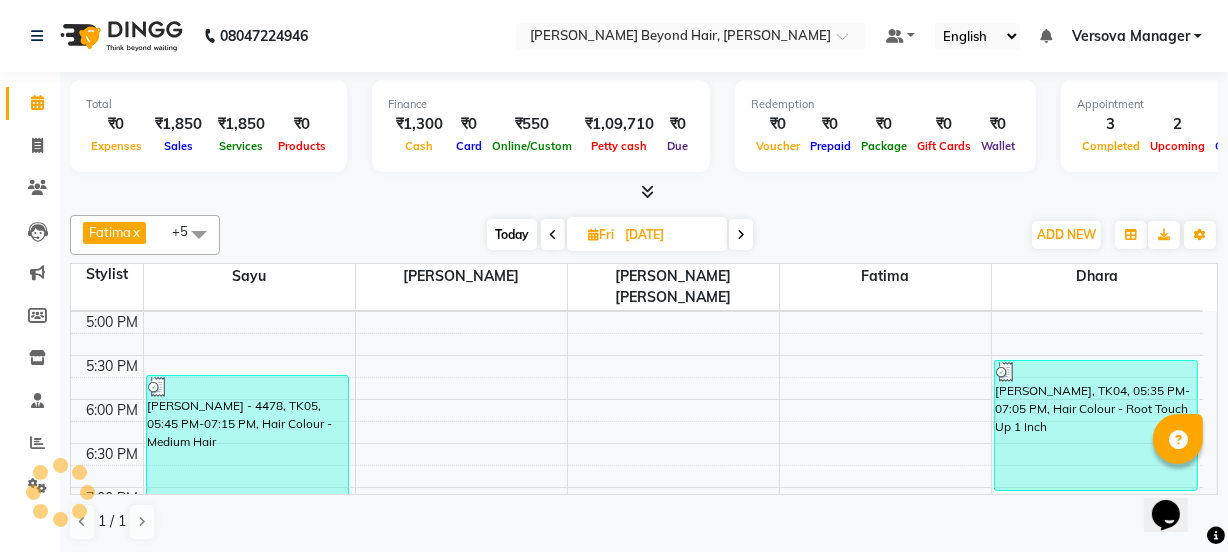 click on "[DATE]  [DATE]" at bounding box center [620, 235] 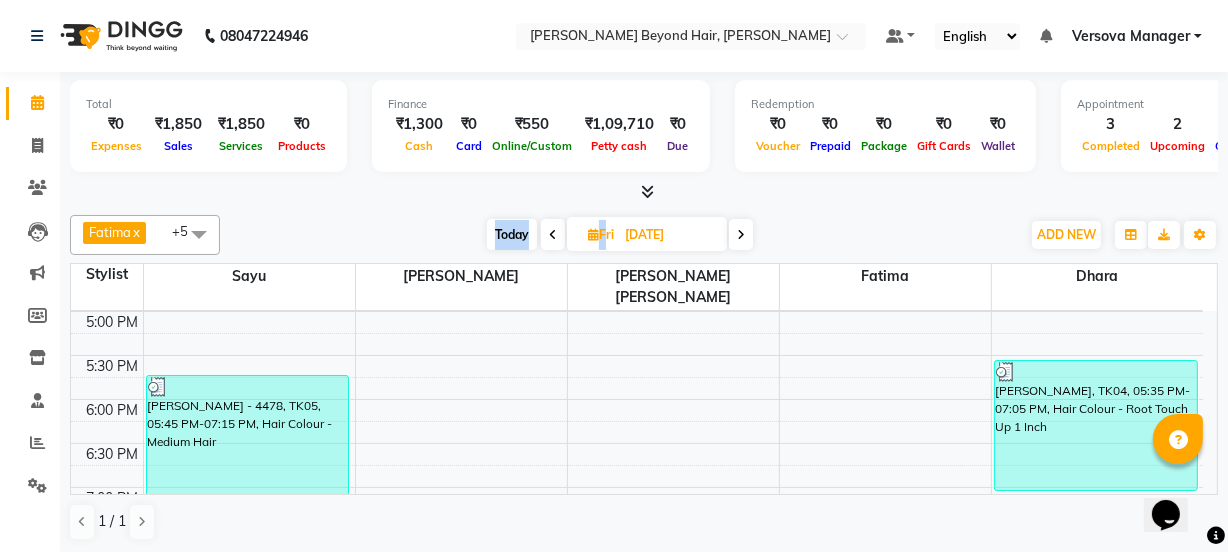 click on "[DATE]  [DATE]" at bounding box center [620, 235] 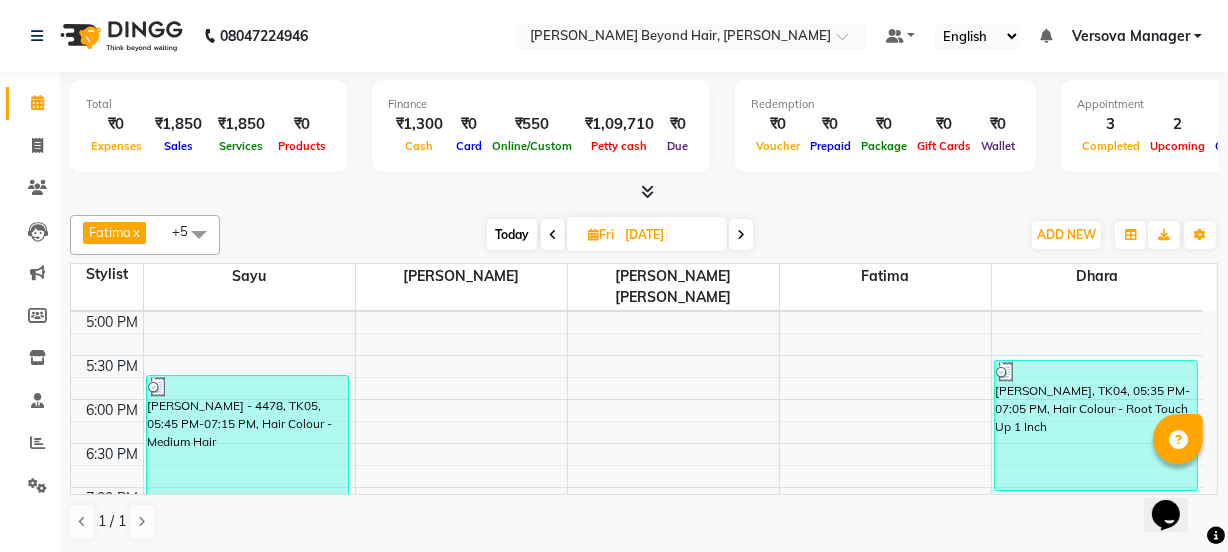 click at bounding box center [553, 235] 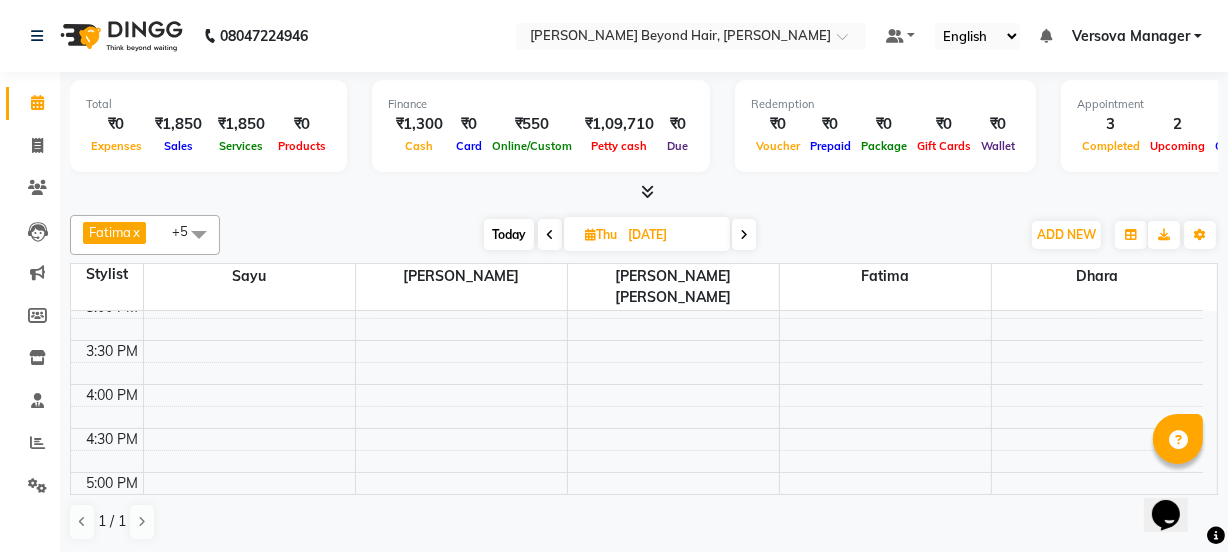 scroll, scrollTop: 818, scrollLeft: 0, axis: vertical 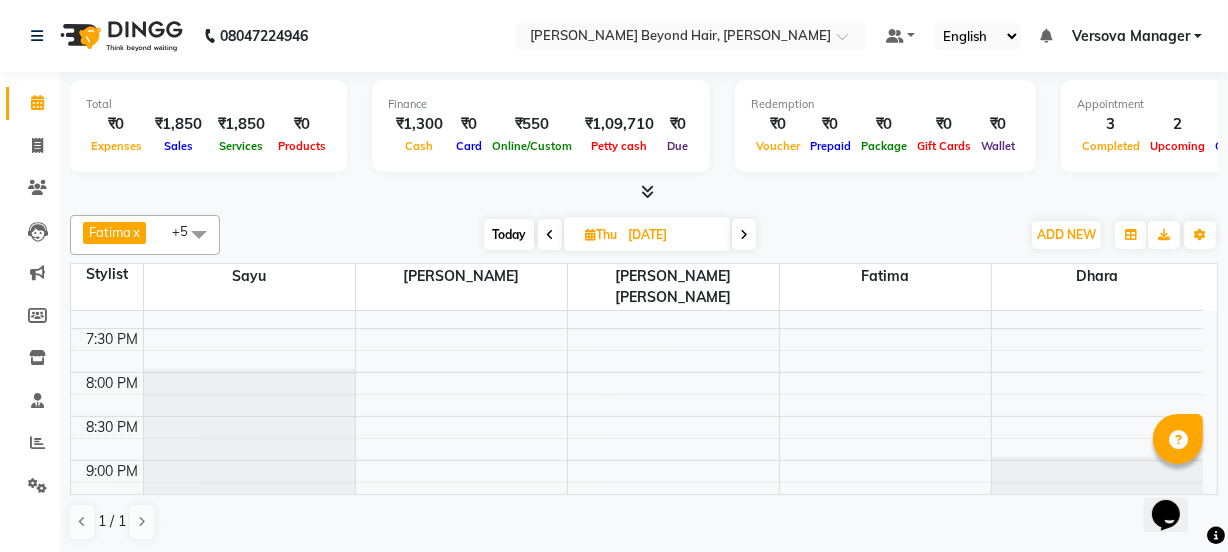 click at bounding box center [550, 234] 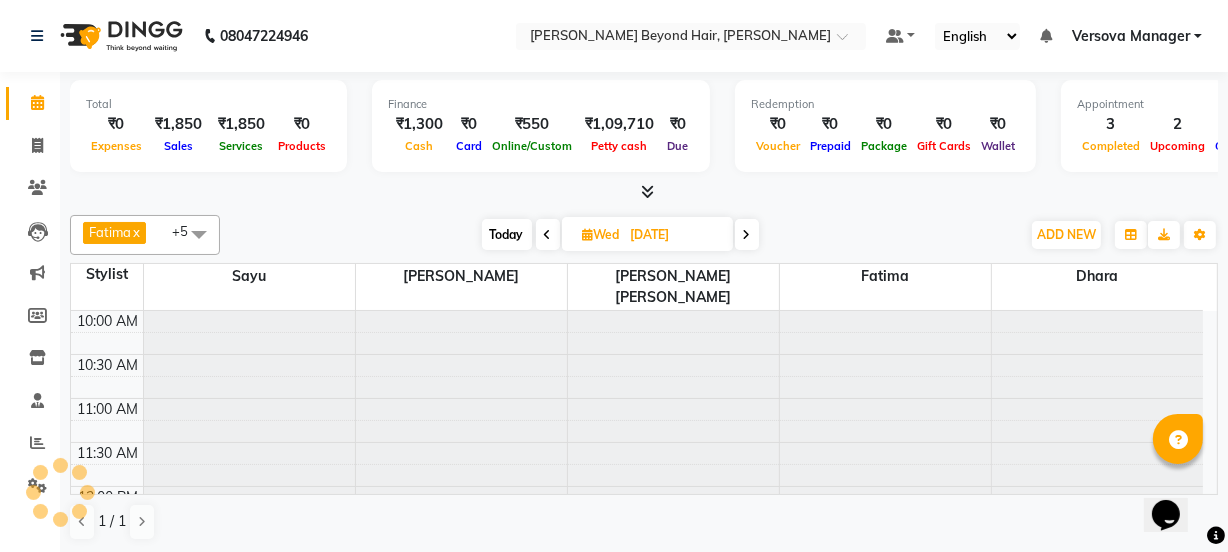 click at bounding box center (548, 234) 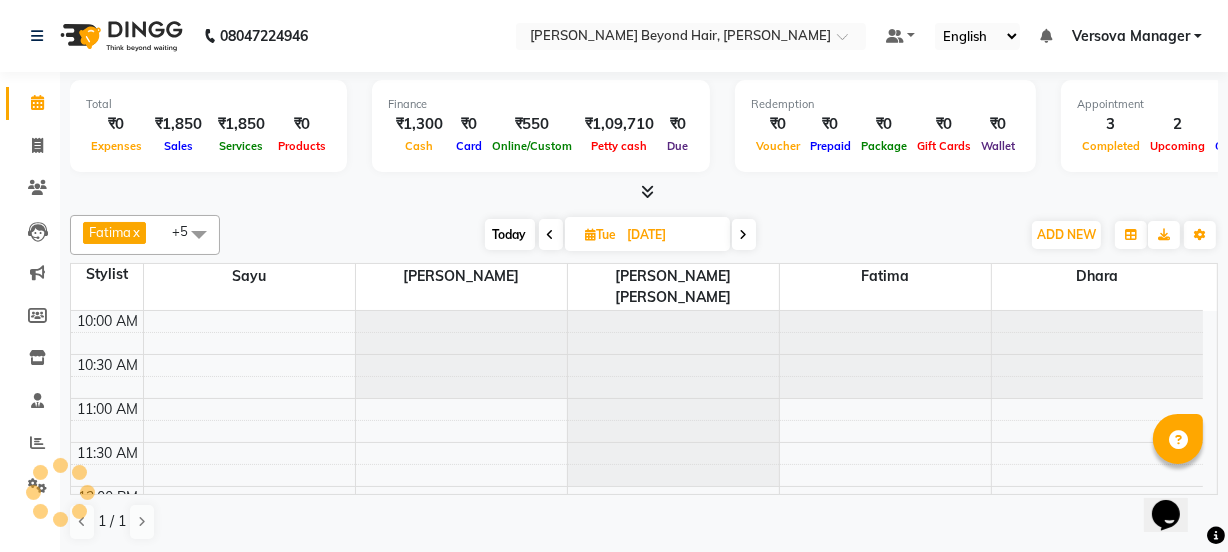 scroll, scrollTop: 615, scrollLeft: 0, axis: vertical 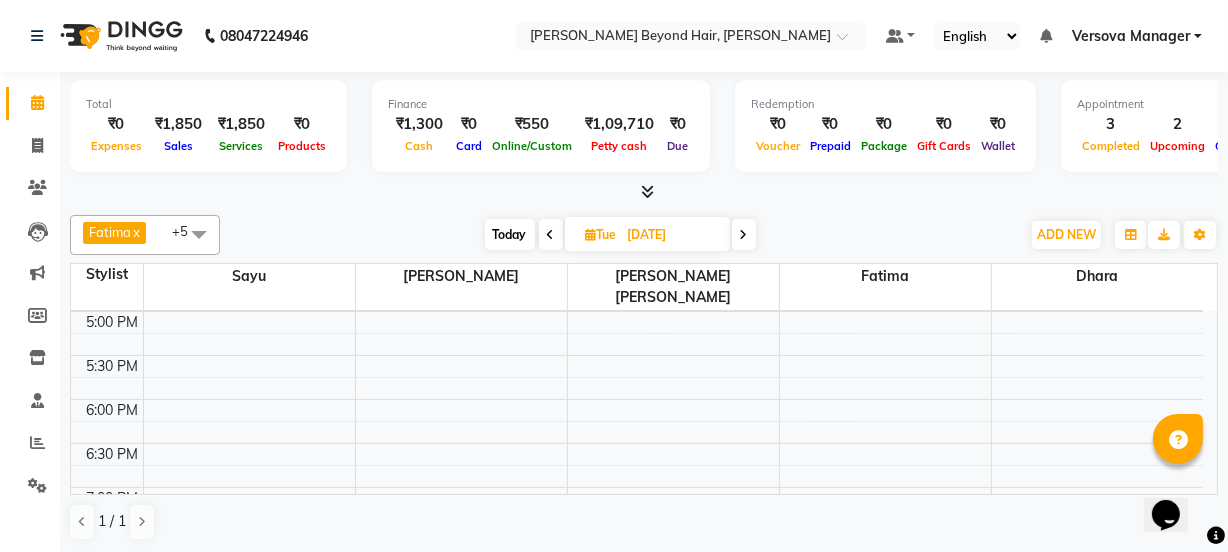 click at bounding box center (551, 234) 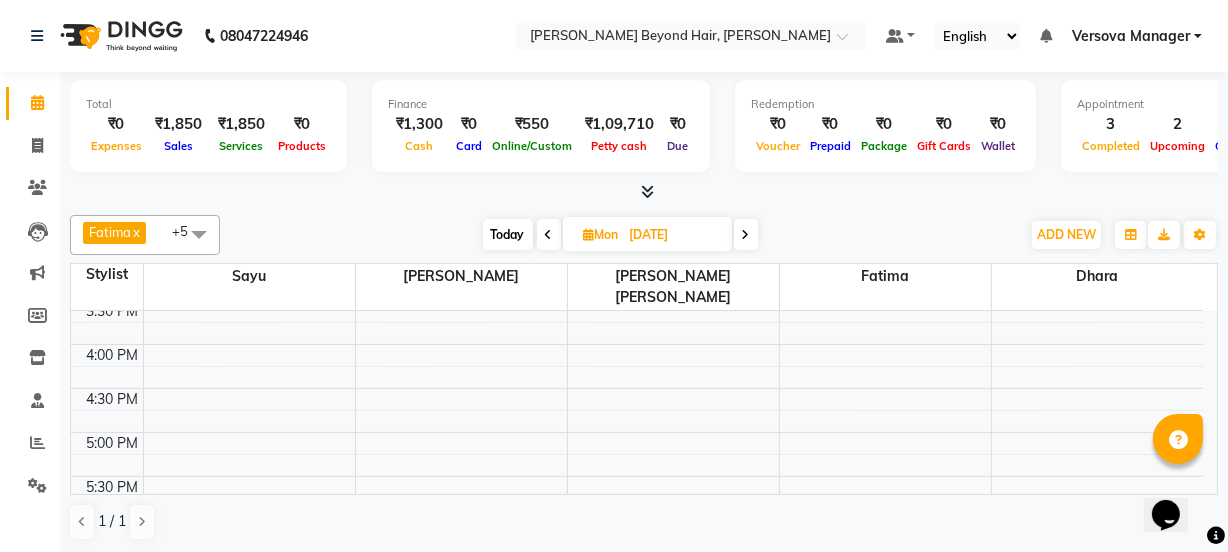 scroll, scrollTop: 477, scrollLeft: 0, axis: vertical 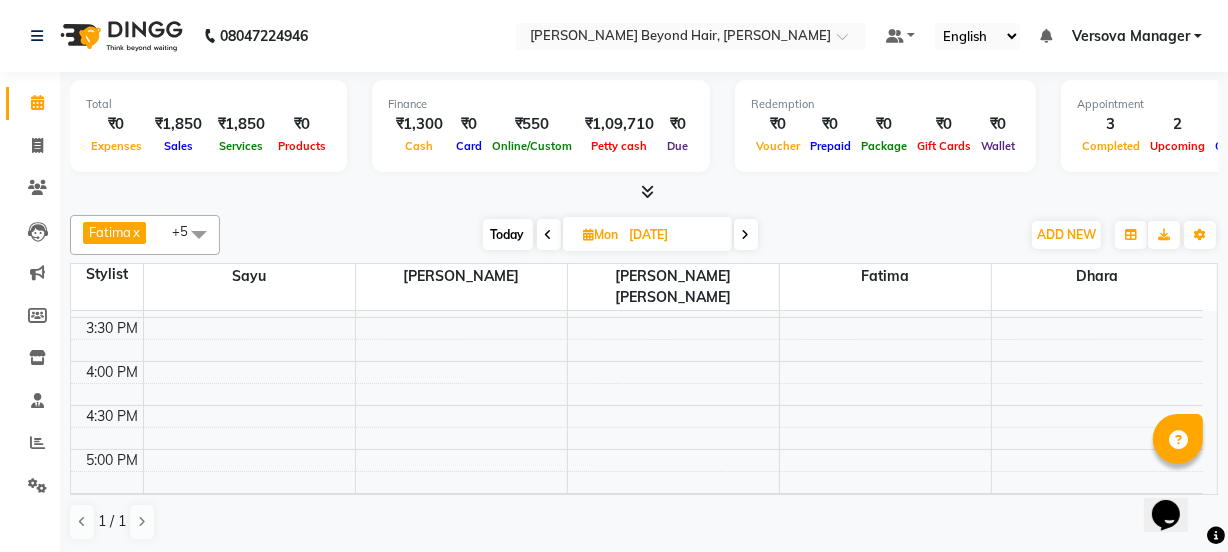 click at bounding box center (549, 234) 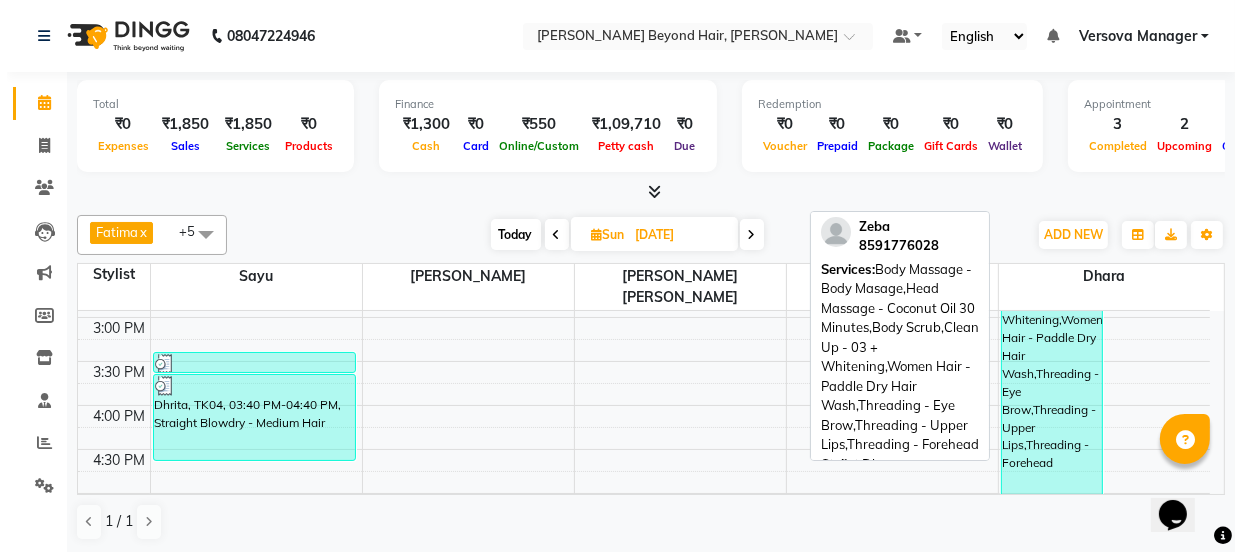 scroll, scrollTop: 524, scrollLeft: 0, axis: vertical 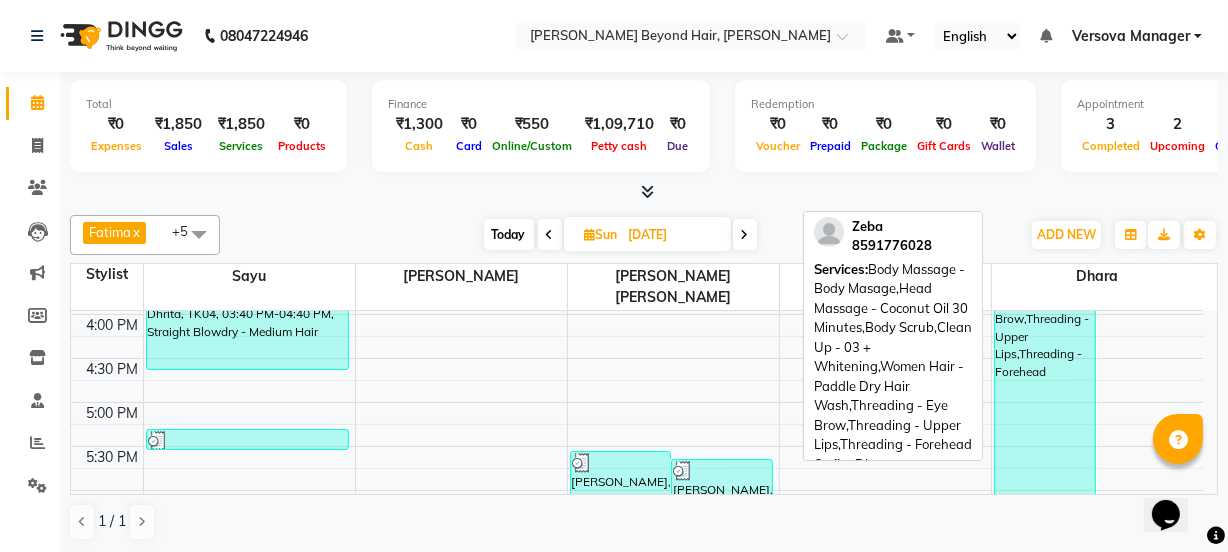 click on "Zeba, TK09, 12:40 PM-07:15 PM, Body Massage - Body Masage,Head Massage - Coconut Oil 30 Minutes,Body Scrub,Clean Up - 03 + Whitening,Women Hair - Paddle Dry Hair Wash,Threading  - Eye Brow,Threading  - Upper Lips,Threading  - Forehead" at bounding box center [1045, 308] 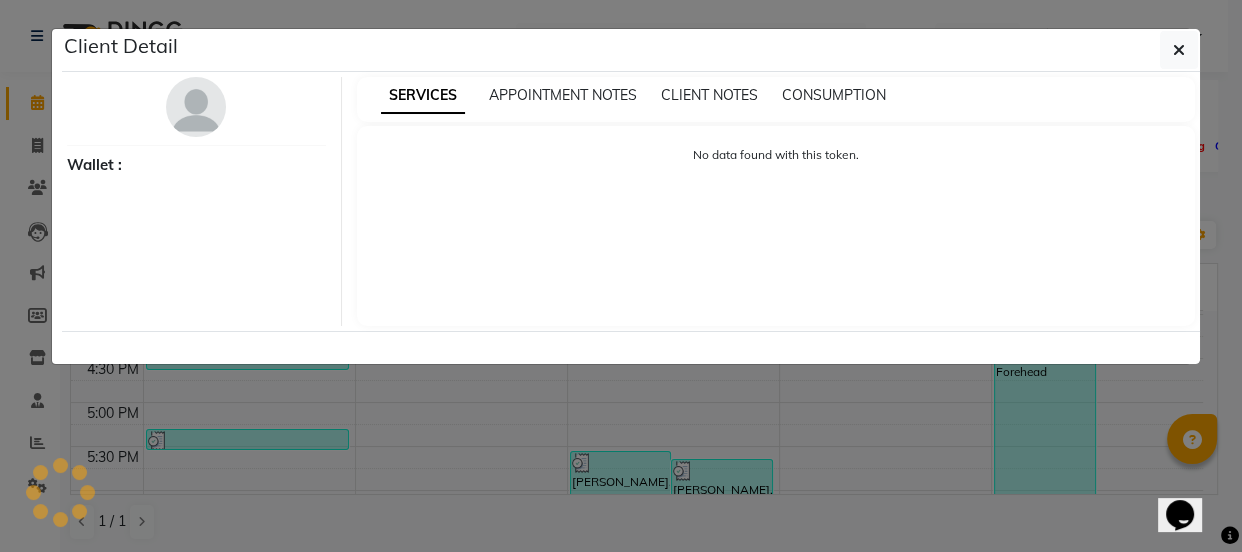 select on "3" 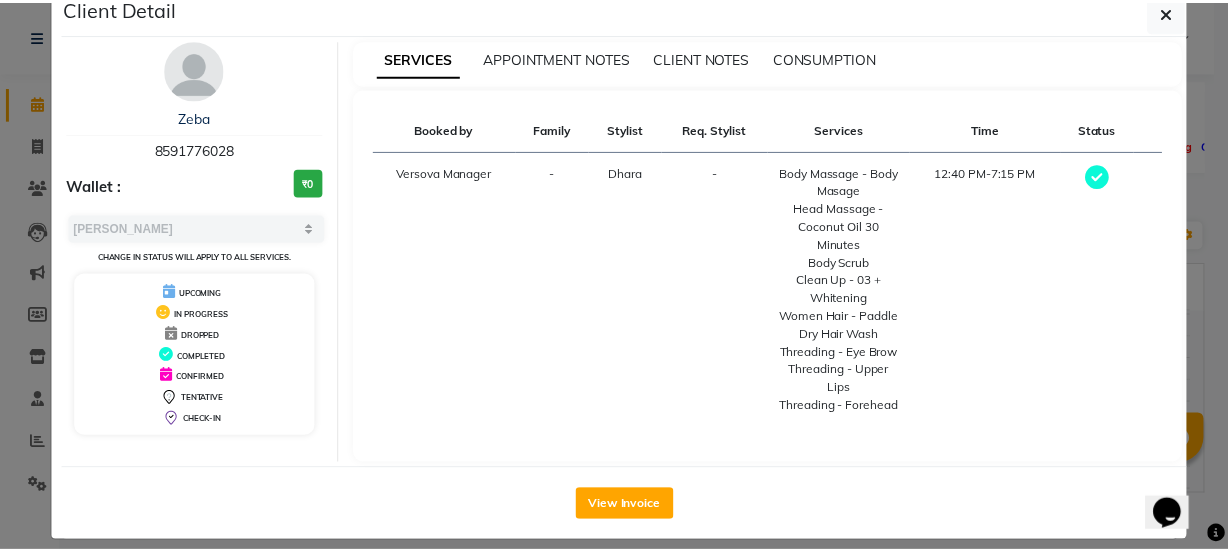 scroll, scrollTop: 72, scrollLeft: 0, axis: vertical 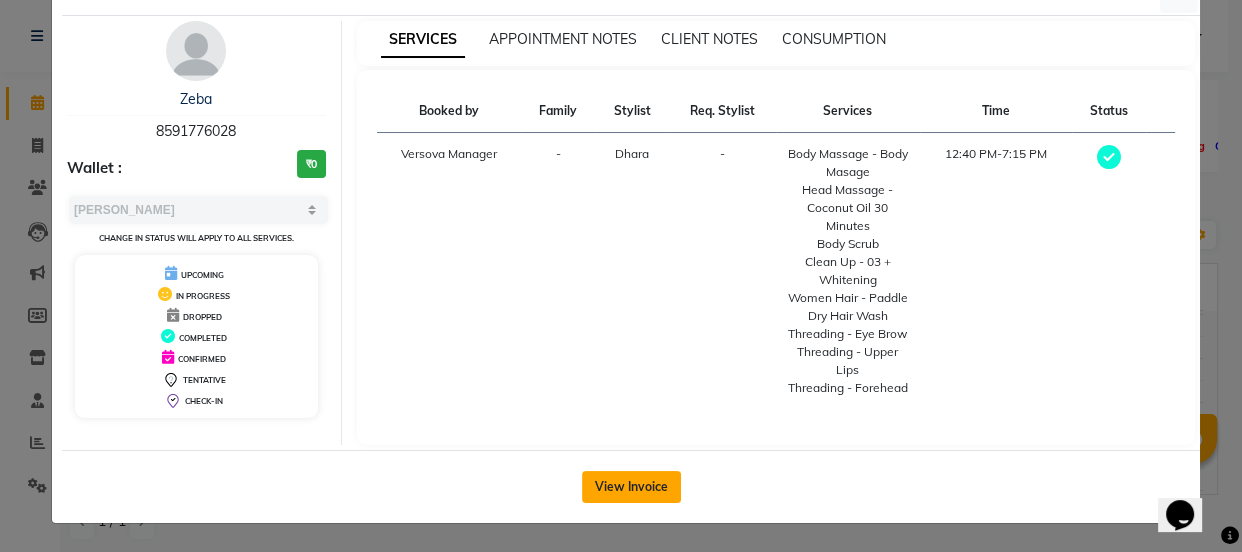 click on "View Invoice" 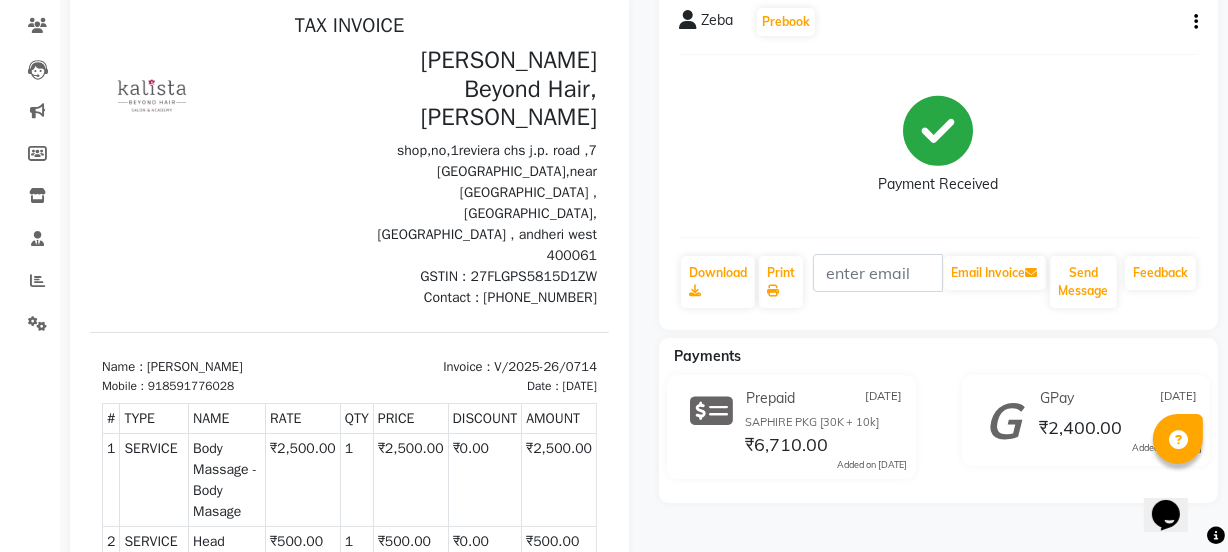 scroll, scrollTop: 0, scrollLeft: 0, axis: both 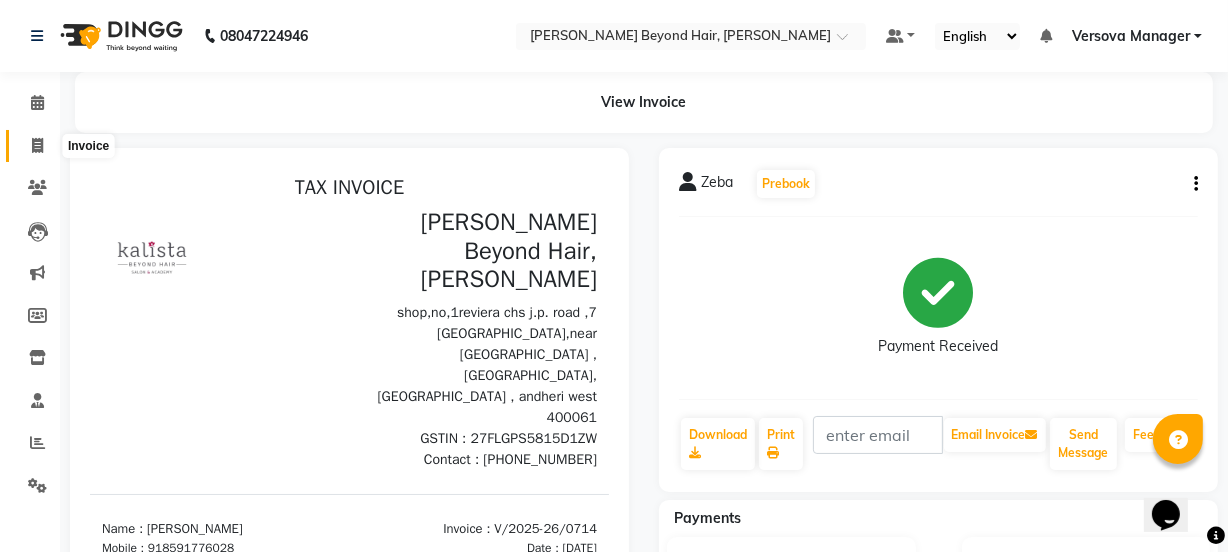 click 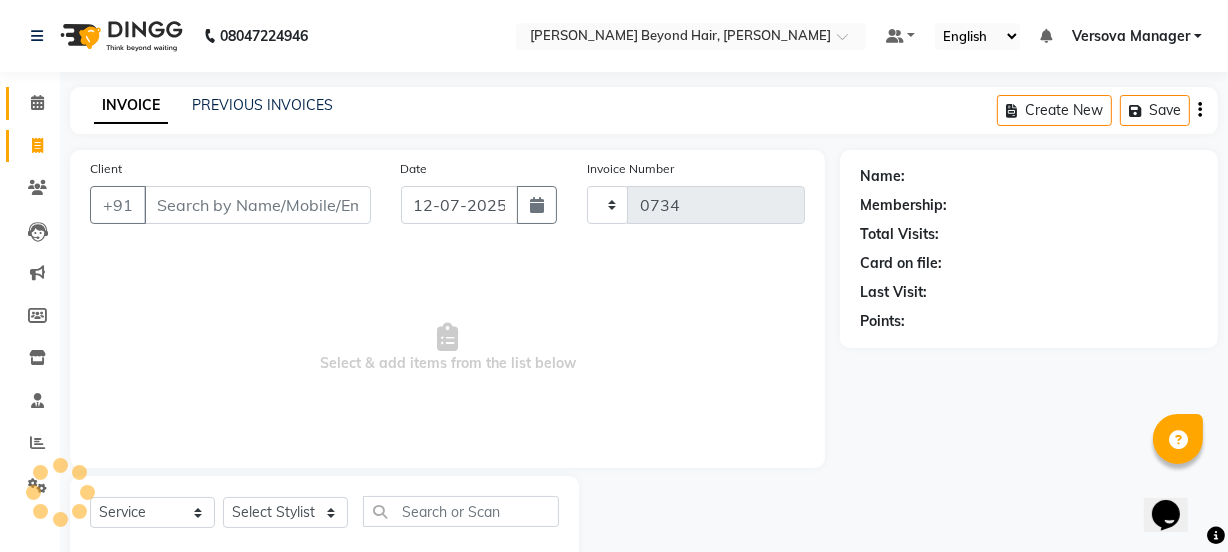 click 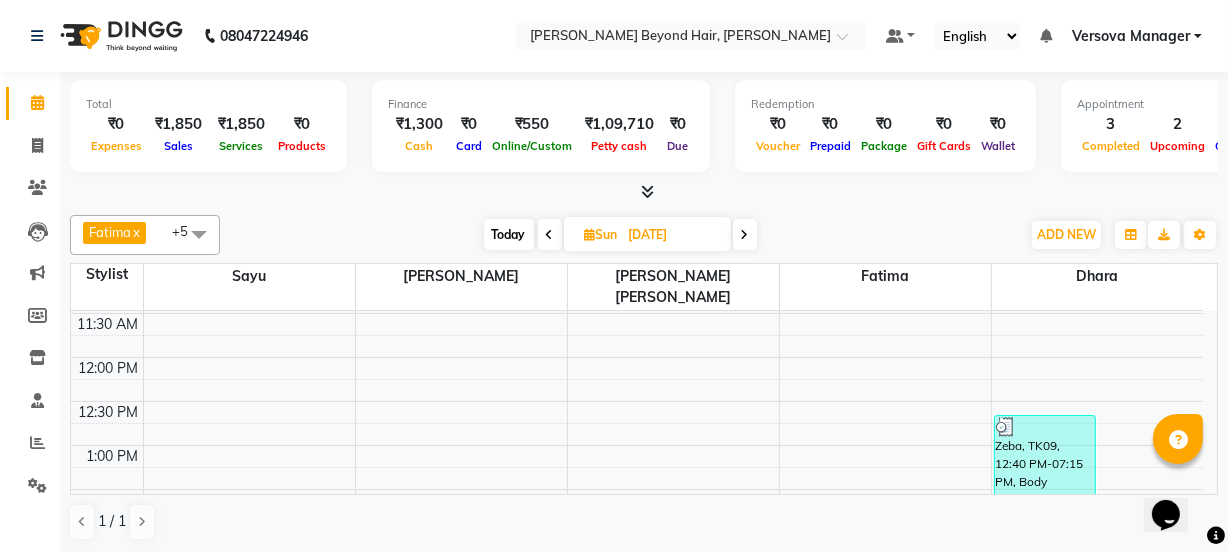 scroll, scrollTop: 0, scrollLeft: 0, axis: both 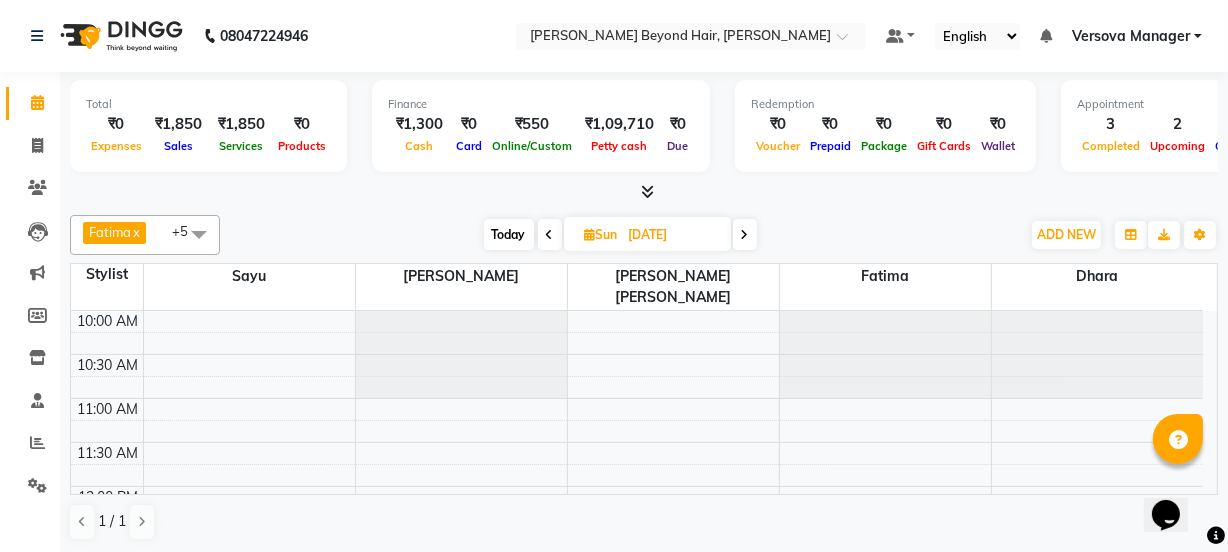click on "Today" at bounding box center [509, 234] 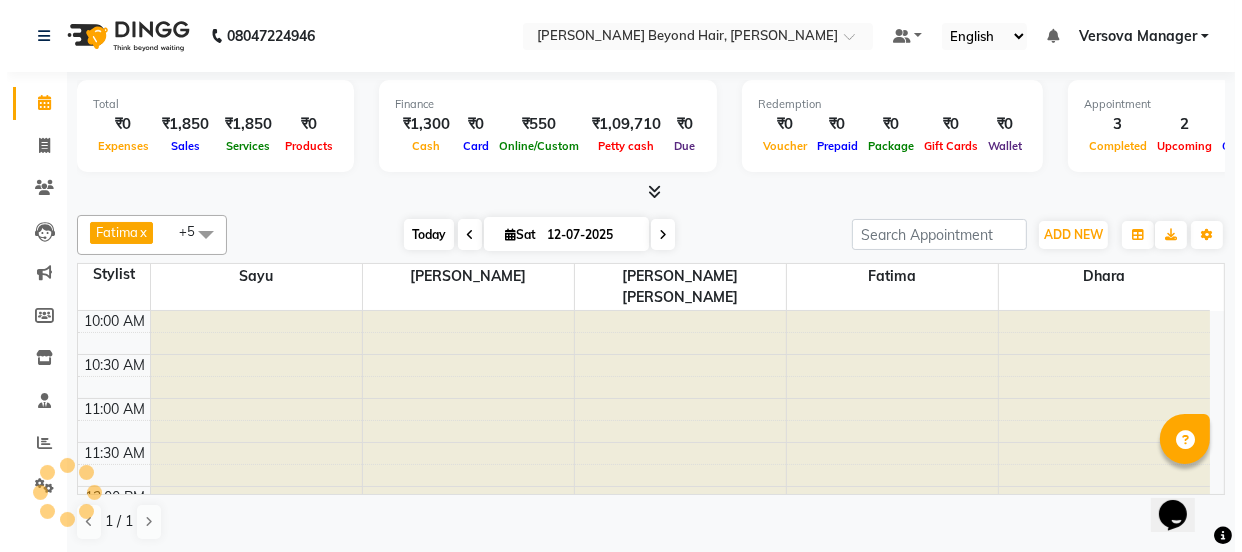 scroll, scrollTop: 615, scrollLeft: 0, axis: vertical 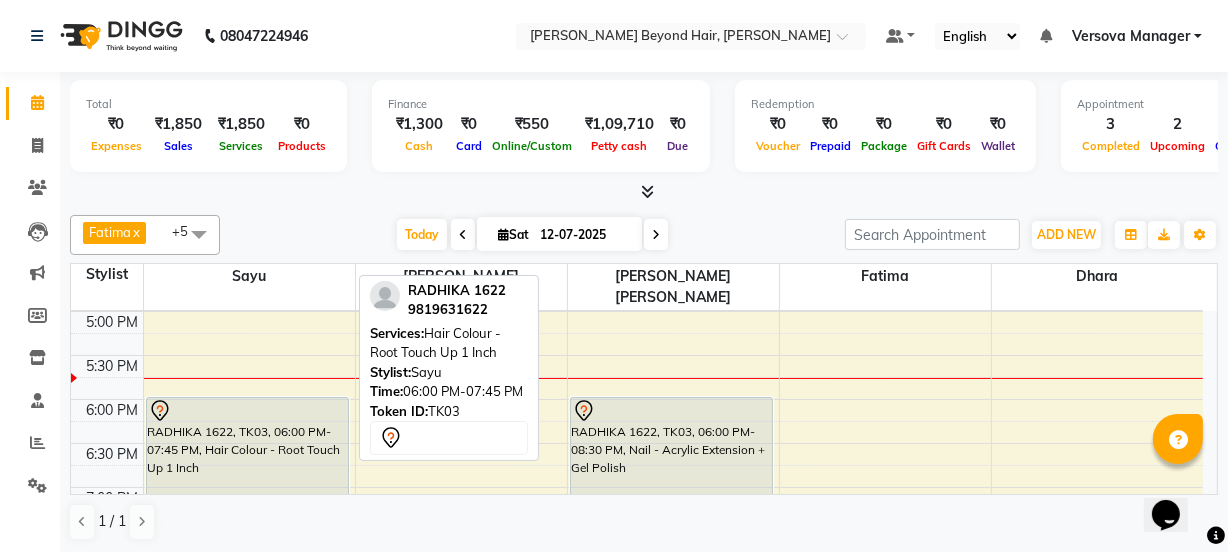 click on "RADHIKA 1622, TK03, 06:00 PM-07:45 PM, Hair Colour  - Root Touch Up 1 Inch" at bounding box center (248, 473) 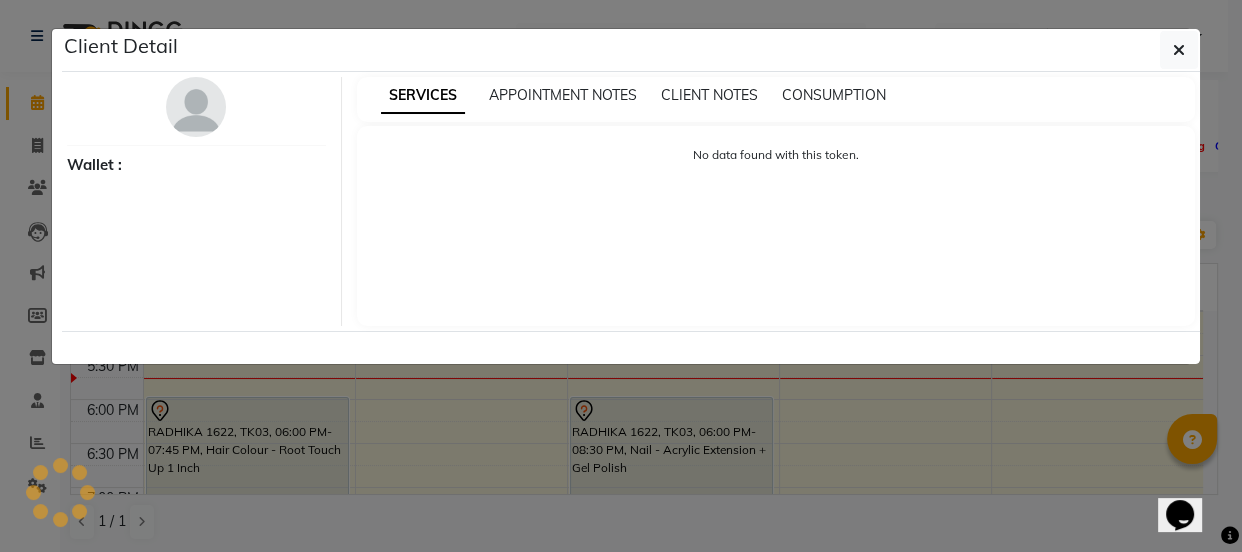 select on "7" 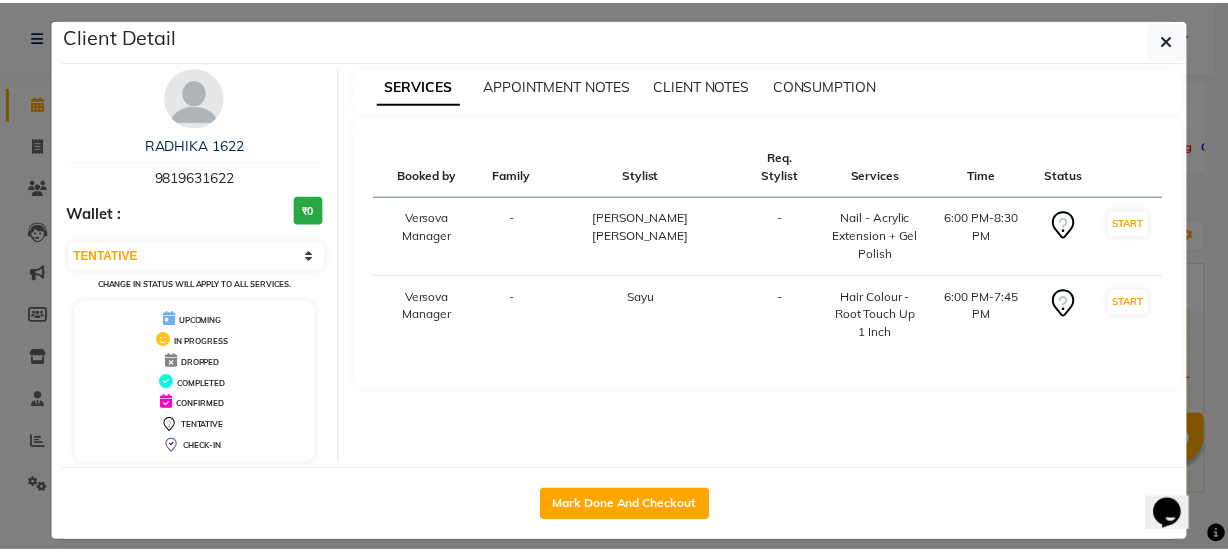 scroll, scrollTop: 28, scrollLeft: 0, axis: vertical 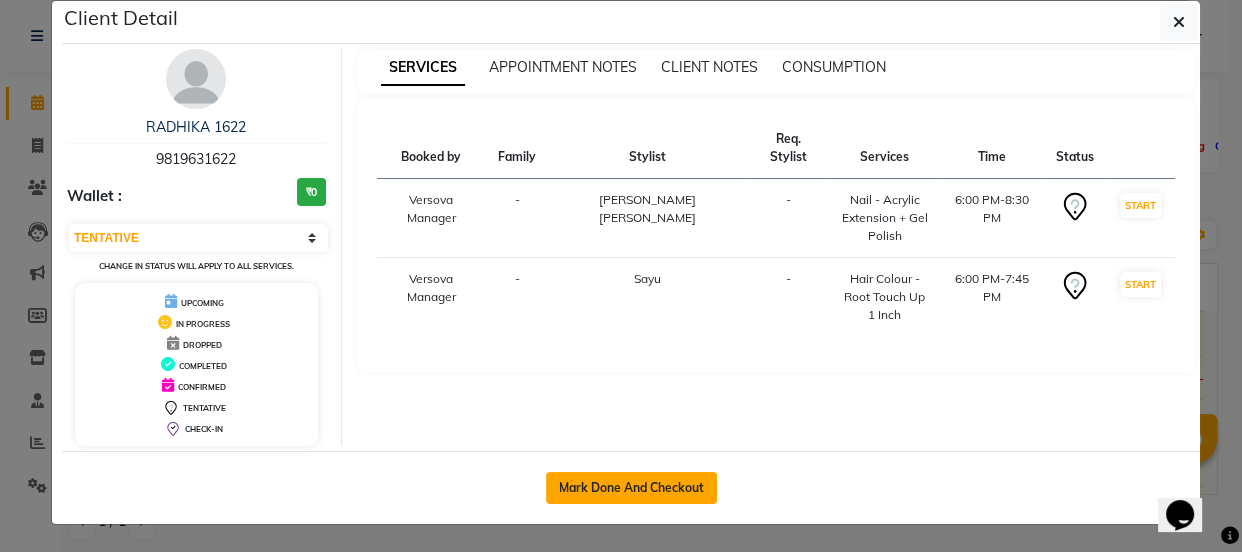 click on "Mark Done And Checkout" 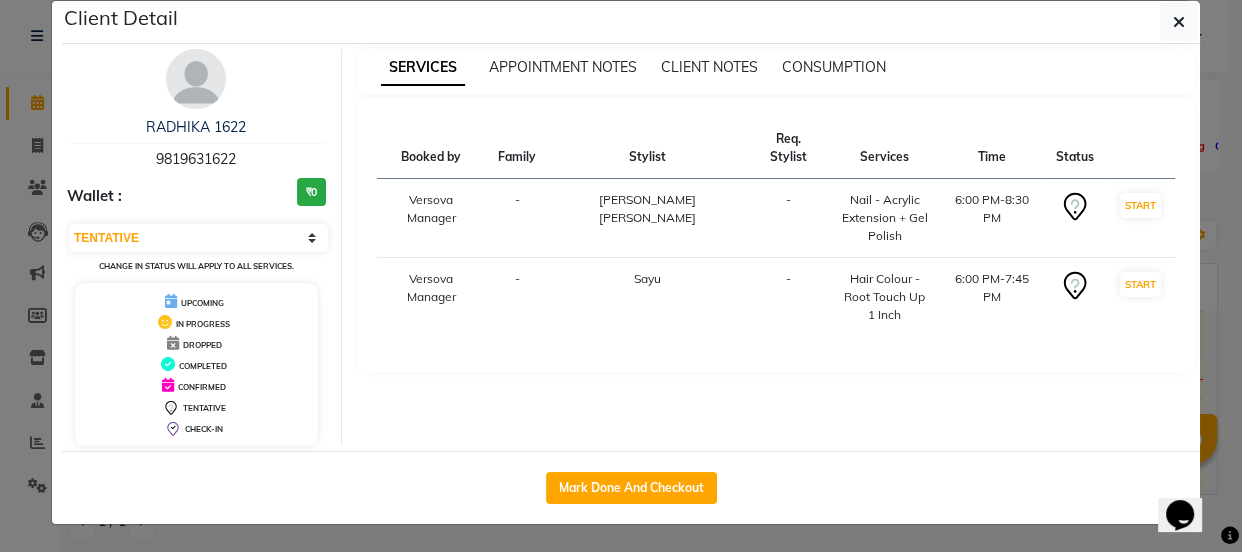 select on "service" 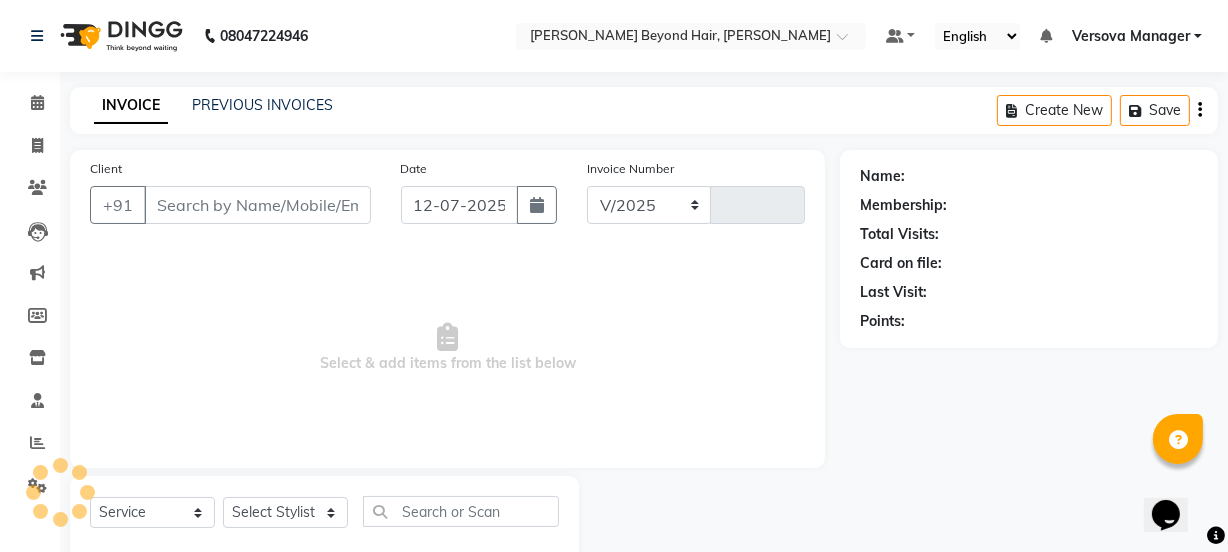 select on "6352" 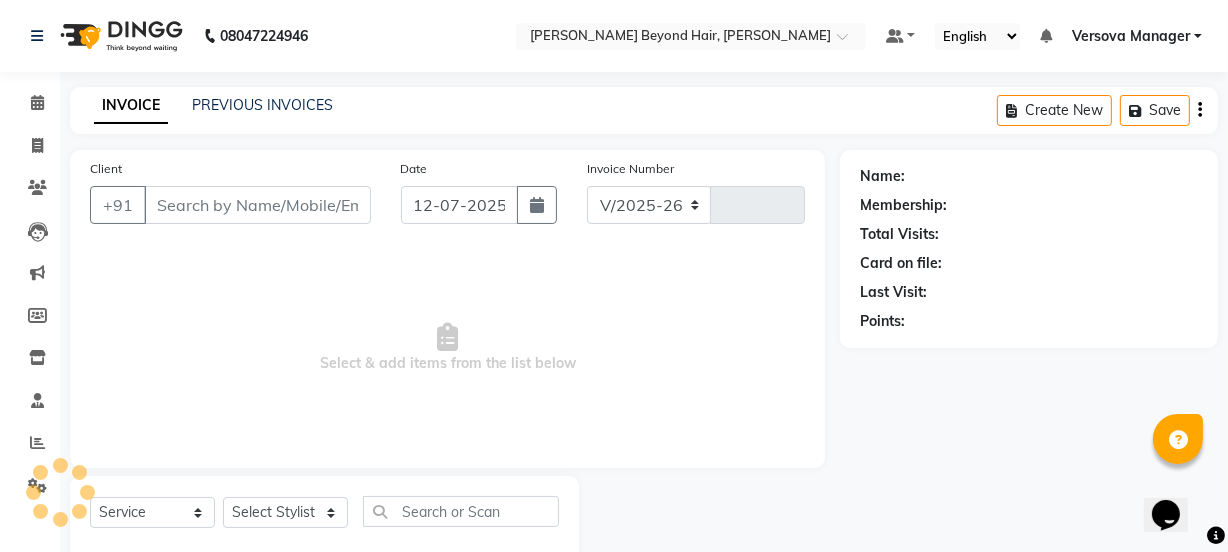 type on "0734" 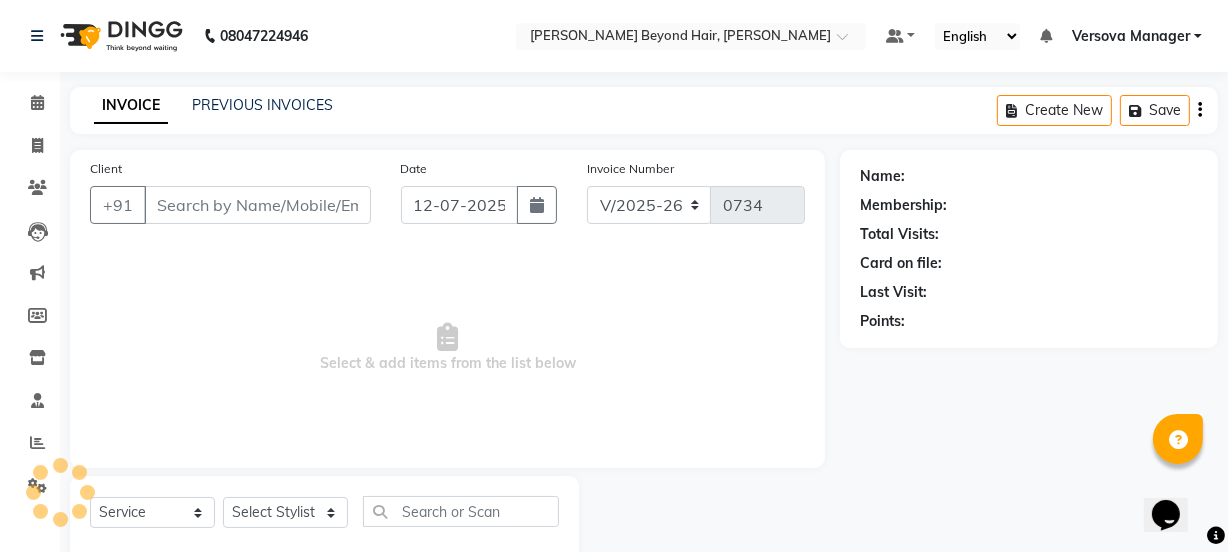 select on "48071" 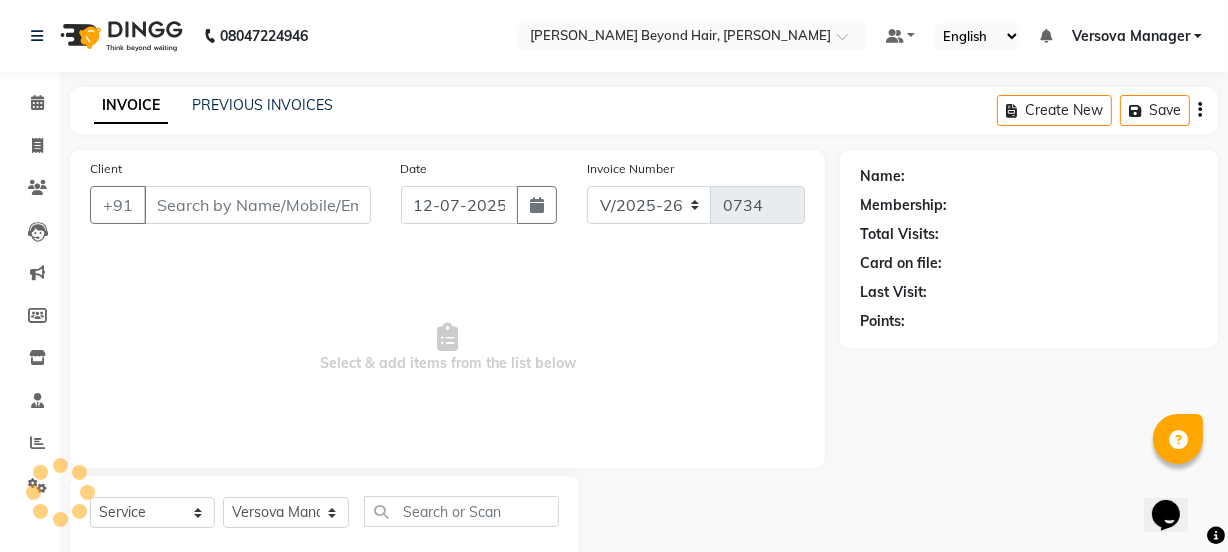 type on "9819631622" 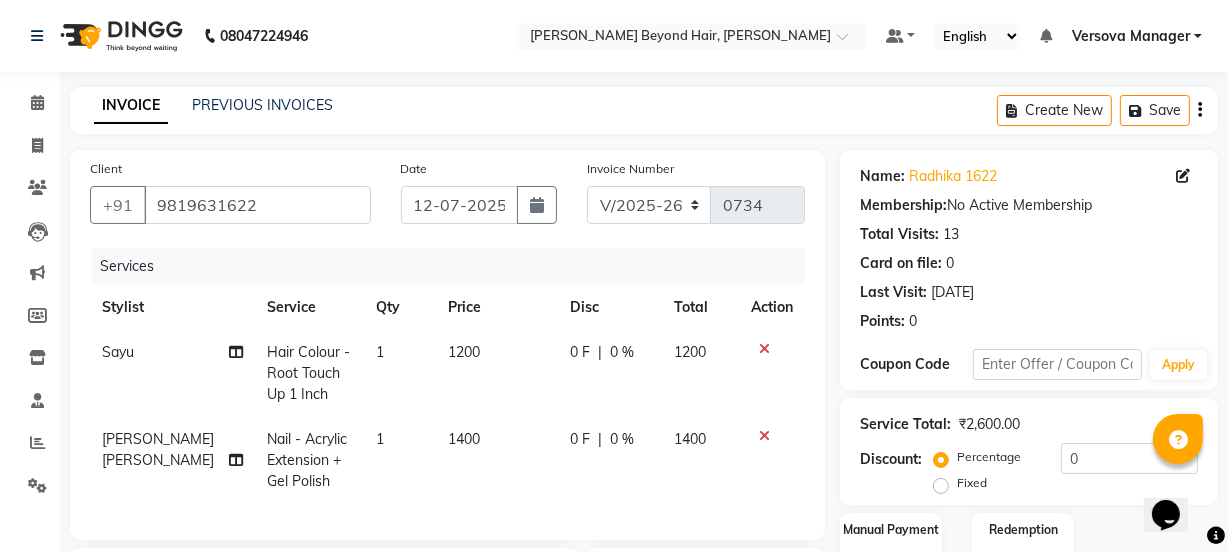 scroll, scrollTop: 90, scrollLeft: 0, axis: vertical 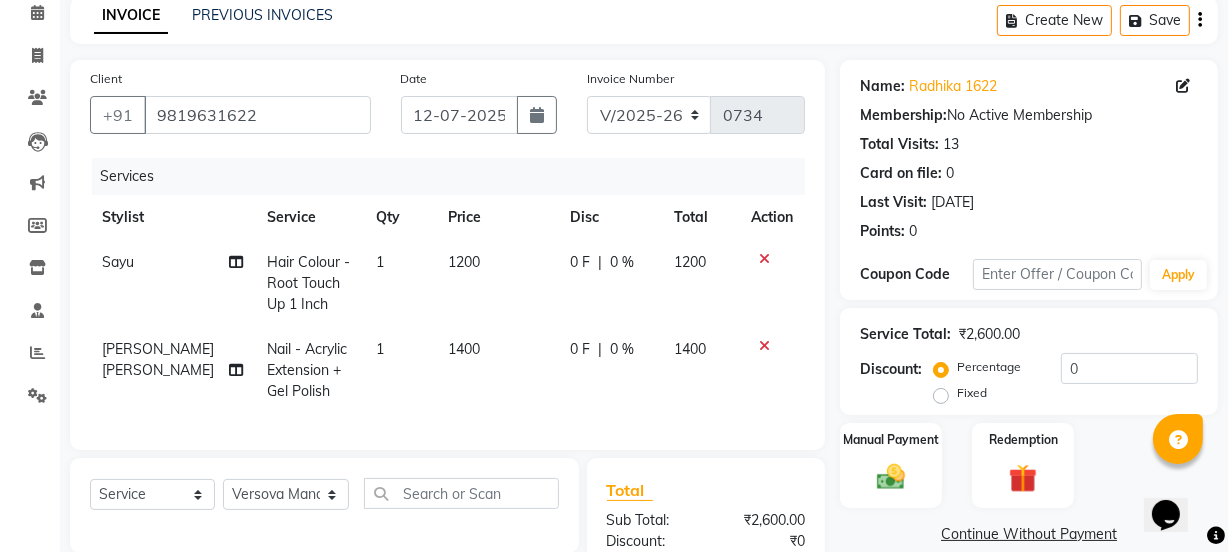 click 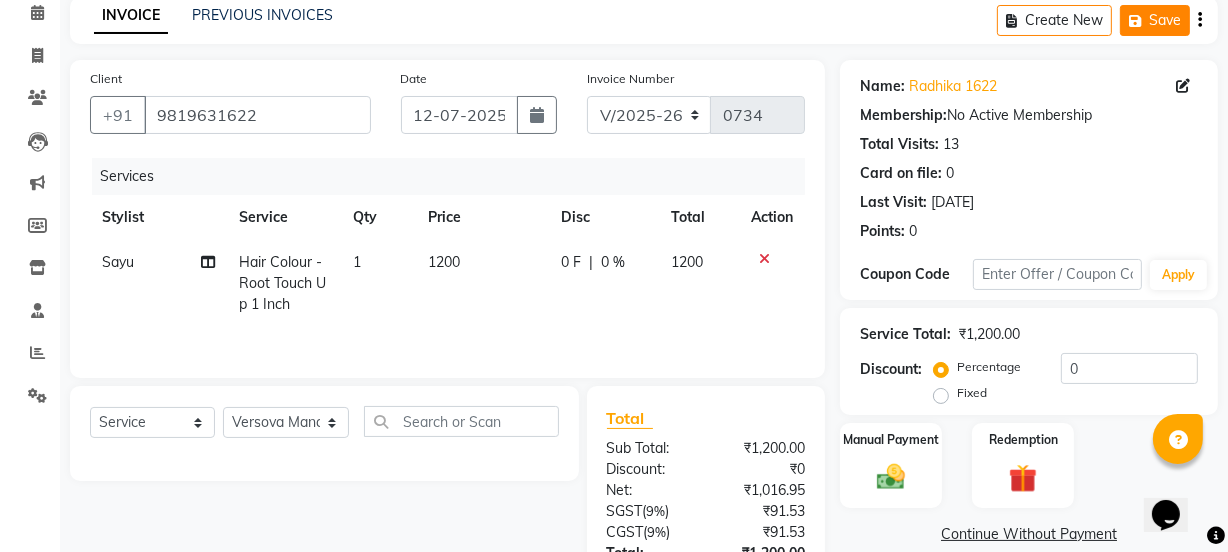 click on "Save" 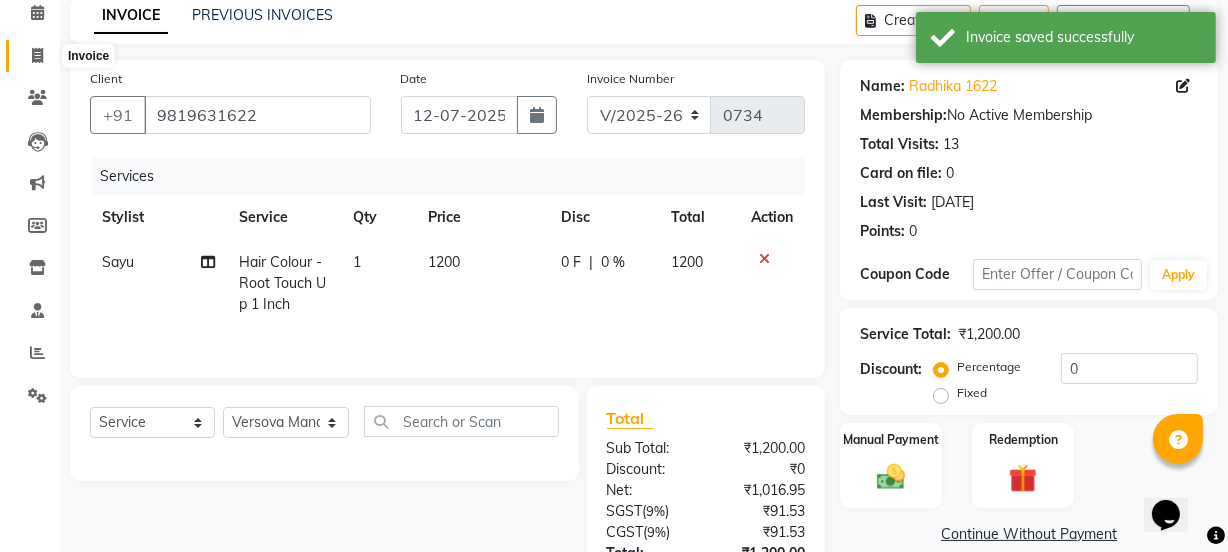 click 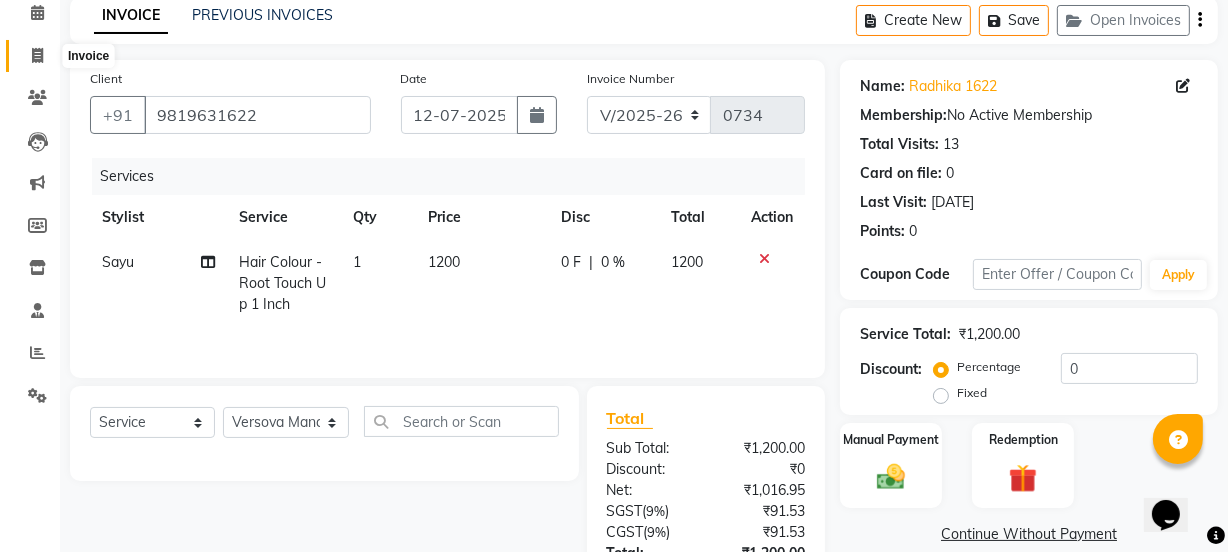 select on "service" 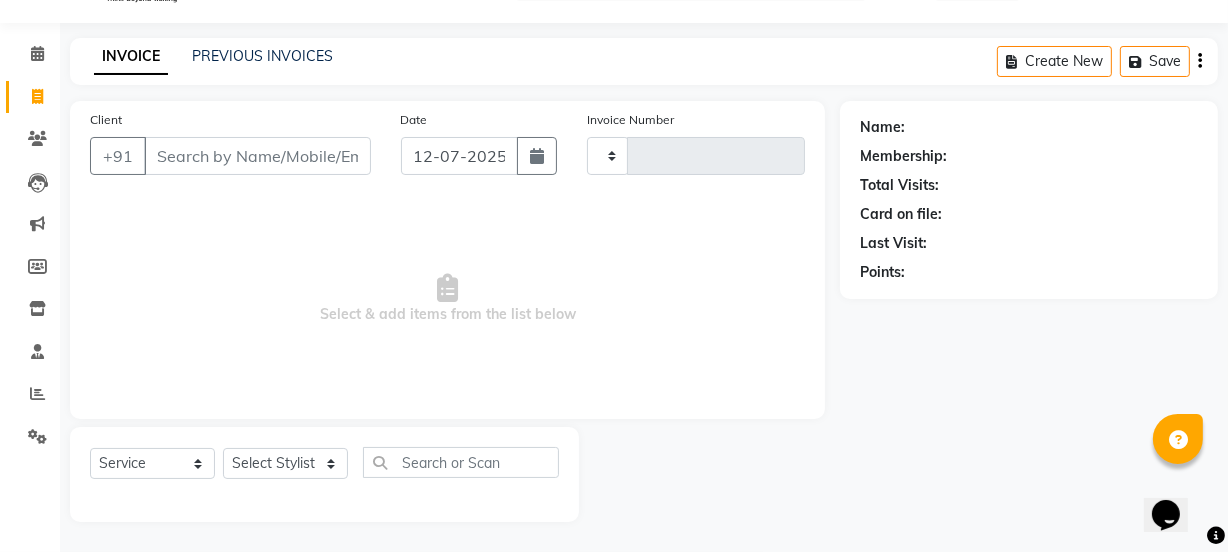 click on "Client" at bounding box center [257, 156] 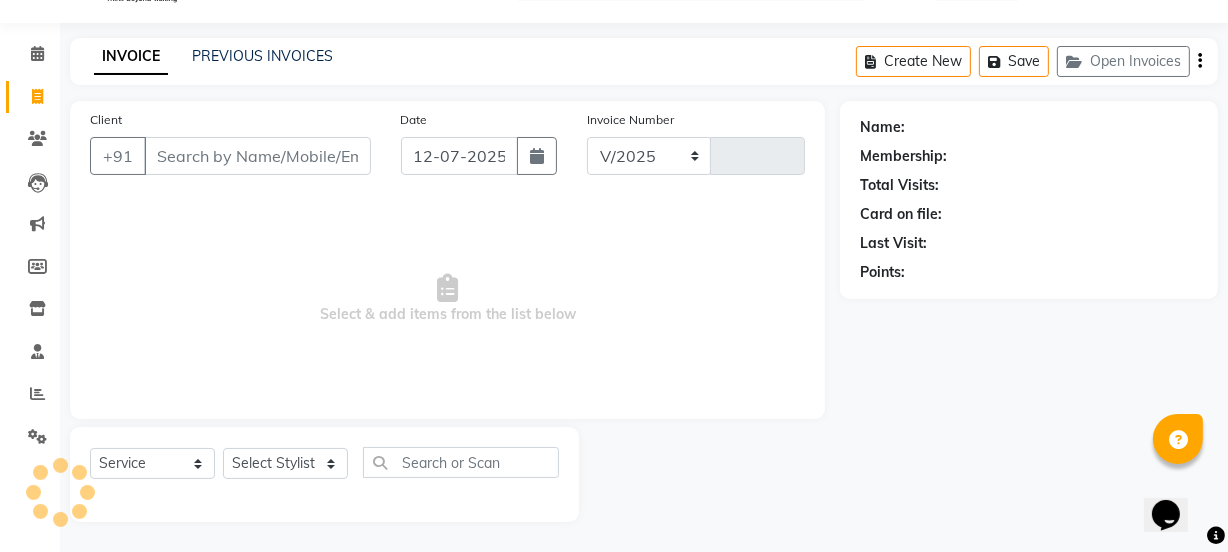 select on "6352" 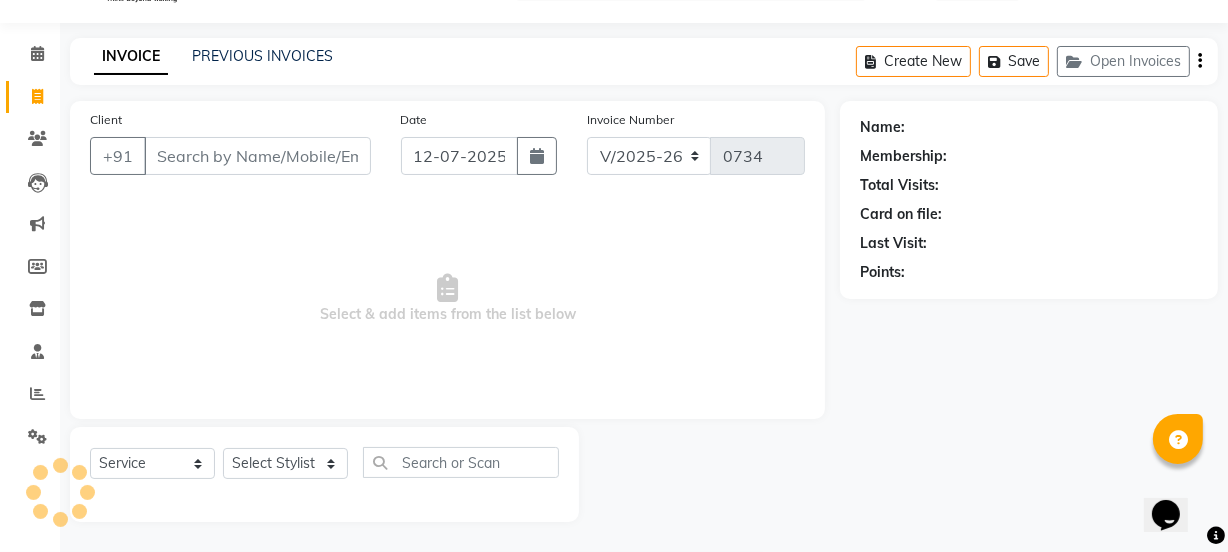 scroll, scrollTop: 50, scrollLeft: 0, axis: vertical 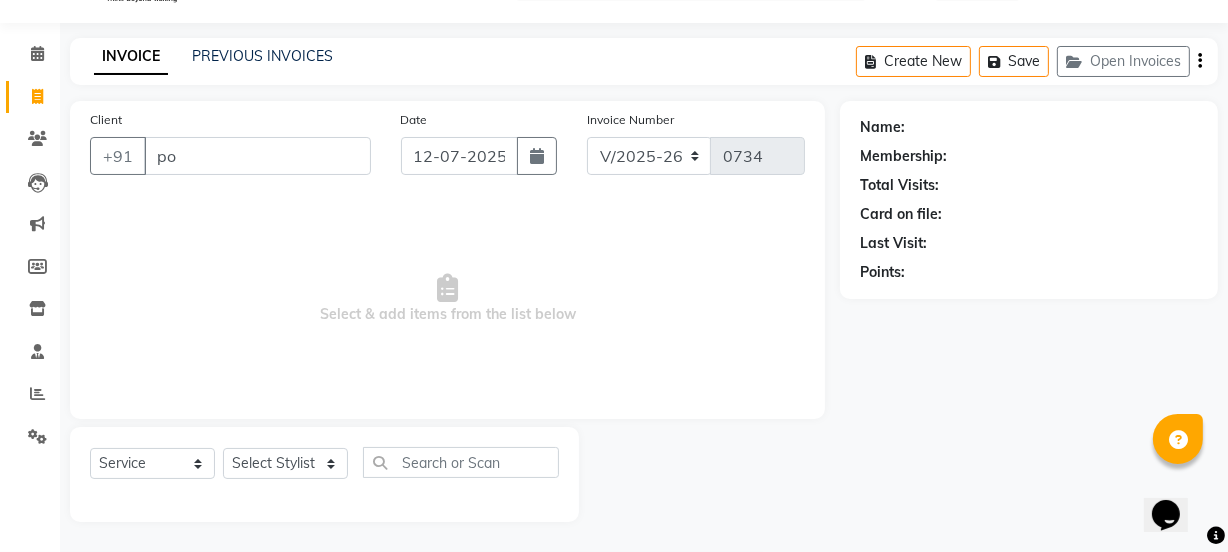 type on "poo" 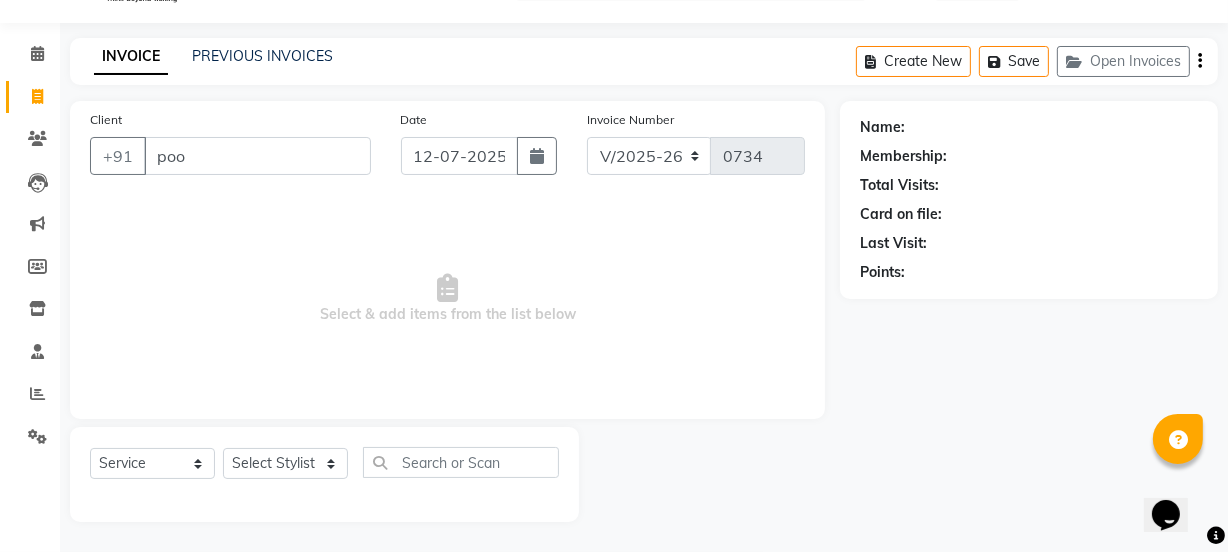 select on "48071" 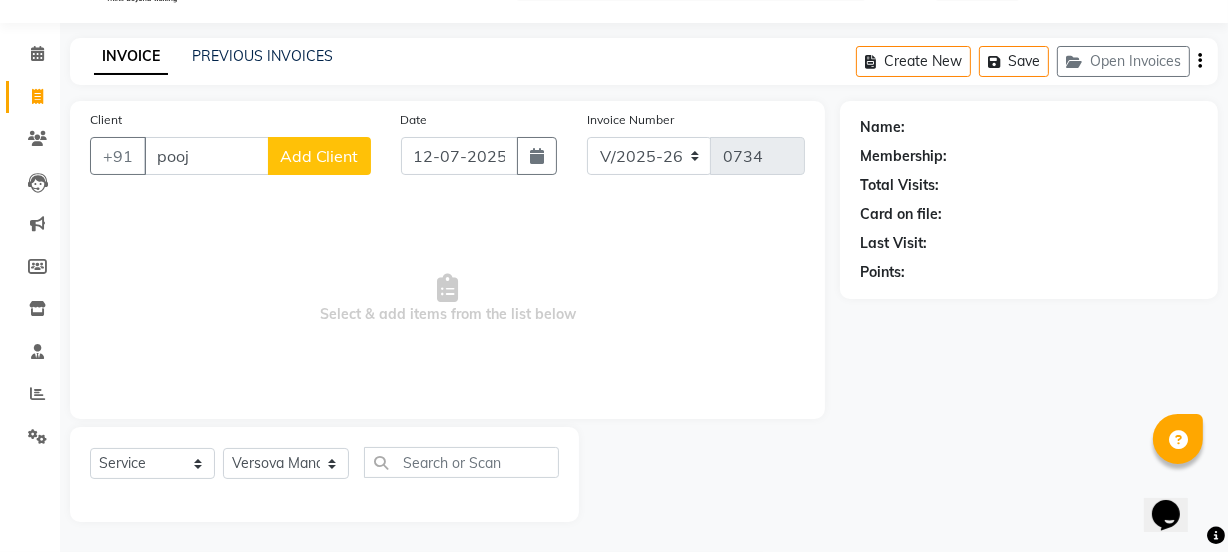 type on "pooja" 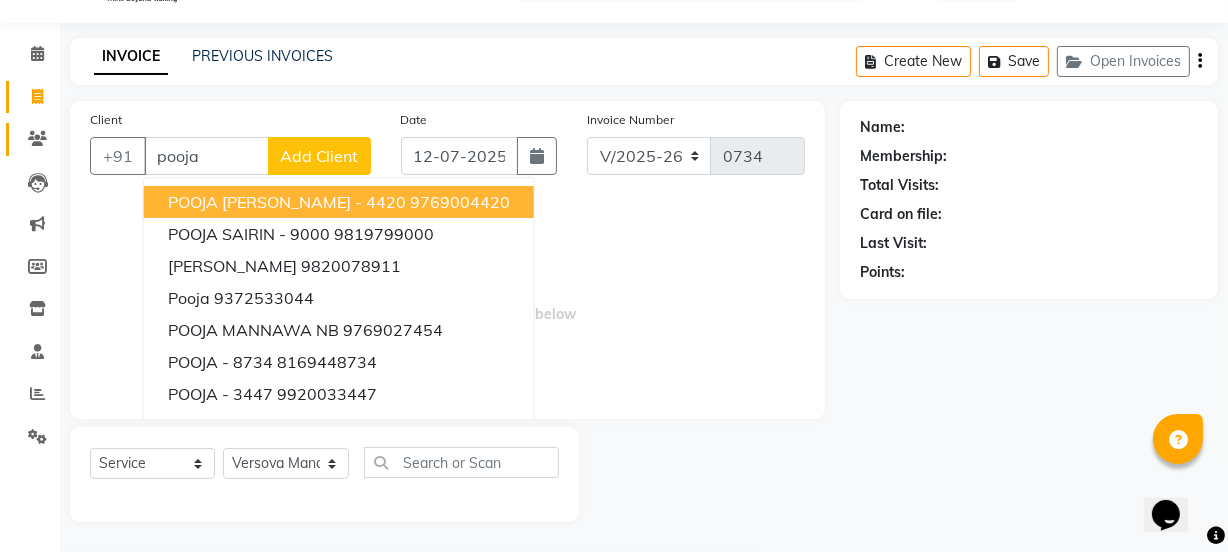 drag, startPoint x: 206, startPoint y: 152, endPoint x: 13, endPoint y: 133, distance: 193.93298 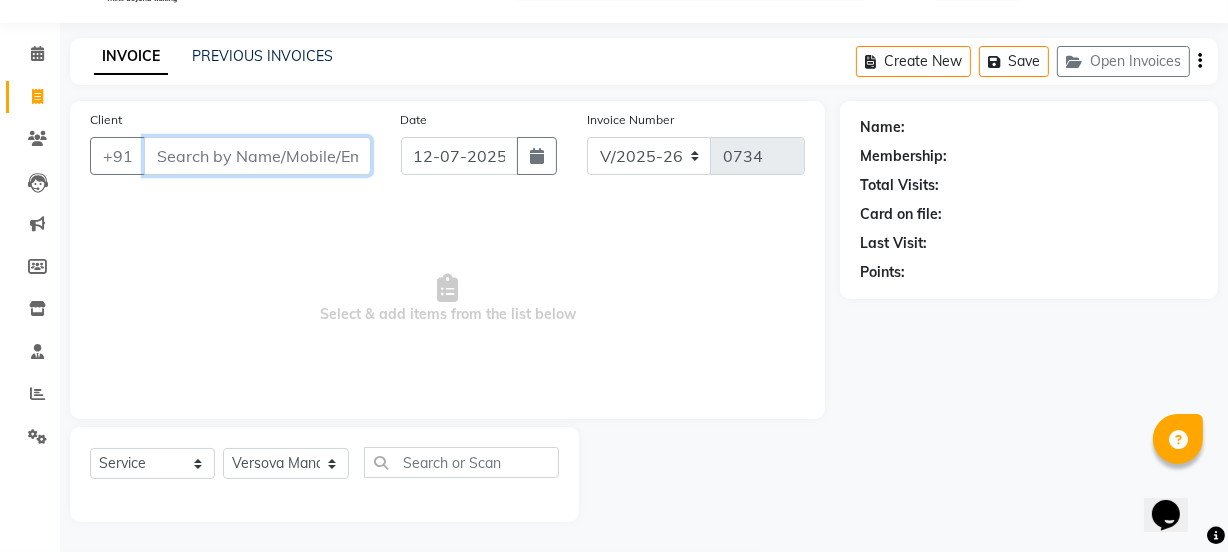 click on "Client" at bounding box center (257, 156) 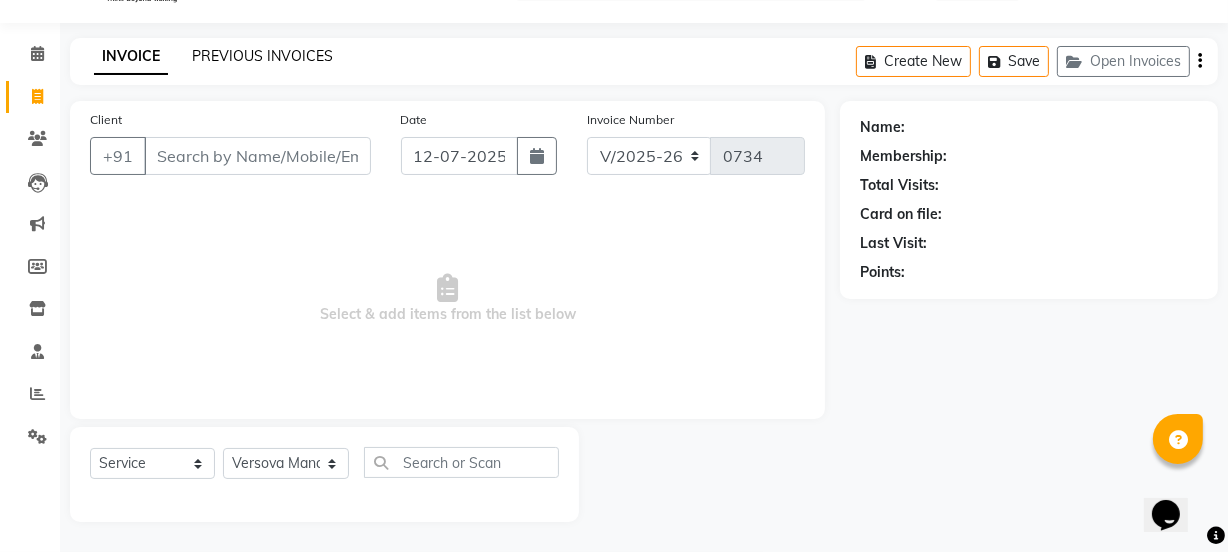 click on "PREVIOUS INVOICES" 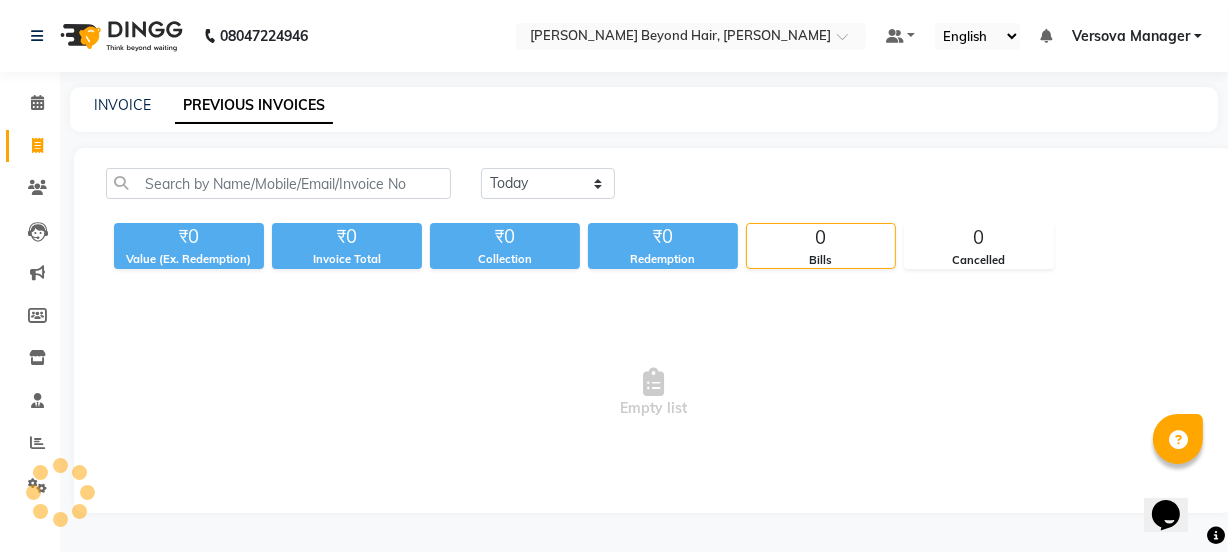 scroll, scrollTop: 0, scrollLeft: 0, axis: both 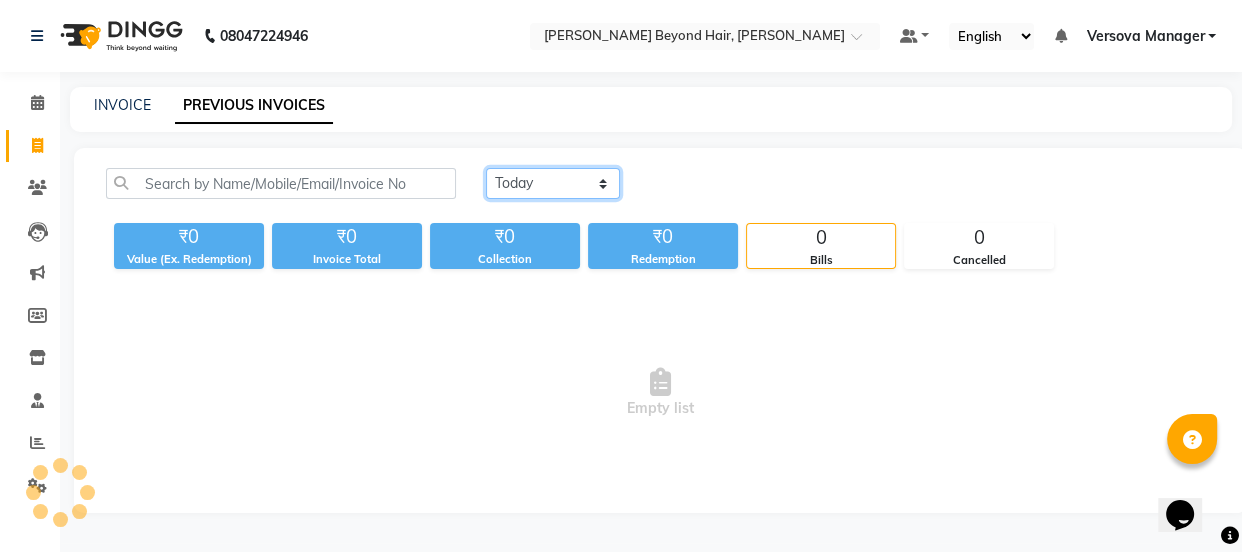 click on "[DATE] [DATE] Custom Range" 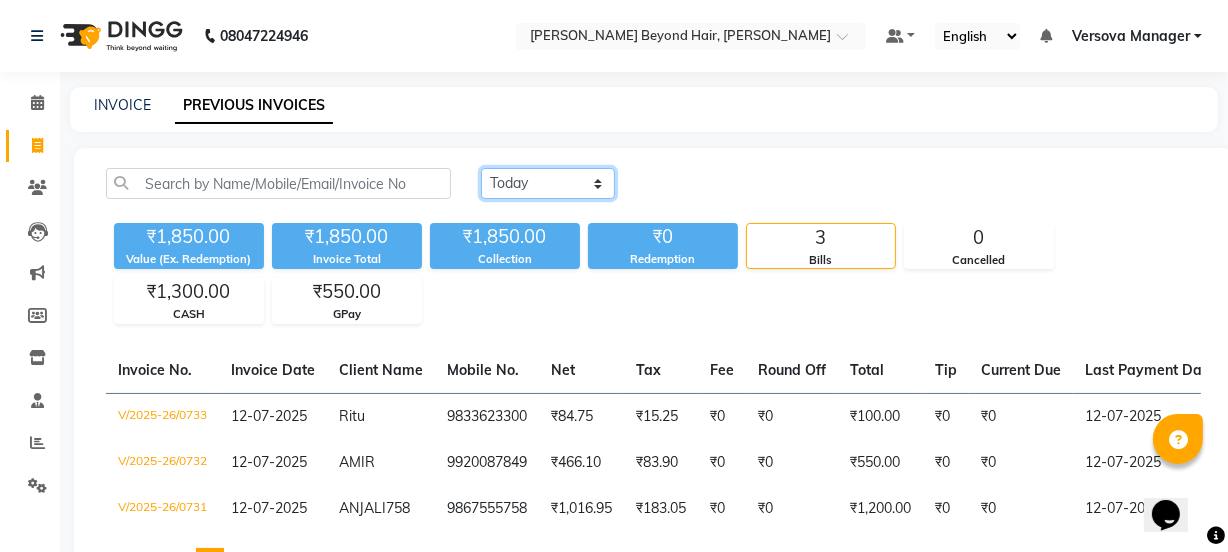 select on "range" 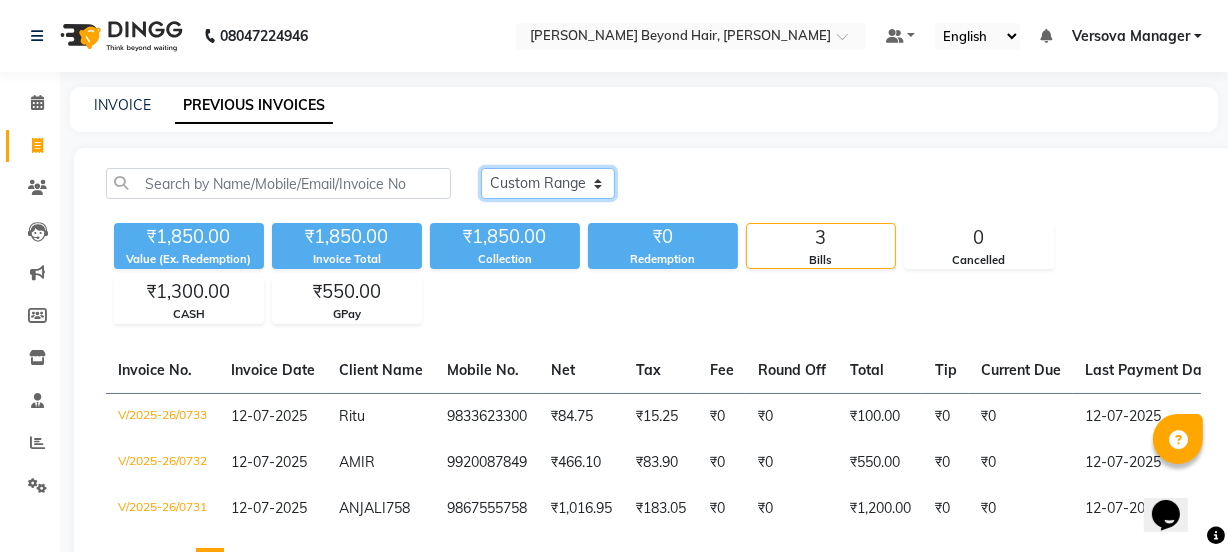 click on "[DATE] [DATE] Custom Range" 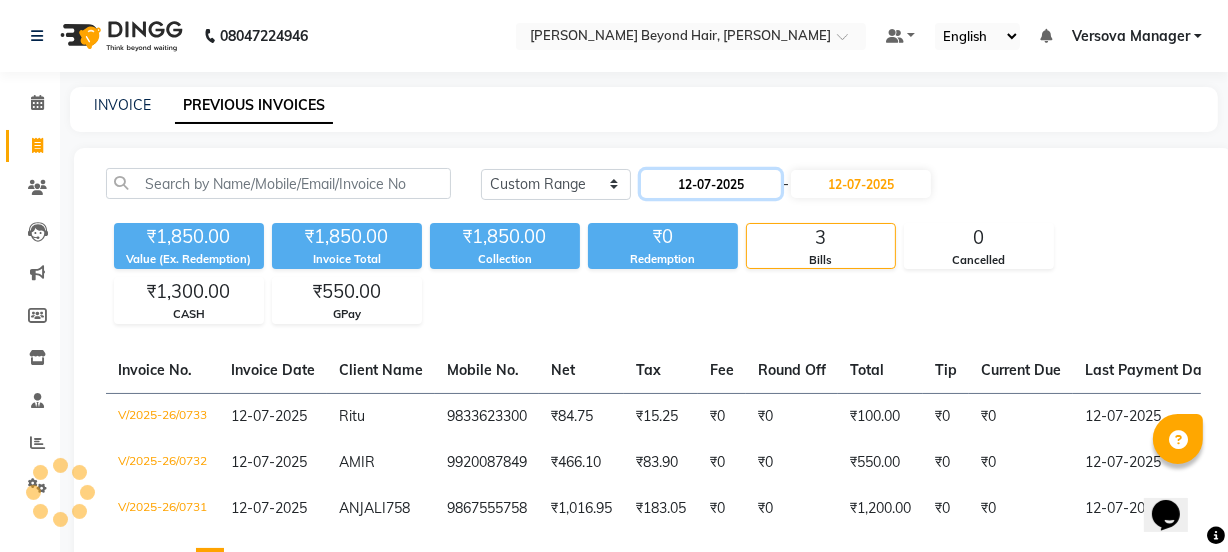 click on "12-07-2025" 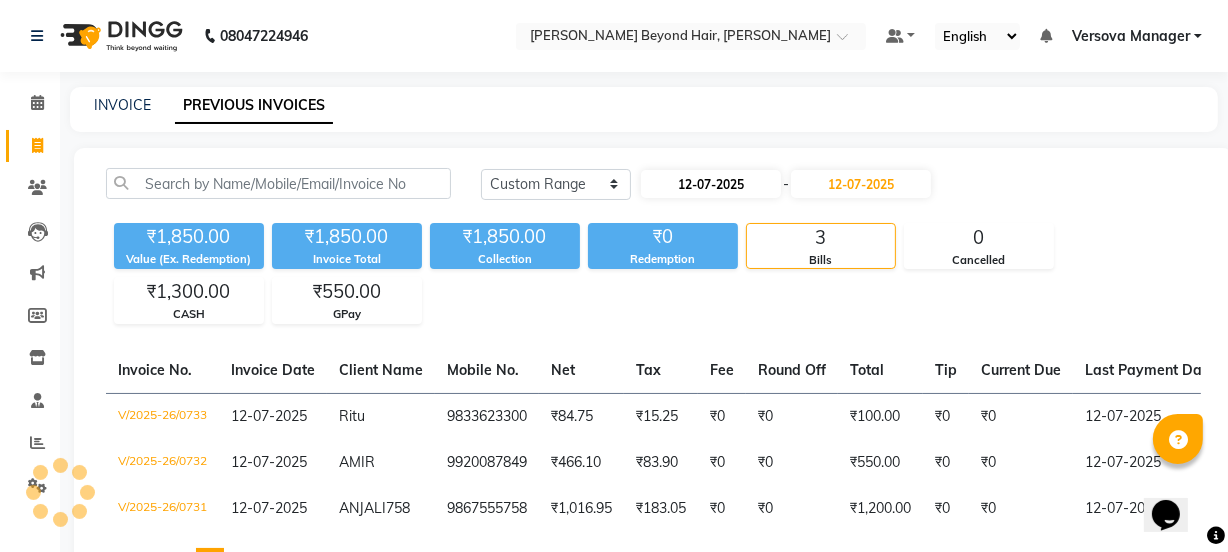 select on "7" 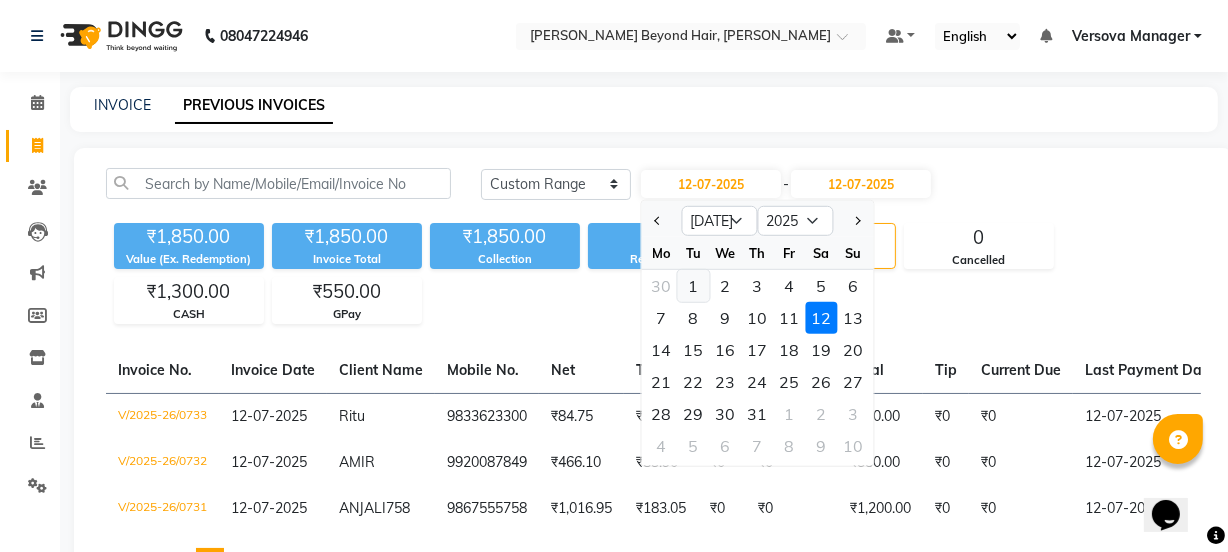 click on "1" 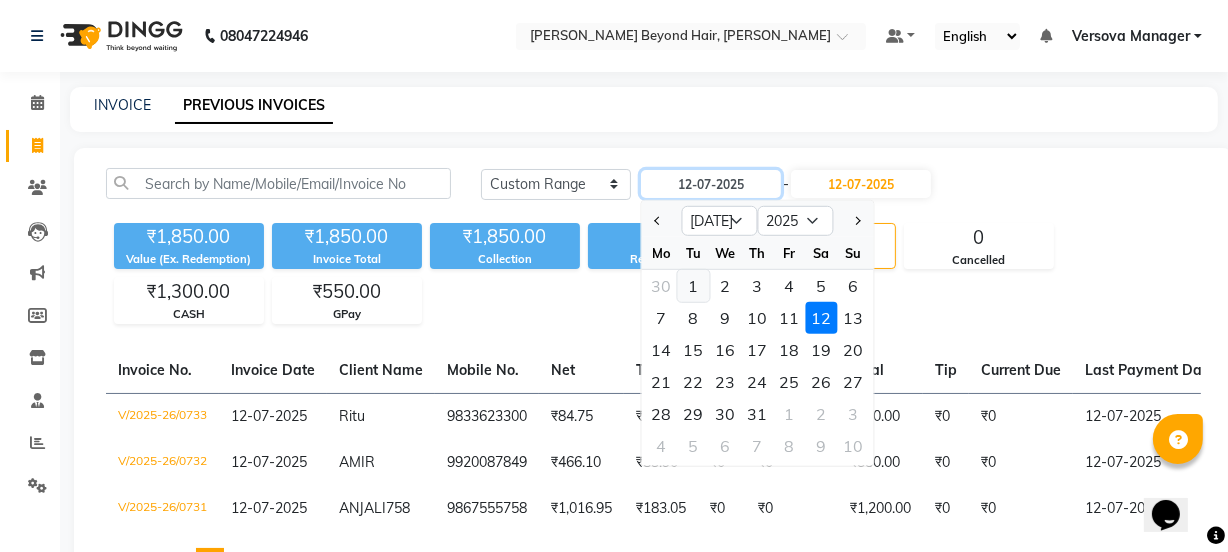 type on "[DATE]" 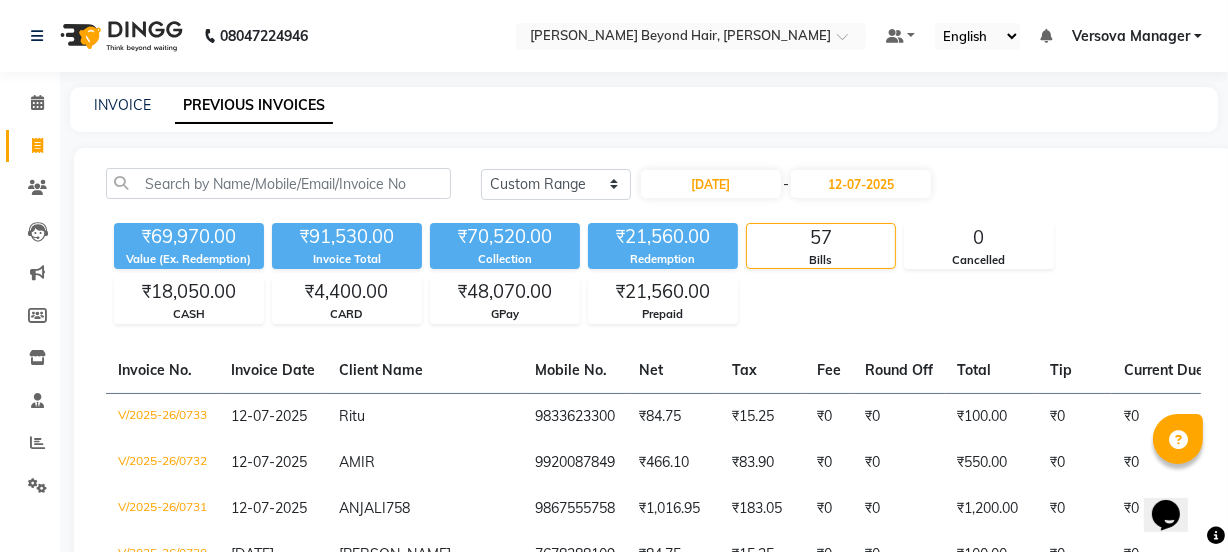 click on "INVOICE PREVIOUS INVOICES" 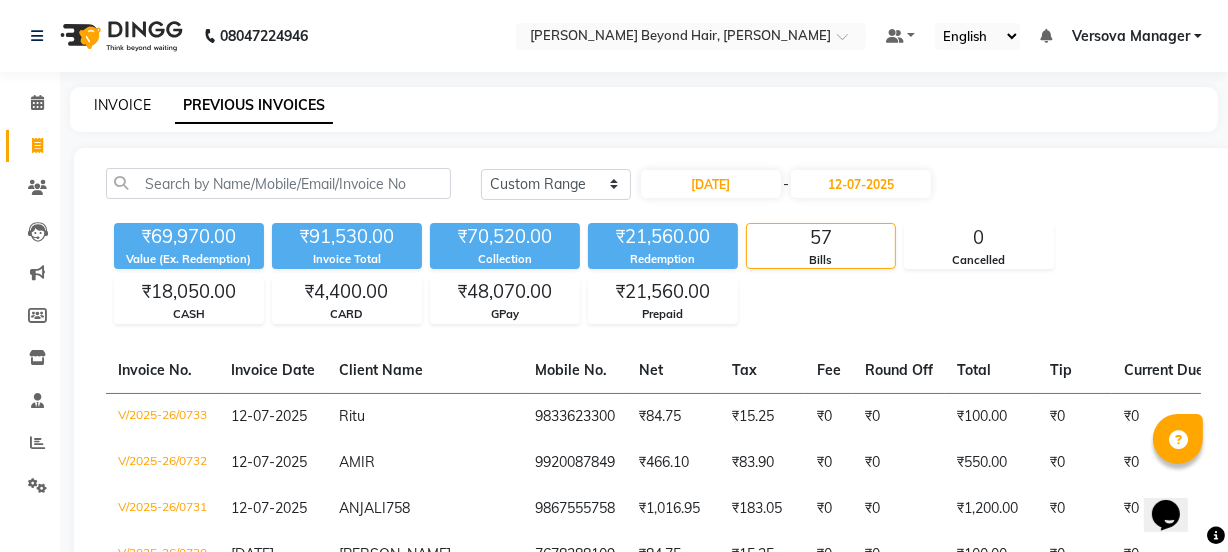 click on "INVOICE" 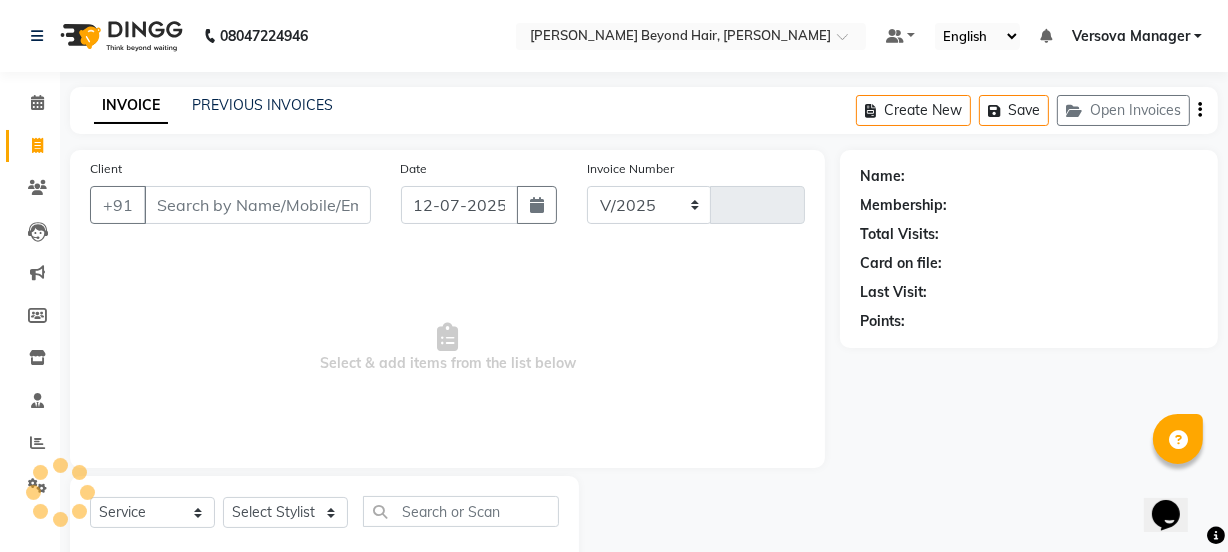 scroll, scrollTop: 50, scrollLeft: 0, axis: vertical 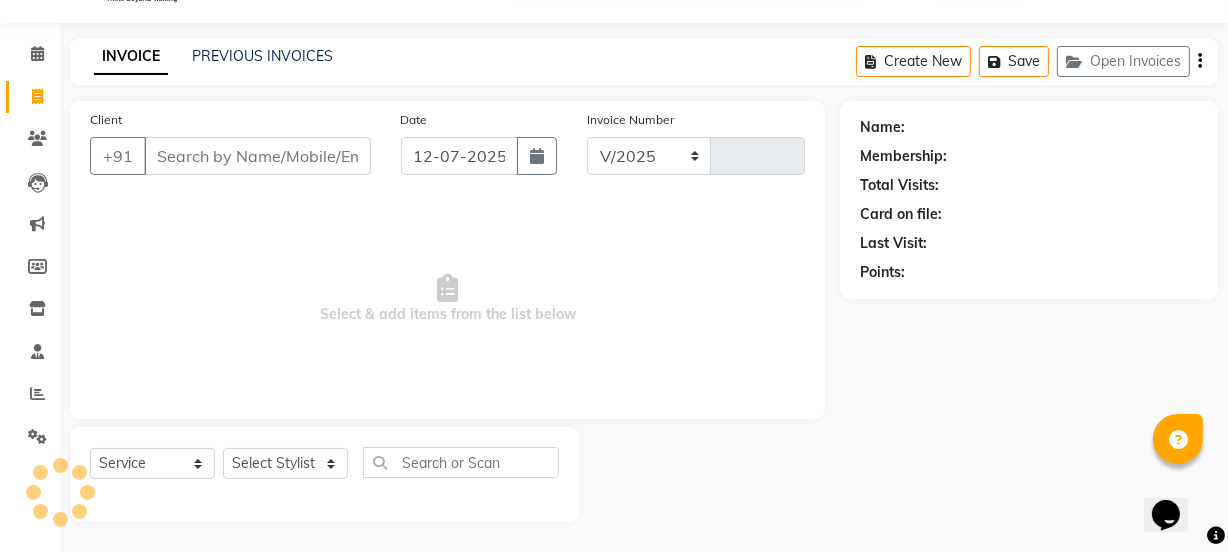 select on "6352" 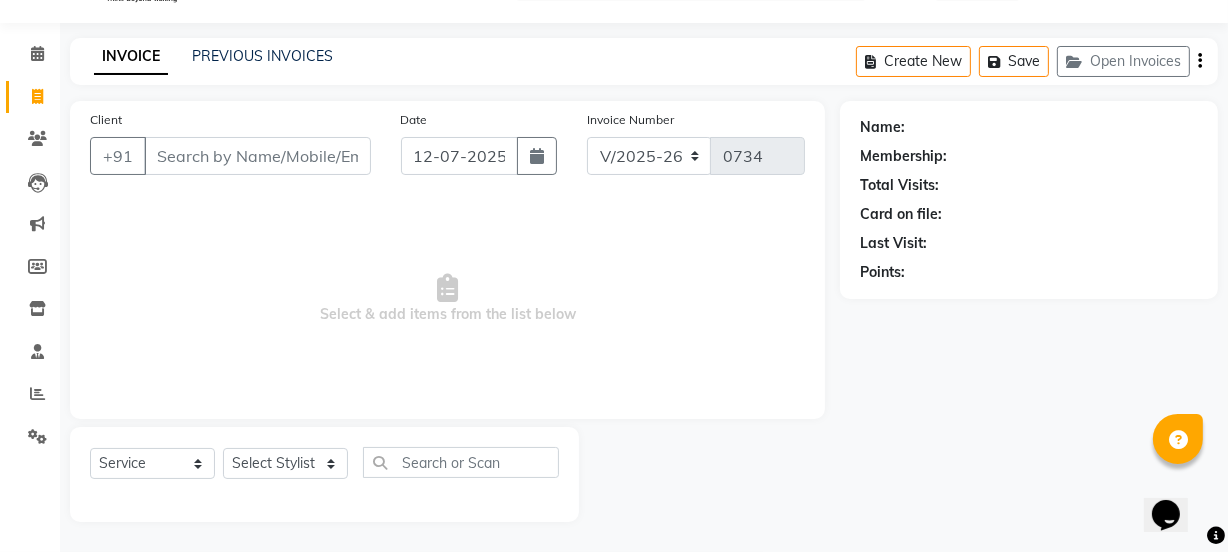 click on "Client" at bounding box center (257, 156) 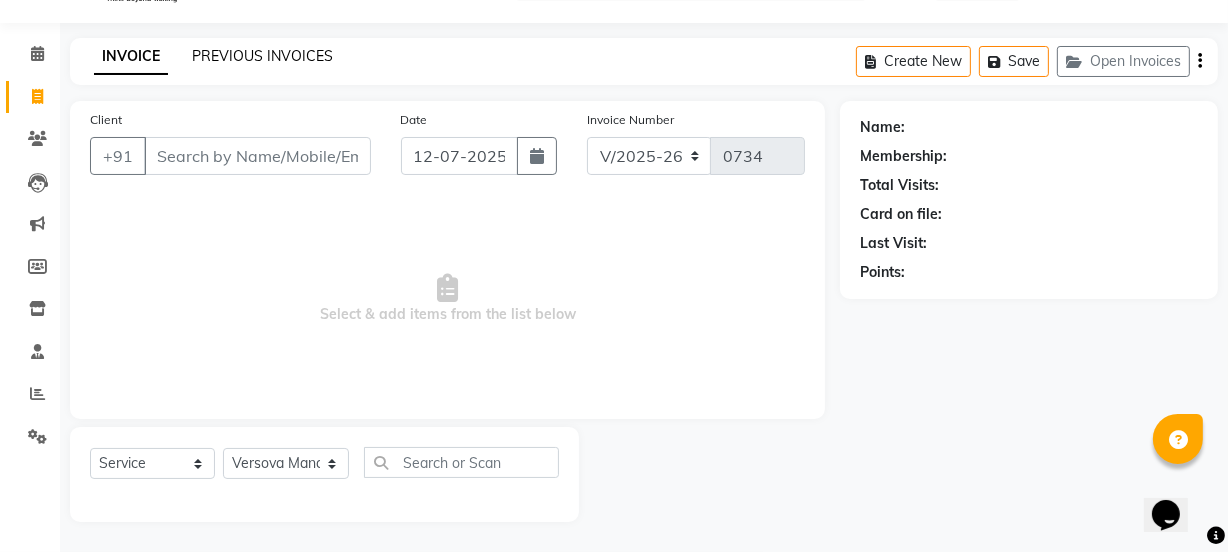 click on "PREVIOUS INVOICES" 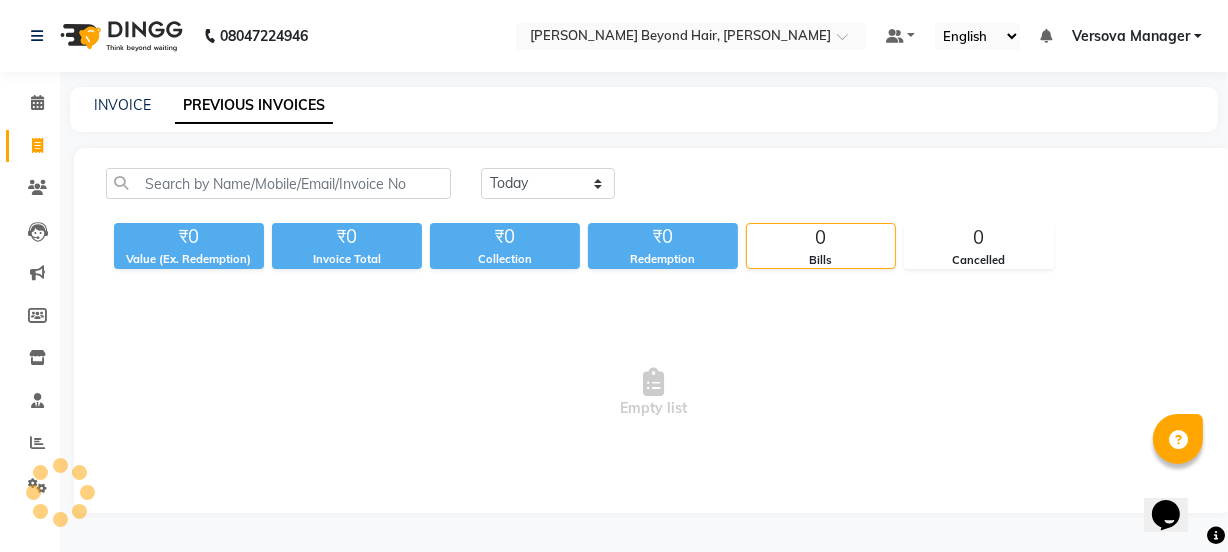 scroll, scrollTop: 0, scrollLeft: 0, axis: both 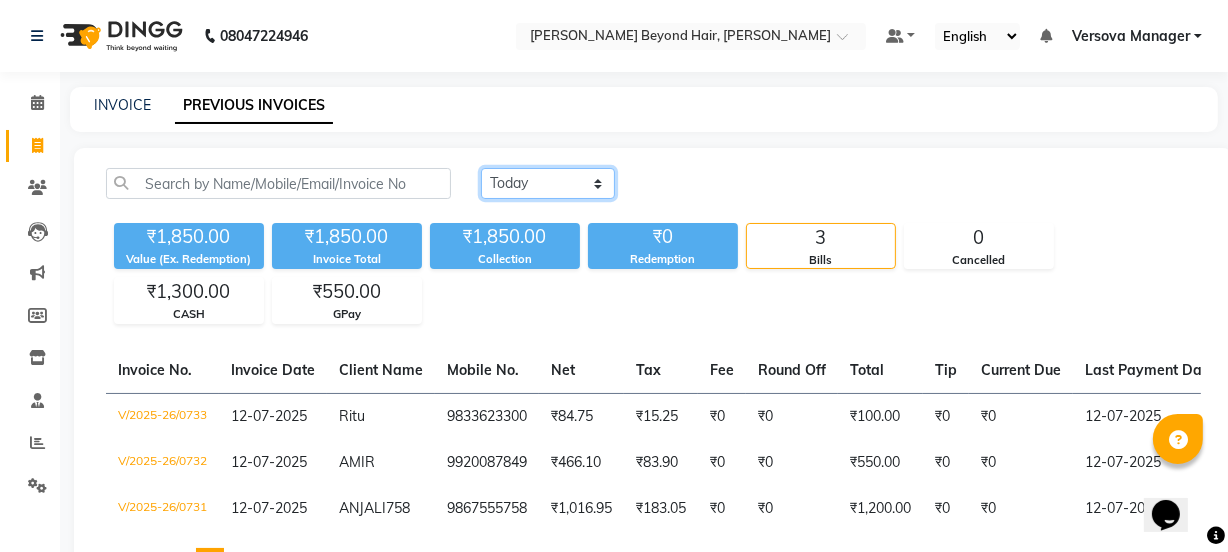 drag, startPoint x: 518, startPoint y: 174, endPoint x: 523, endPoint y: 193, distance: 19.646883 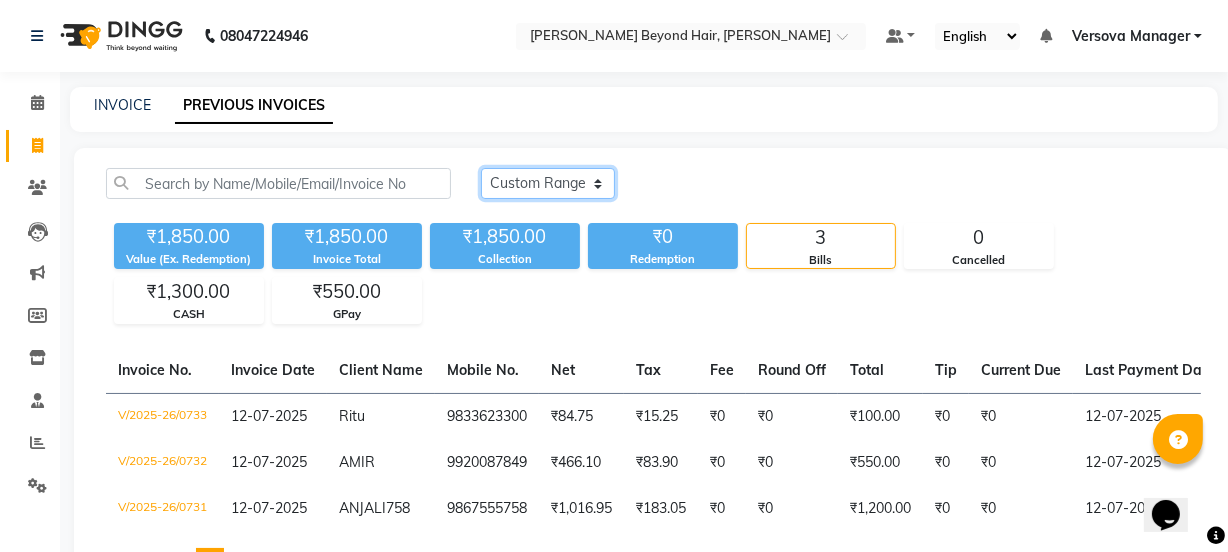 click on "[DATE] [DATE] Custom Range" 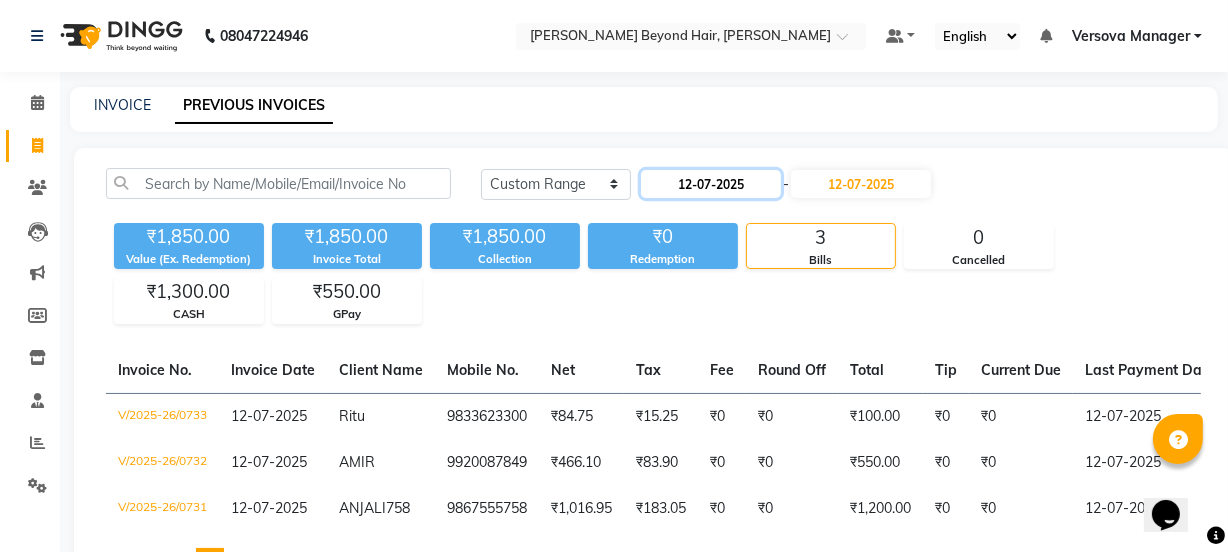 click on "12-07-2025" 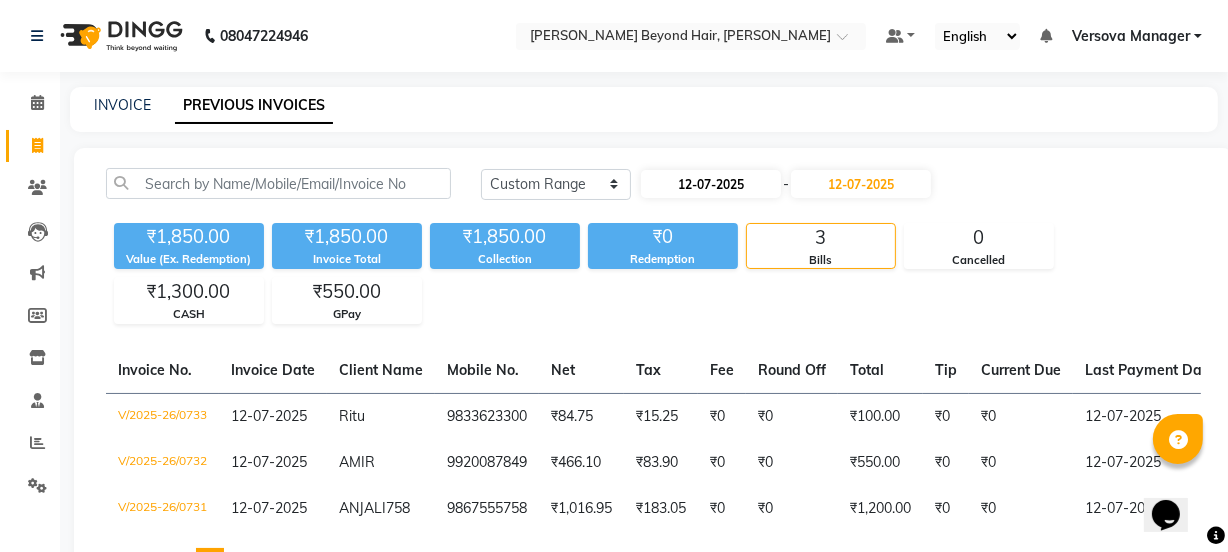 select on "7" 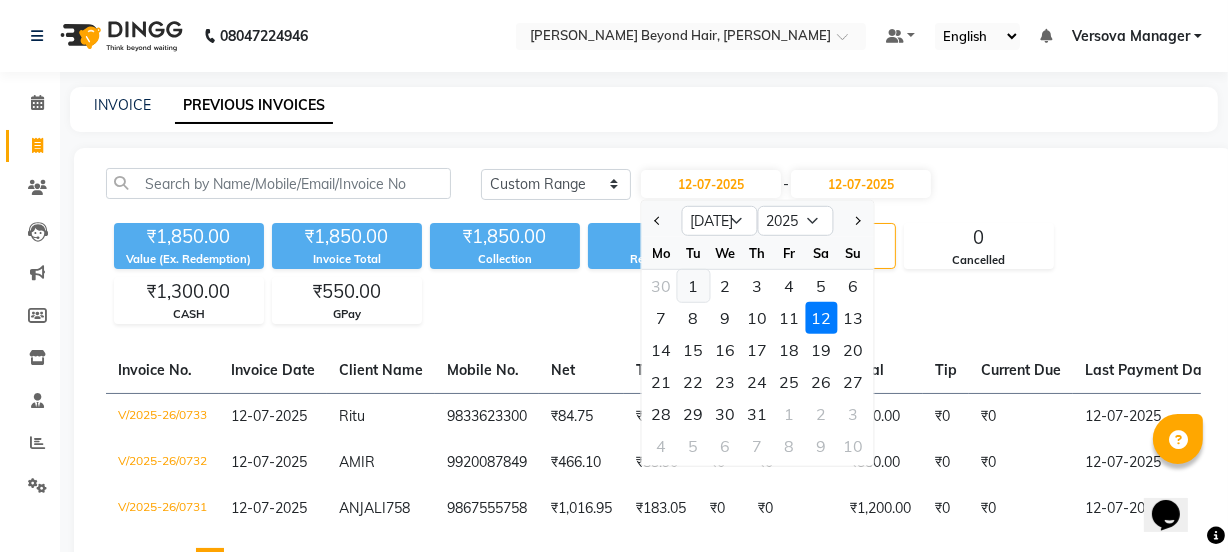click on "1" 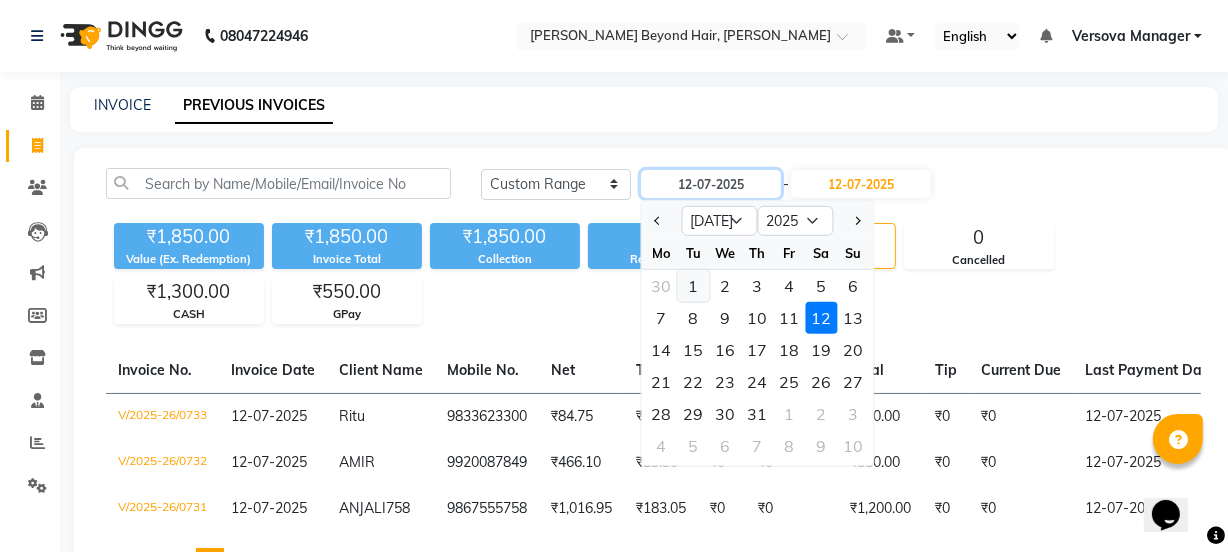 type on "[DATE]" 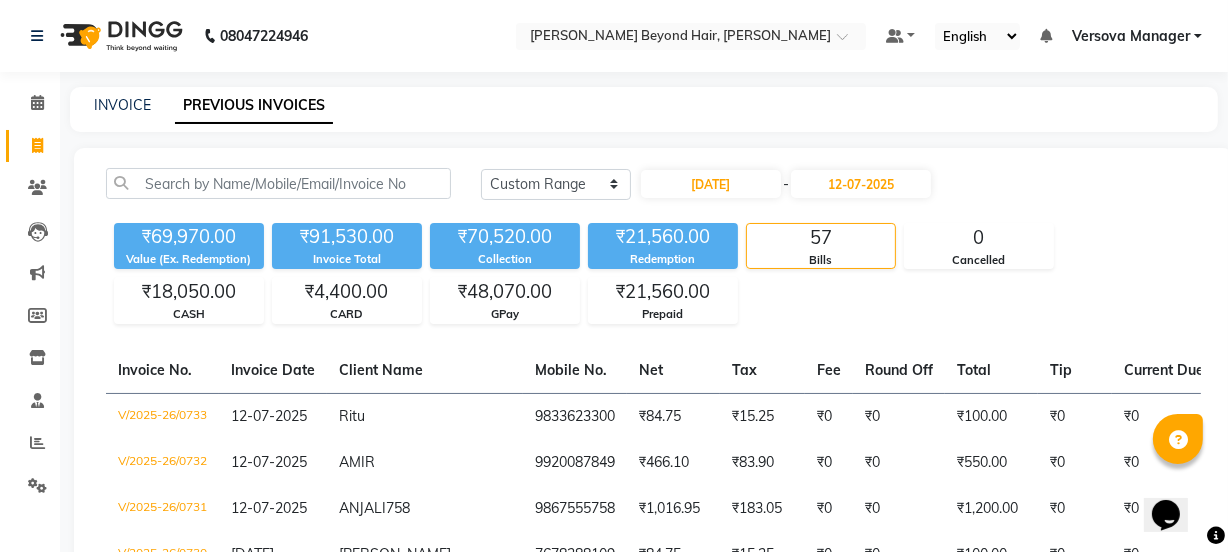 click on "[DATE] [DATE] Custom Range [DATE] - [DATE]" 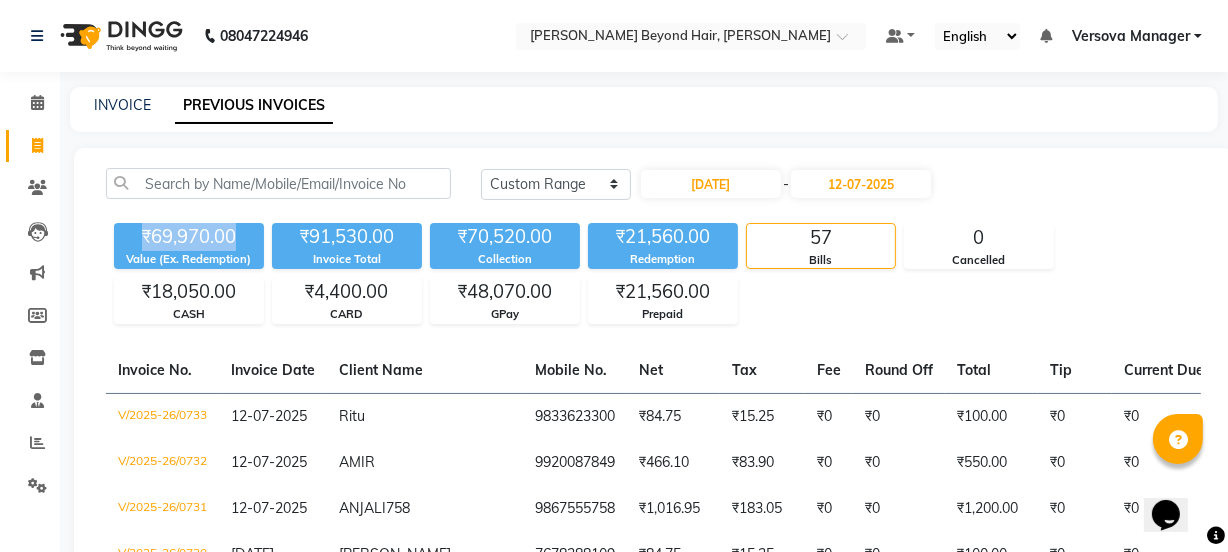 drag, startPoint x: 129, startPoint y: 232, endPoint x: 232, endPoint y: 237, distance: 103.121284 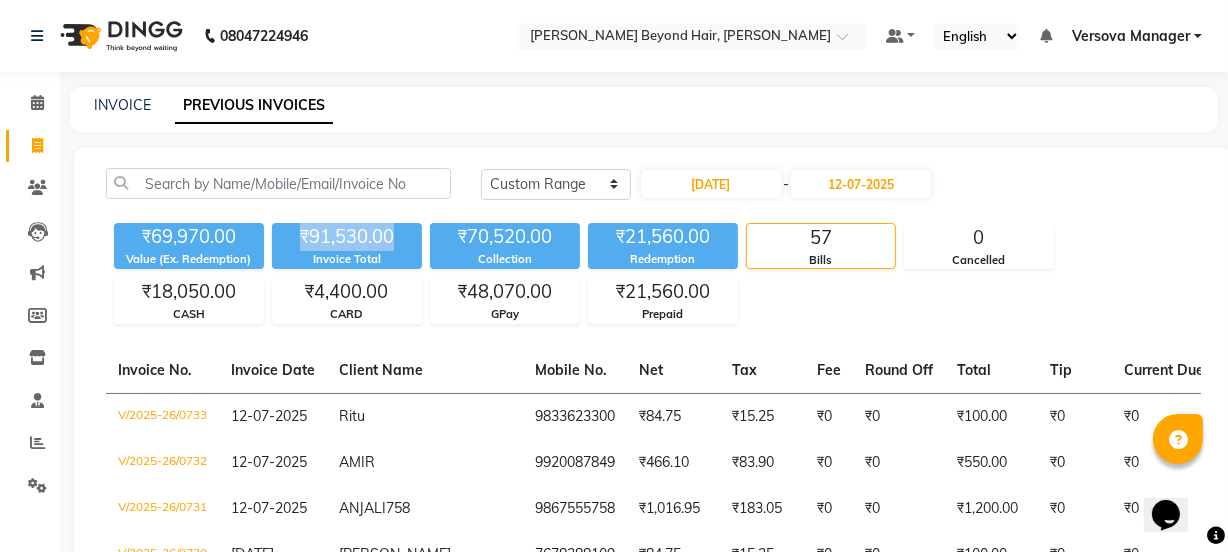 drag, startPoint x: 287, startPoint y: 239, endPoint x: 401, endPoint y: 242, distance: 114.03947 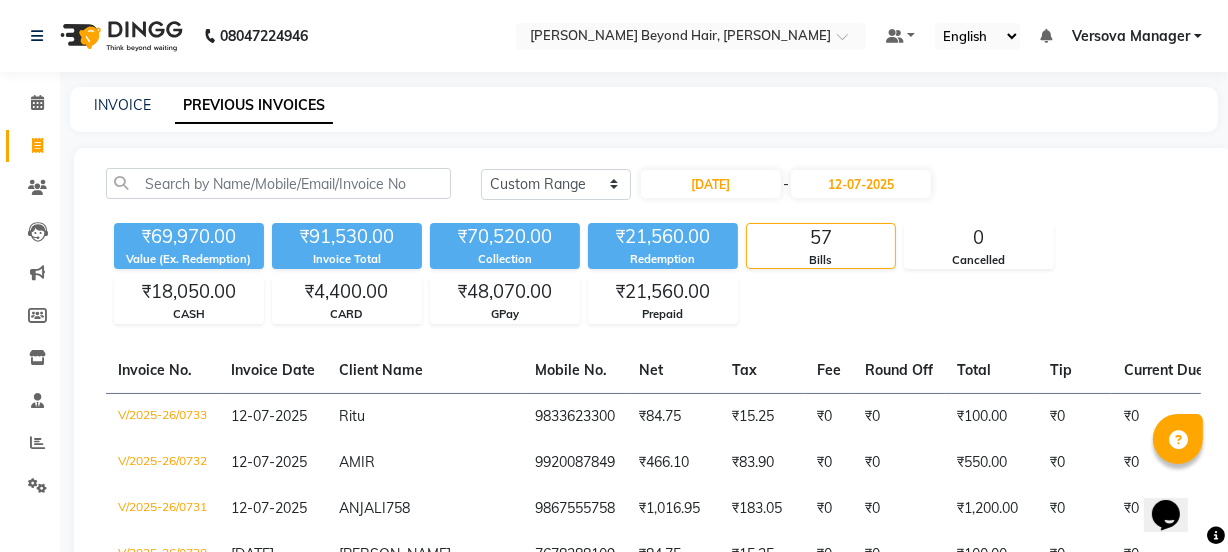 click on "Invoice Total" 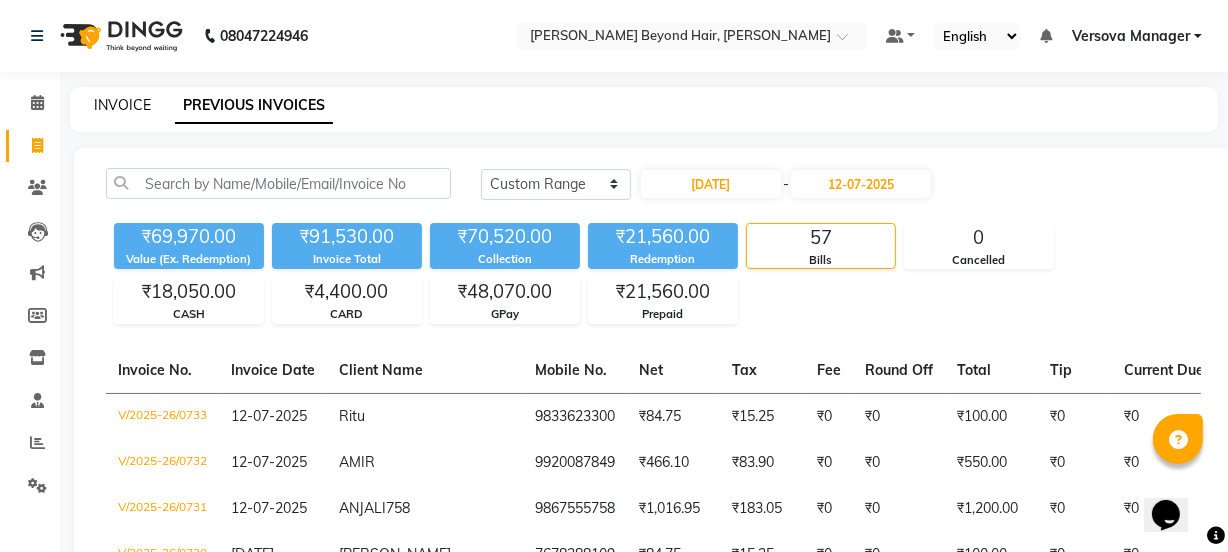 click on "INVOICE" 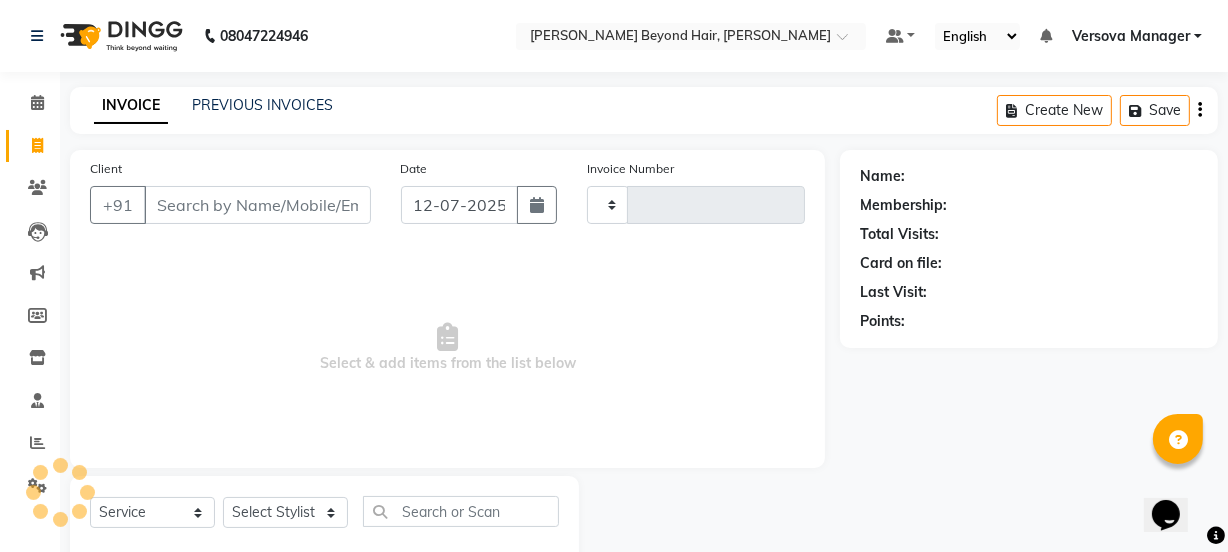 scroll, scrollTop: 38, scrollLeft: 0, axis: vertical 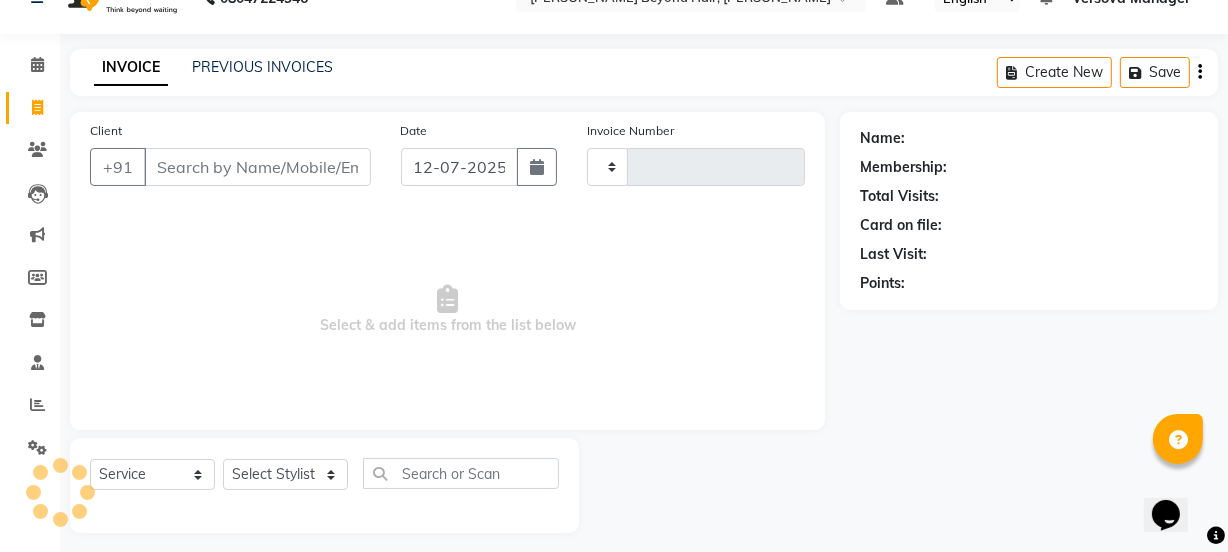 type on "0734" 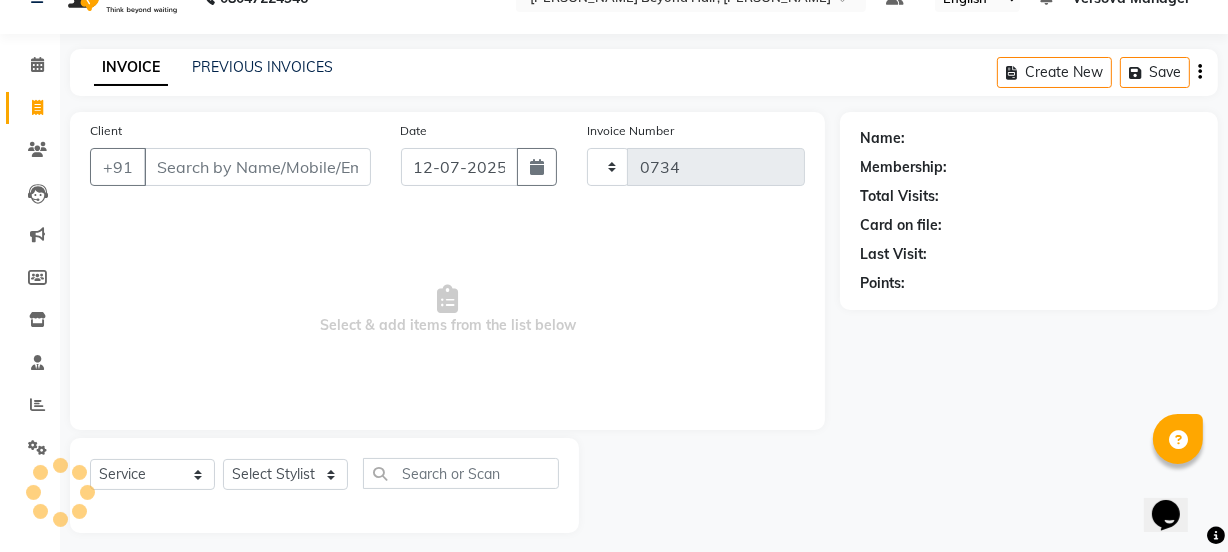 select on "6352" 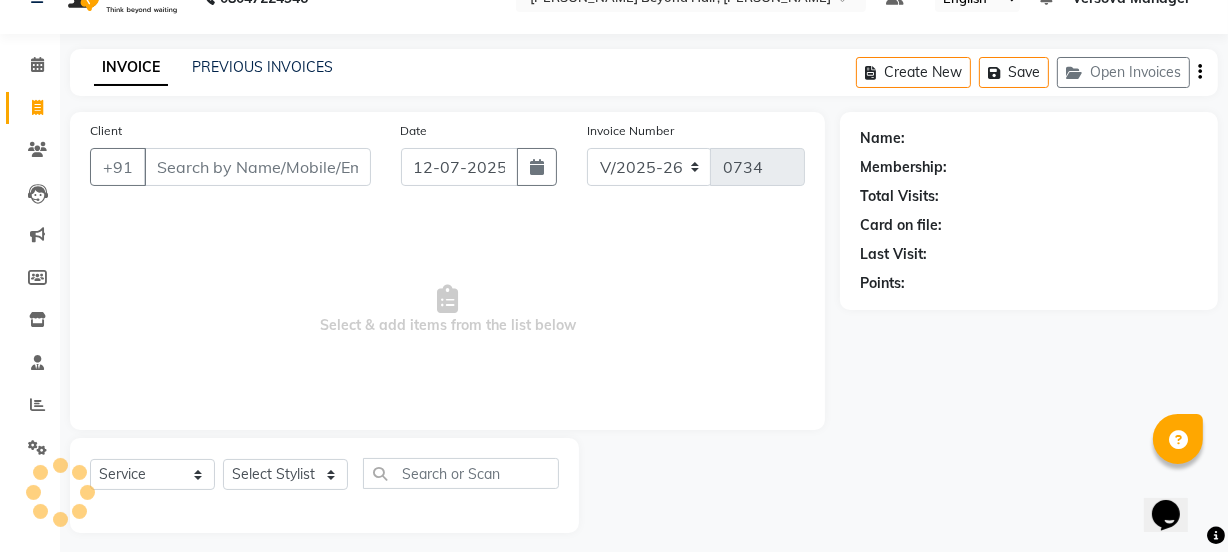 scroll, scrollTop: 0, scrollLeft: 0, axis: both 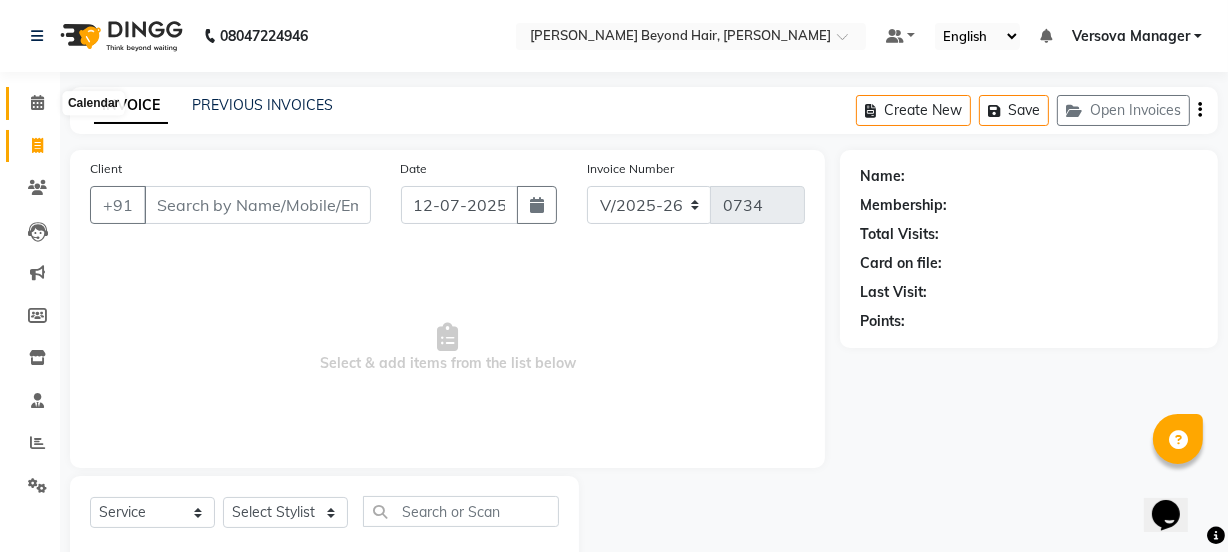 click 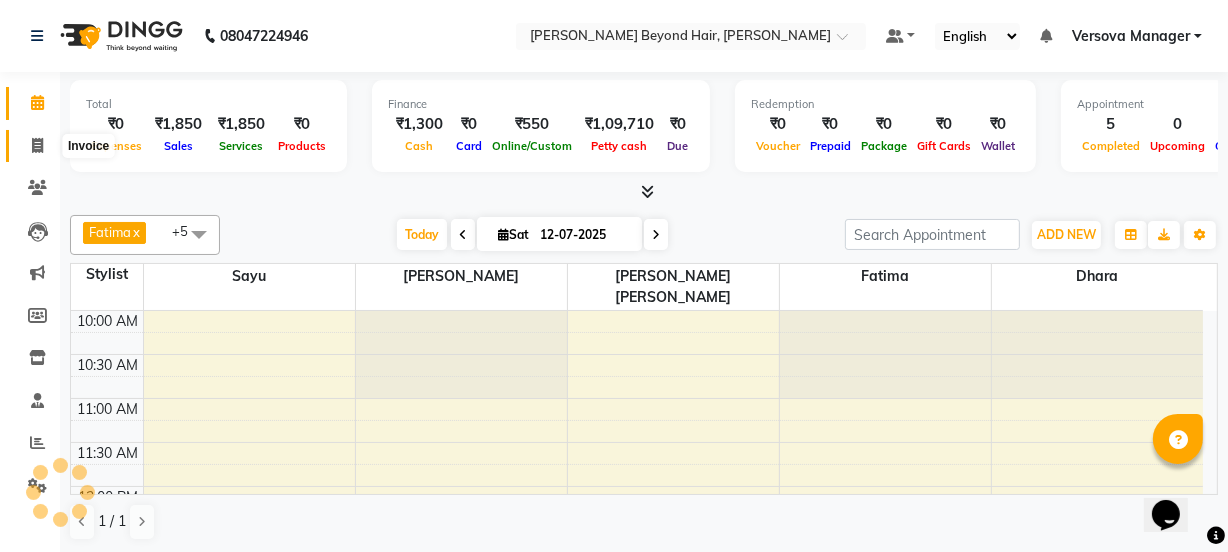 scroll, scrollTop: 701, scrollLeft: 0, axis: vertical 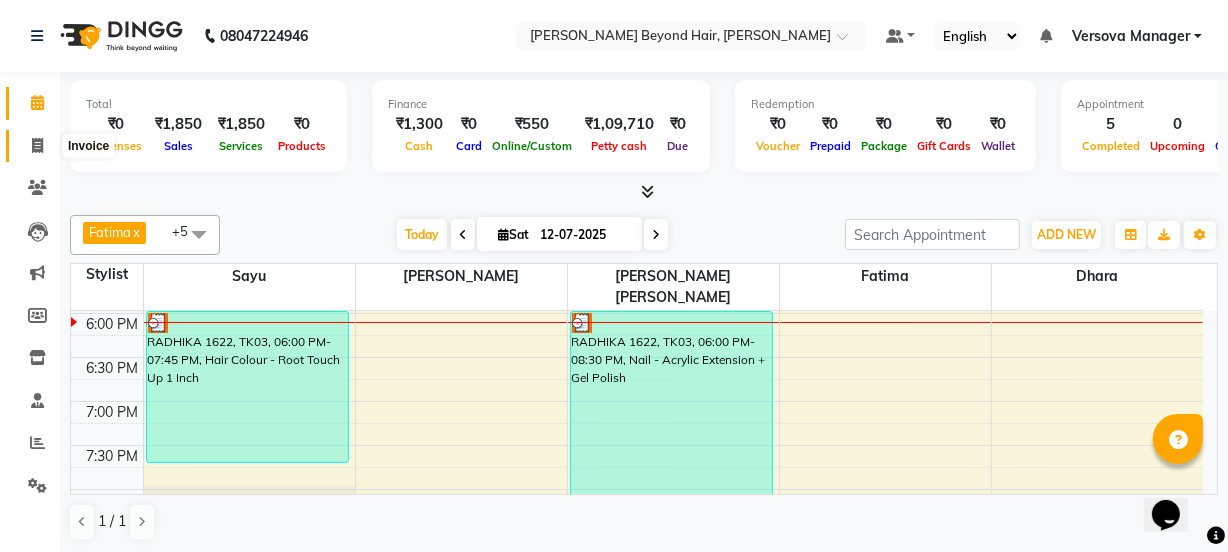 click 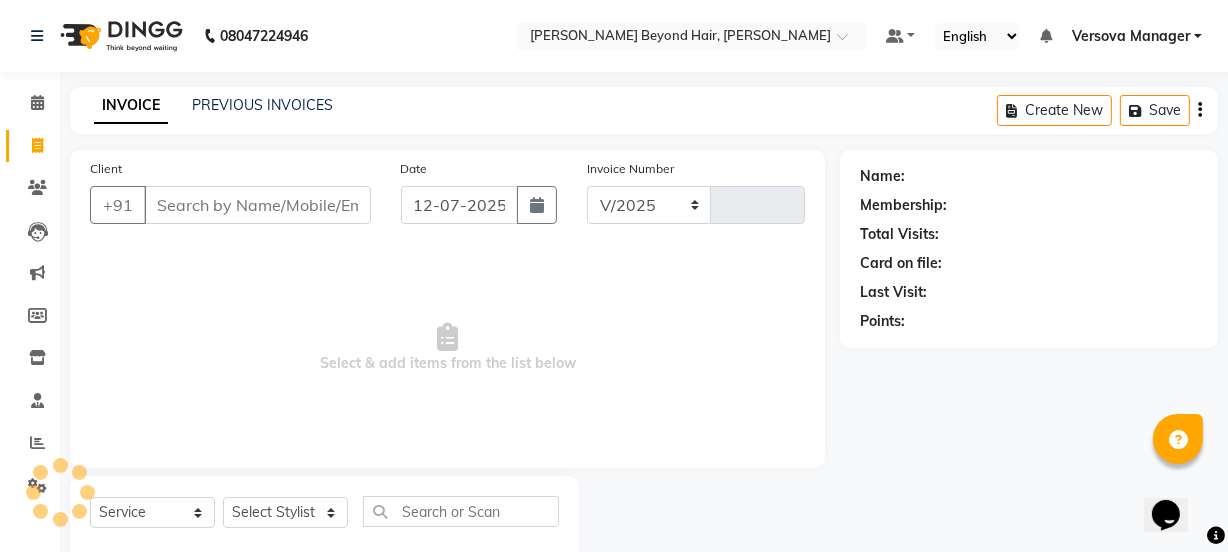 select on "6352" 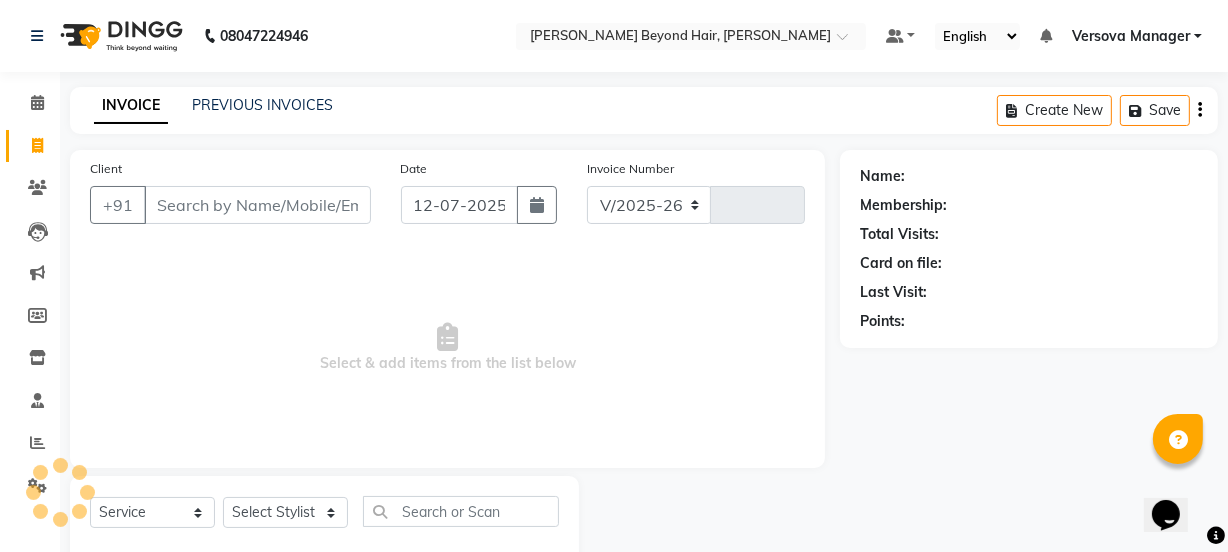 type on "0734" 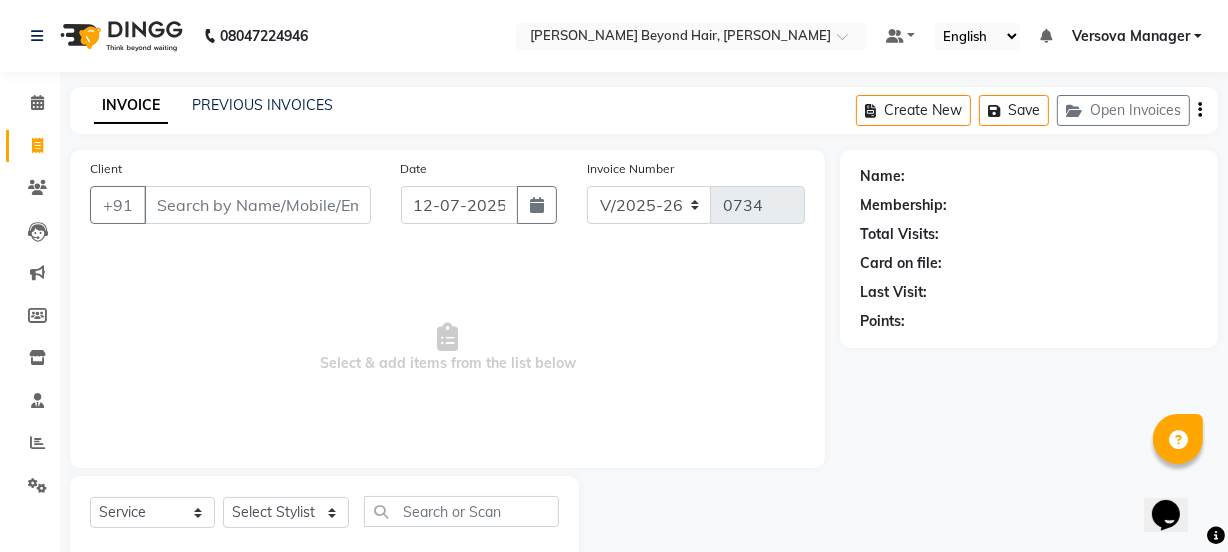 select on "48071" 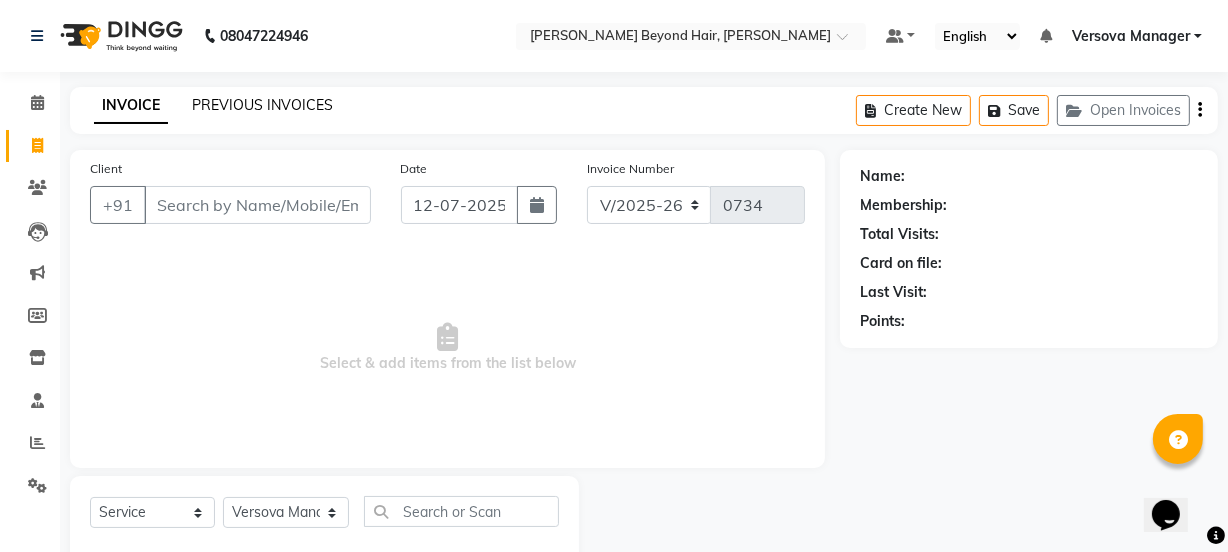 click on "PREVIOUS INVOICES" 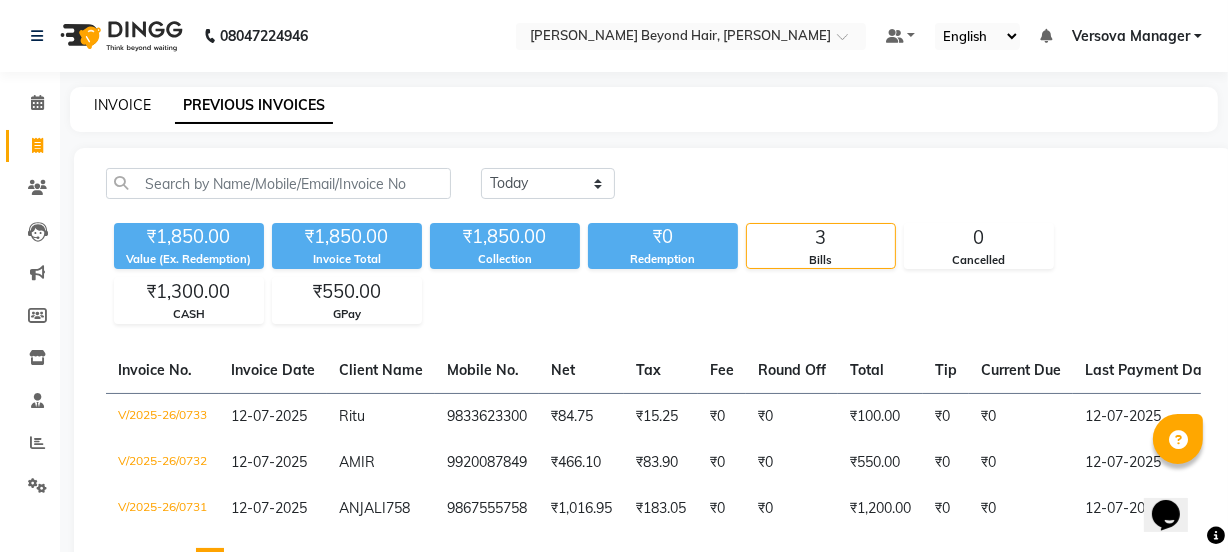 click on "INVOICE" 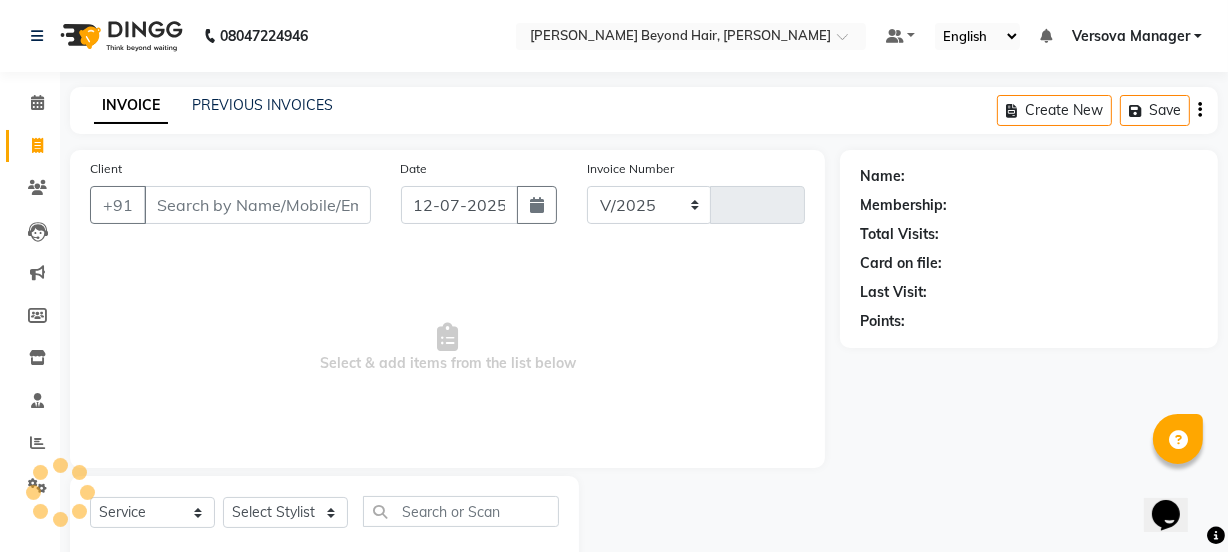 select on "6352" 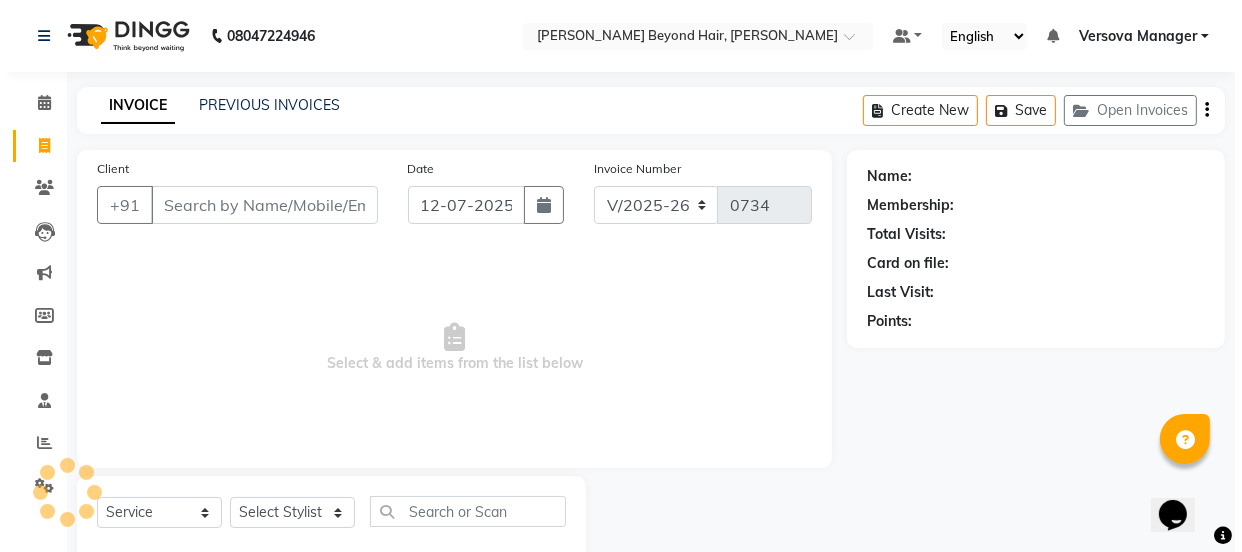 scroll, scrollTop: 50, scrollLeft: 0, axis: vertical 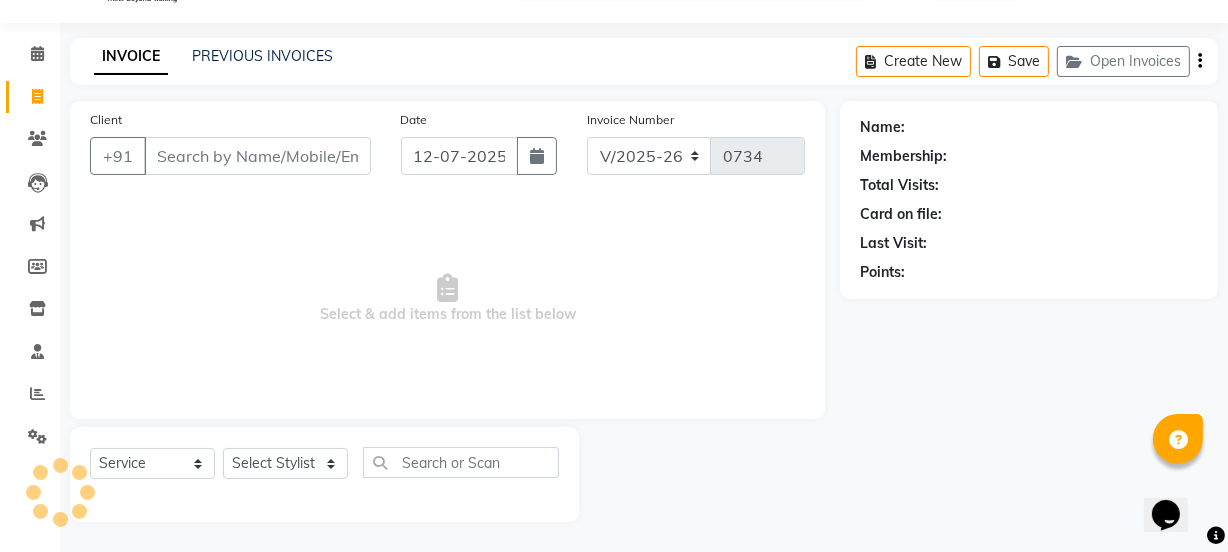 select on "48071" 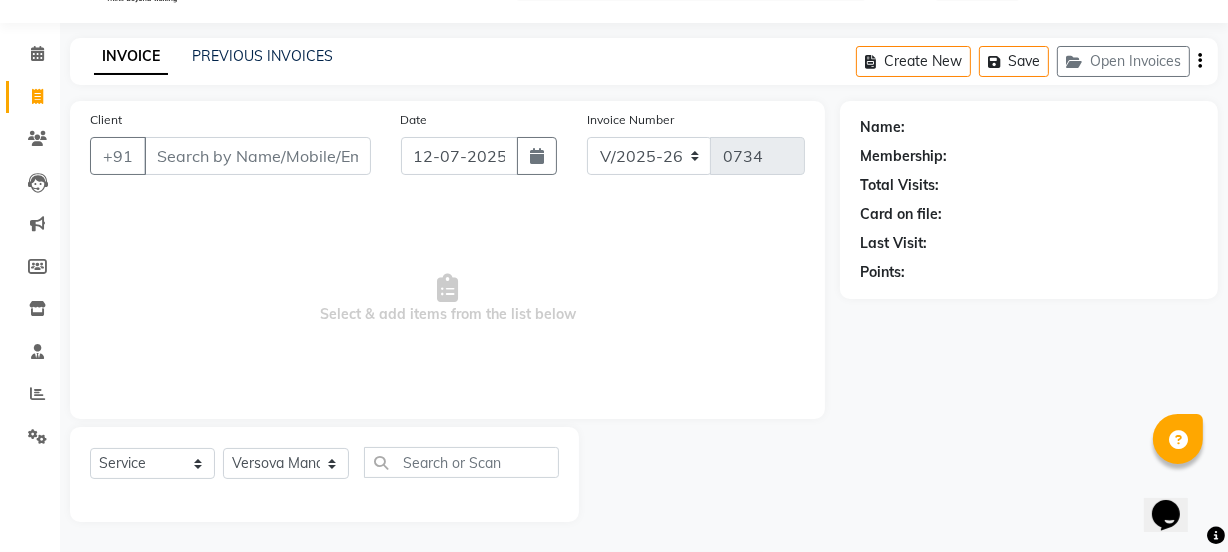click on "Client" at bounding box center [257, 156] 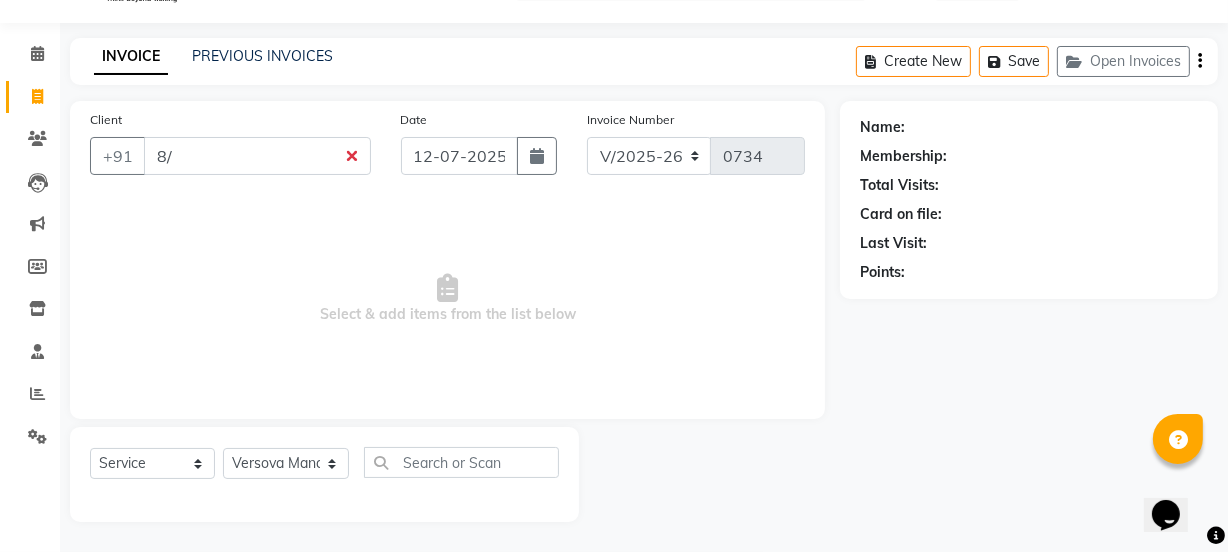 type on "8" 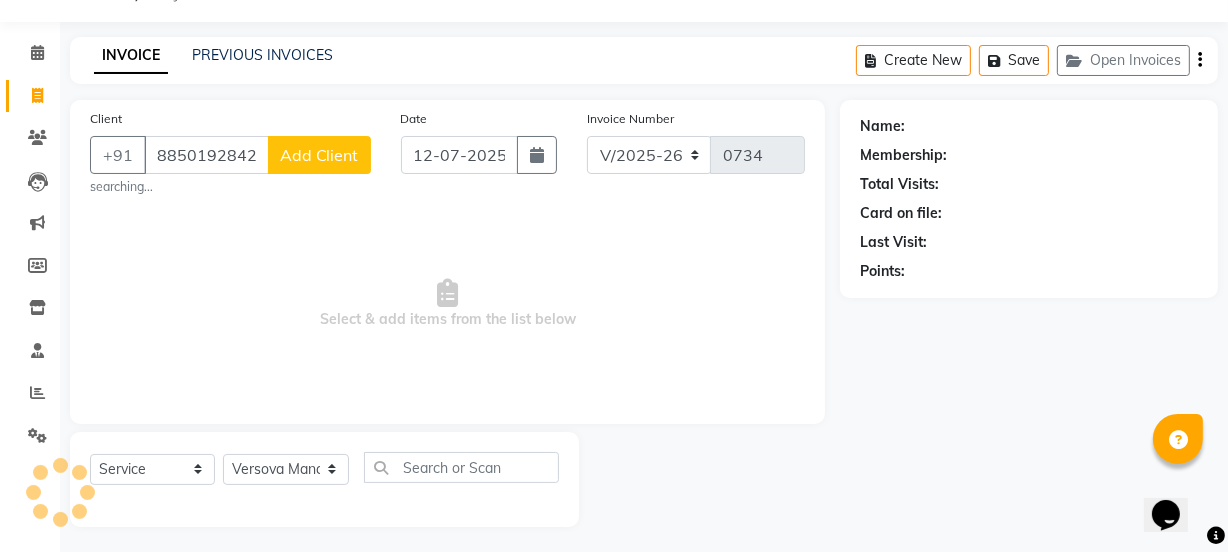 type on "8850192842" 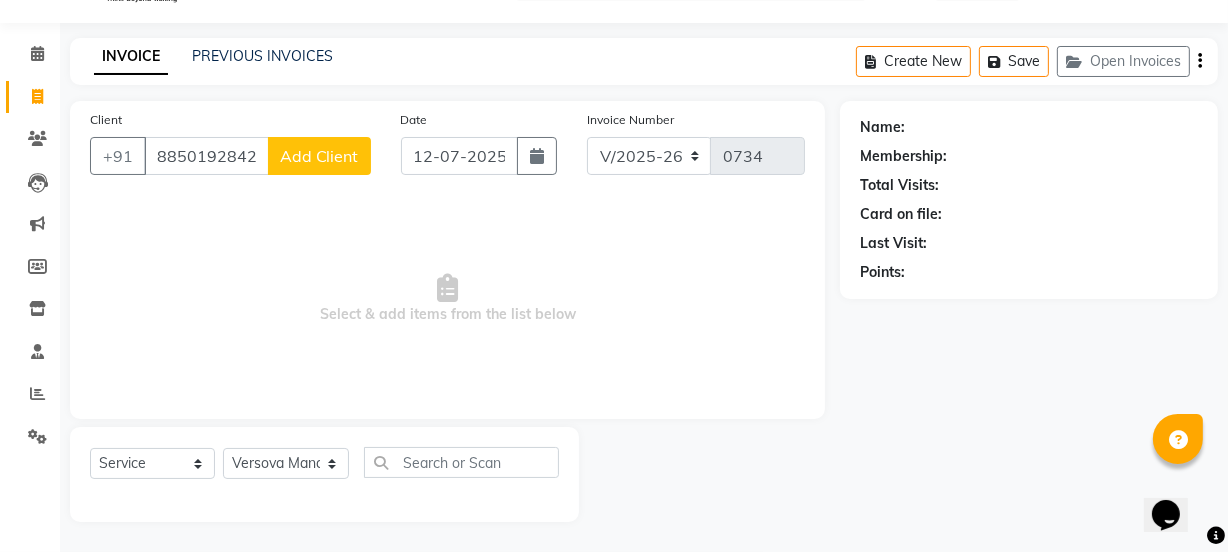 click on "Add Client" 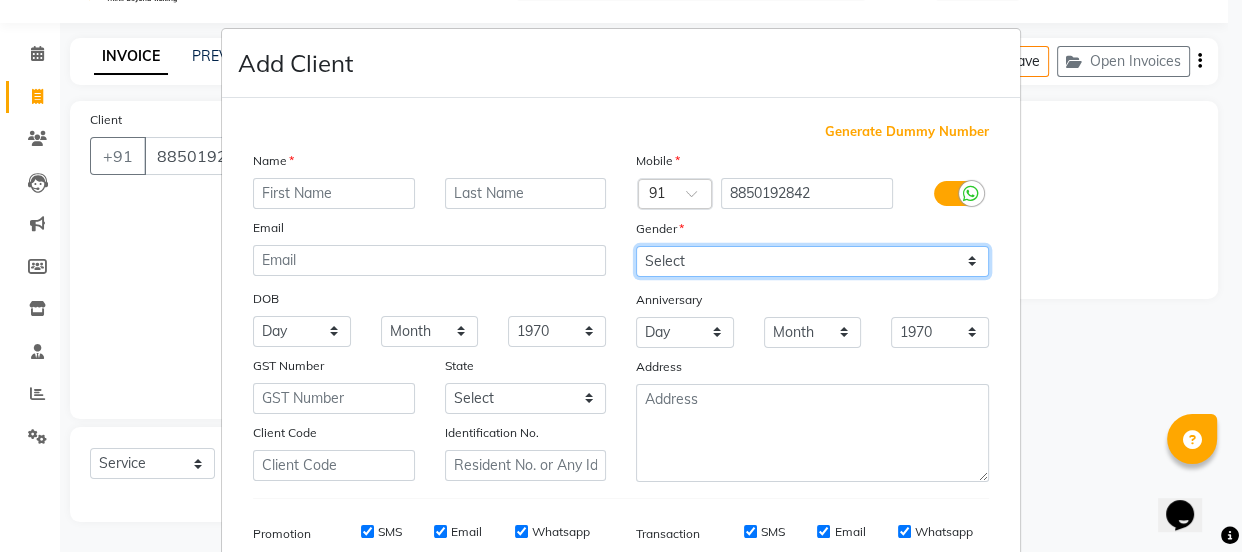click on "Select [DEMOGRAPHIC_DATA] [DEMOGRAPHIC_DATA] Other Prefer Not To Say" at bounding box center [812, 261] 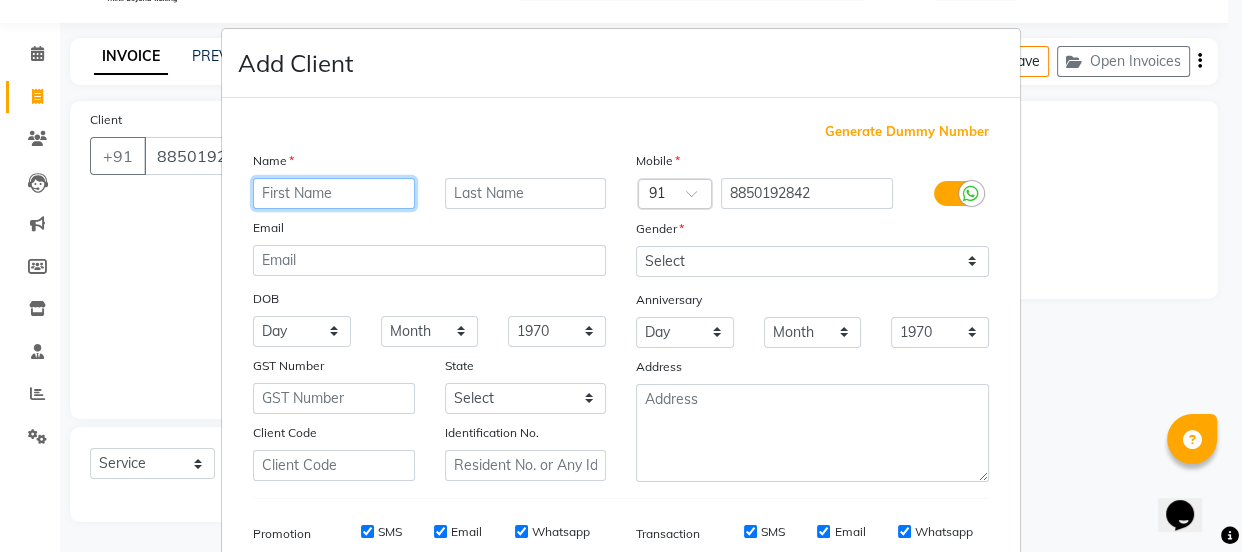 click at bounding box center (334, 193) 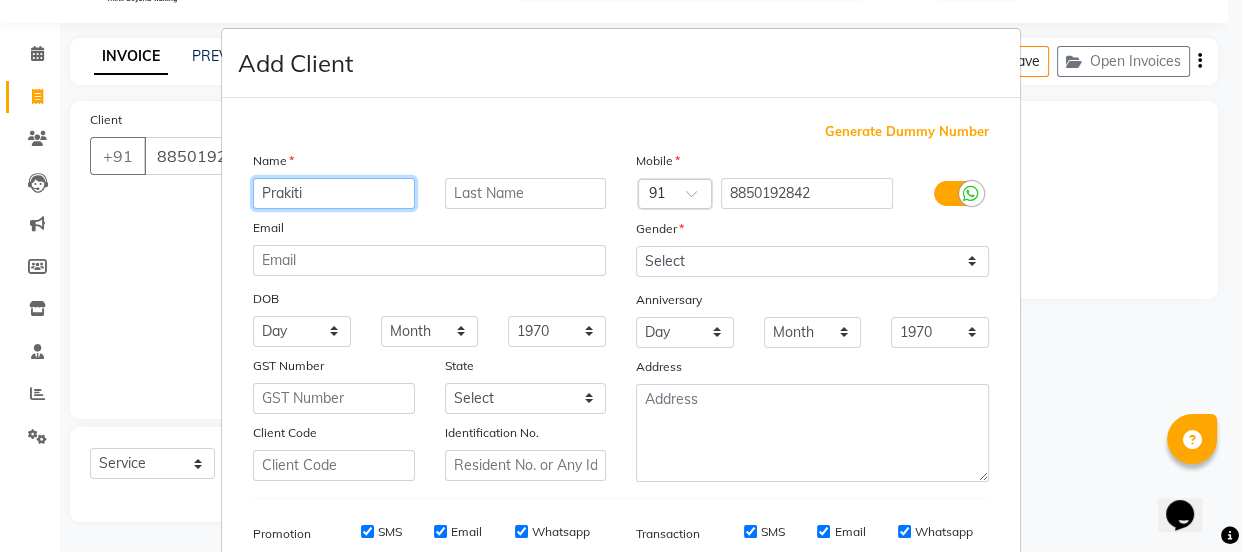 click on "Prakiti" at bounding box center (334, 193) 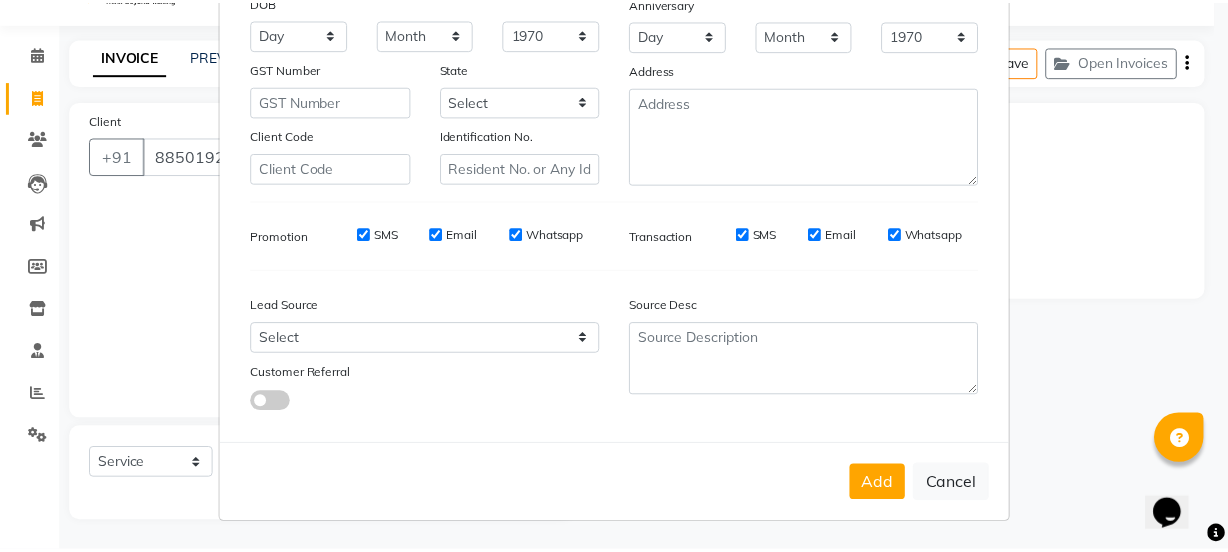 scroll, scrollTop: 301, scrollLeft: 0, axis: vertical 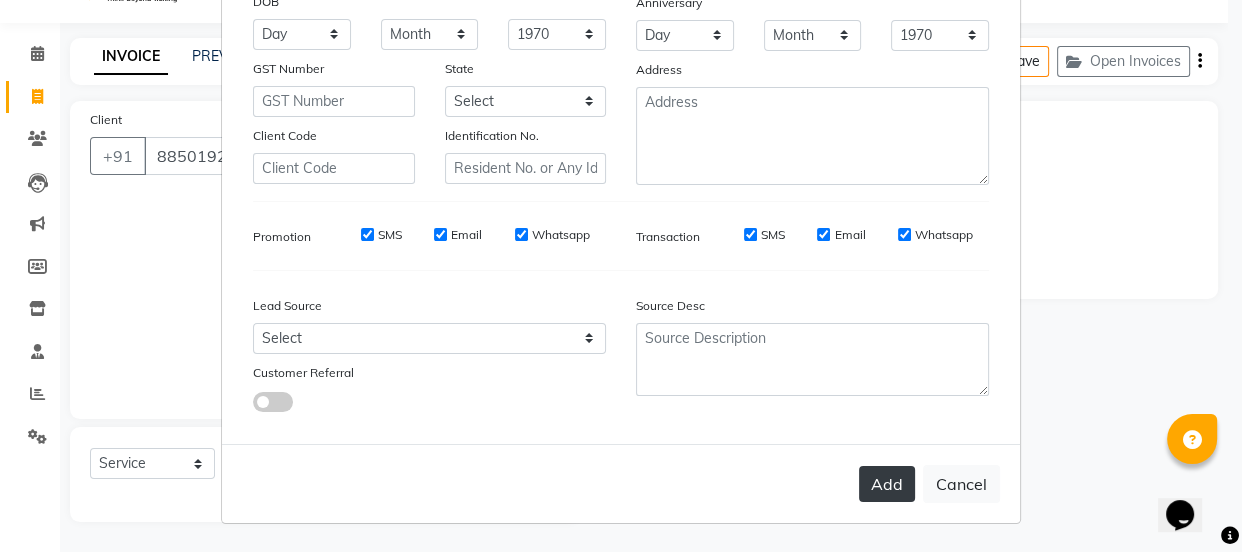 type on "Prakti" 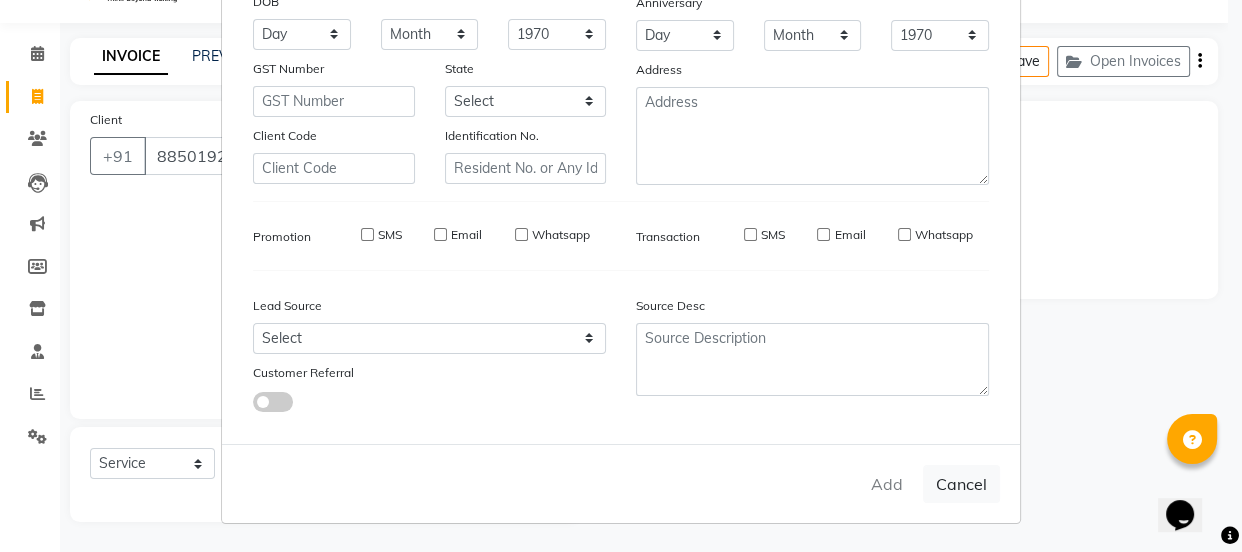 type 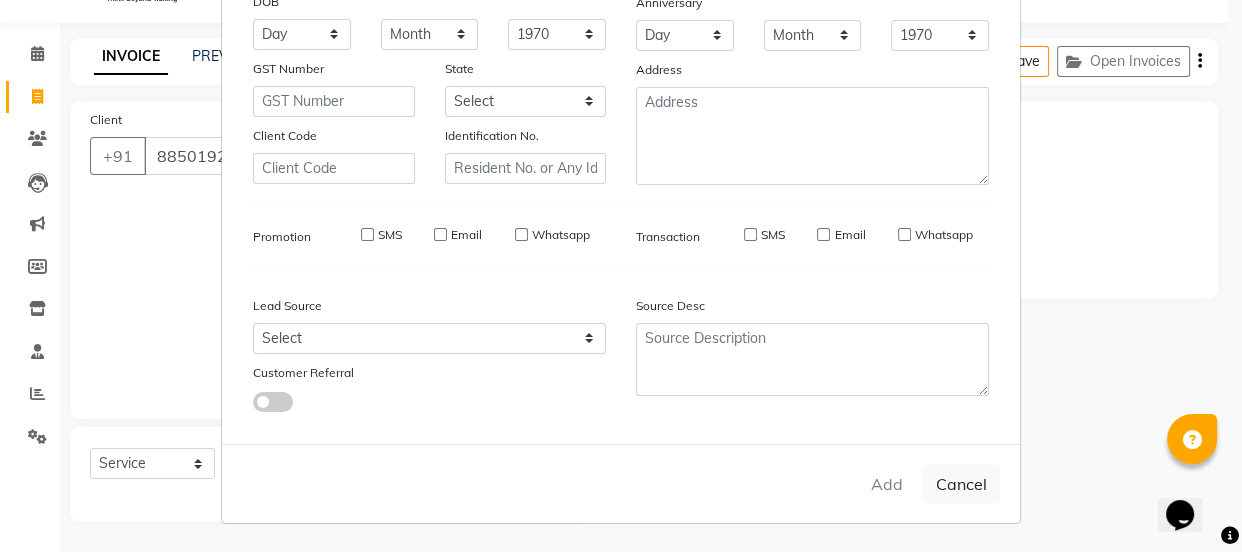 select 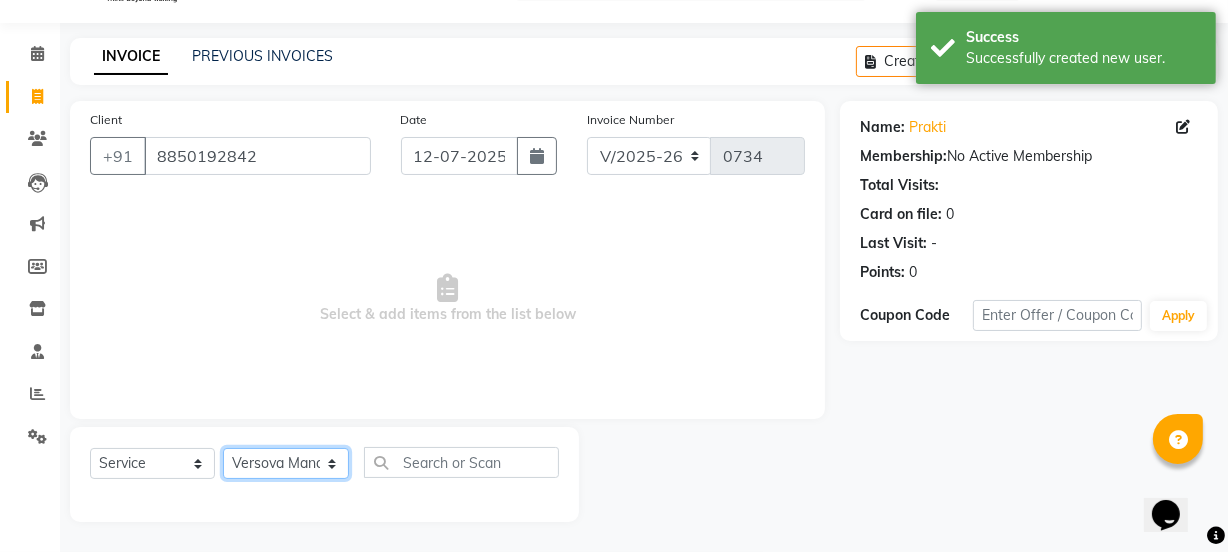 click on "Select Stylist ADMIN [PERSON_NAME]  [PERSON_NAME] [PERSON_NAME]  [PERSON_NAME] [PERSON_NAME] [PERSON_NAME] [PERSON_NAME]  [PERSON_NAME]  [PERSON_NAME]  Sheetal  SIDDHI Sunny  teju  Versova Manager [PERSON_NAME] [PERSON_NAME]" 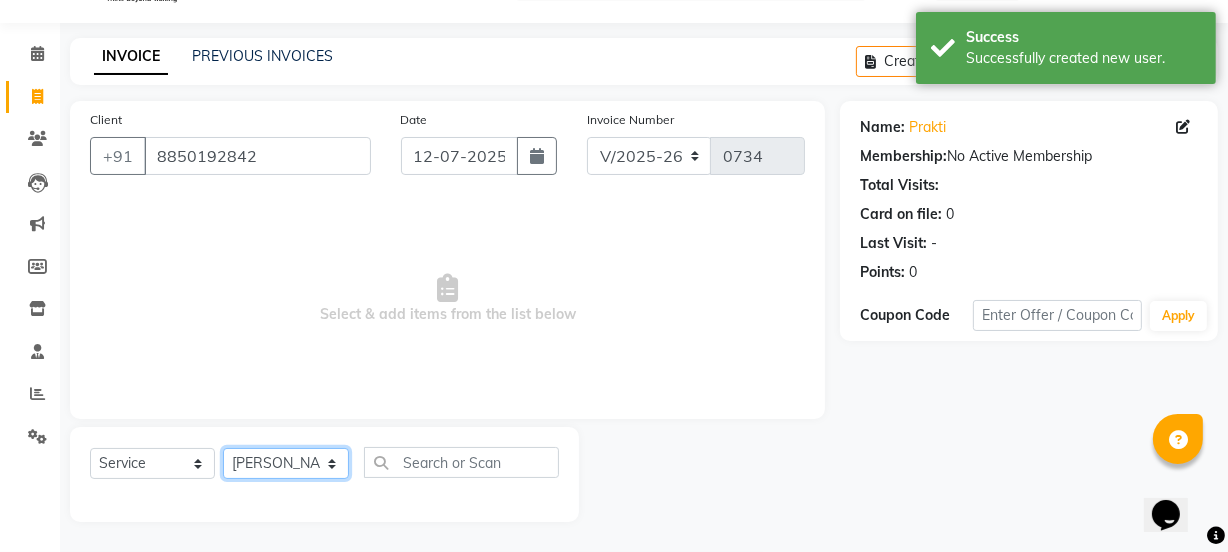 click on "Select Stylist ADMIN [PERSON_NAME]  [PERSON_NAME] [PERSON_NAME]  [PERSON_NAME] [PERSON_NAME] [PERSON_NAME] [PERSON_NAME]  [PERSON_NAME]  [PERSON_NAME]  Sheetal  SIDDHI Sunny  teju  Versova Manager [PERSON_NAME] [PERSON_NAME]" 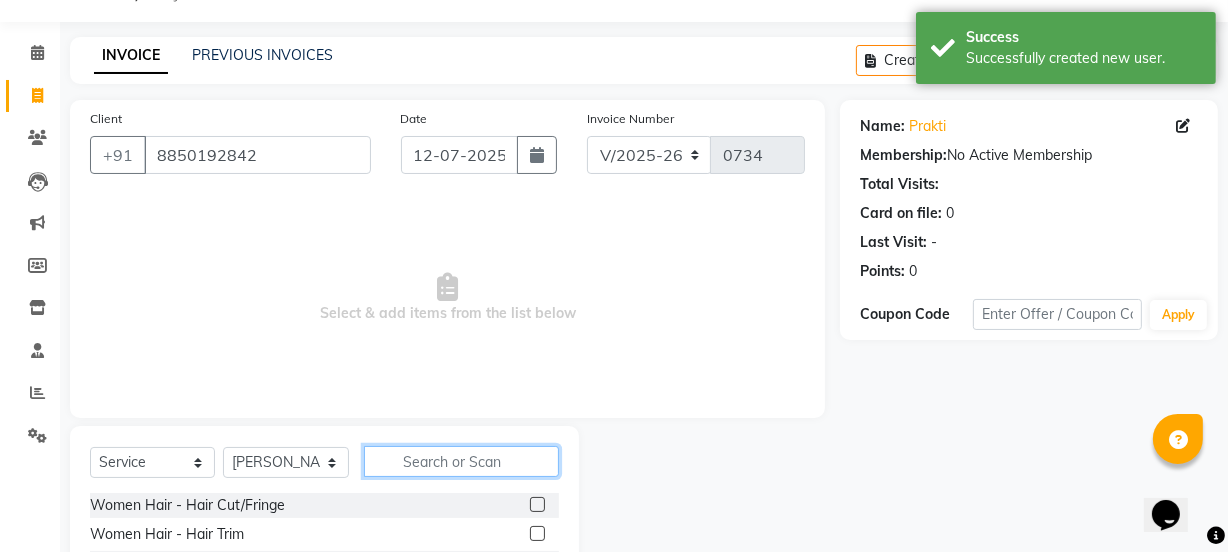 click 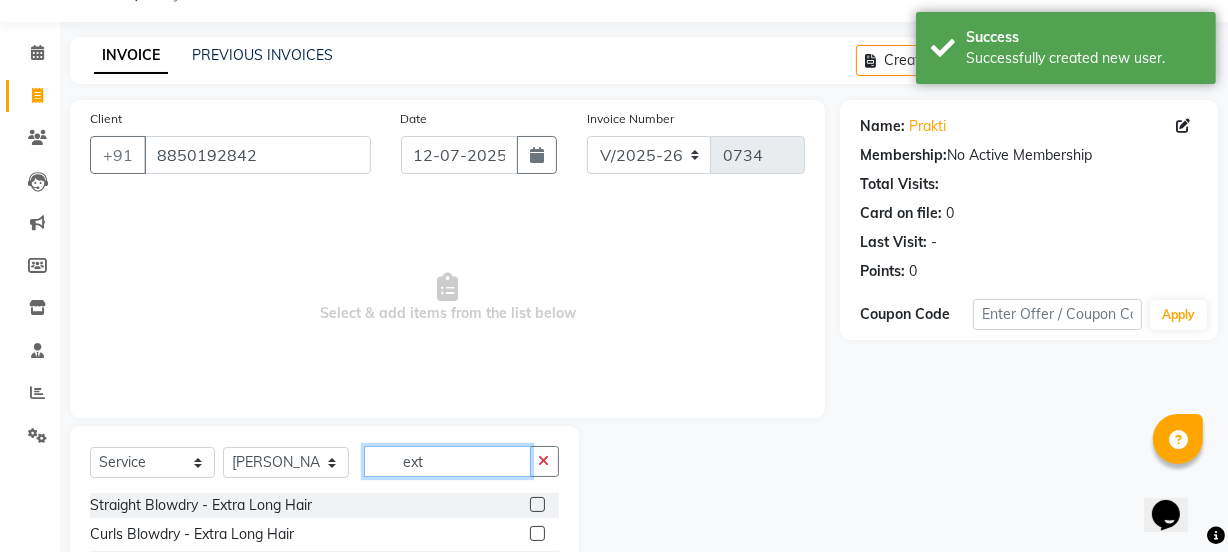 scroll, scrollTop: 250, scrollLeft: 0, axis: vertical 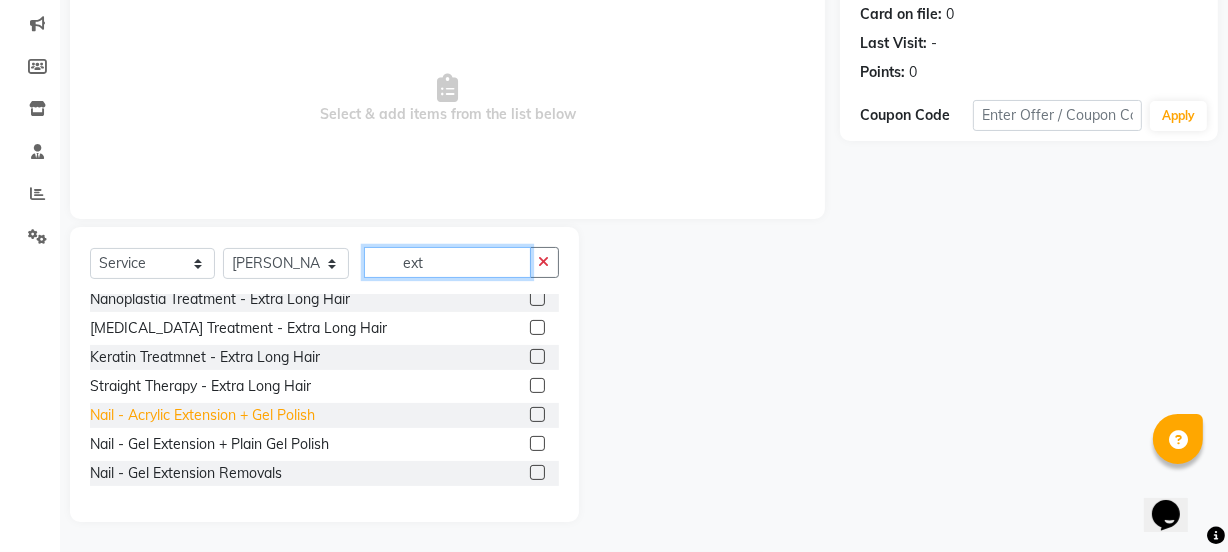 type on "ext" 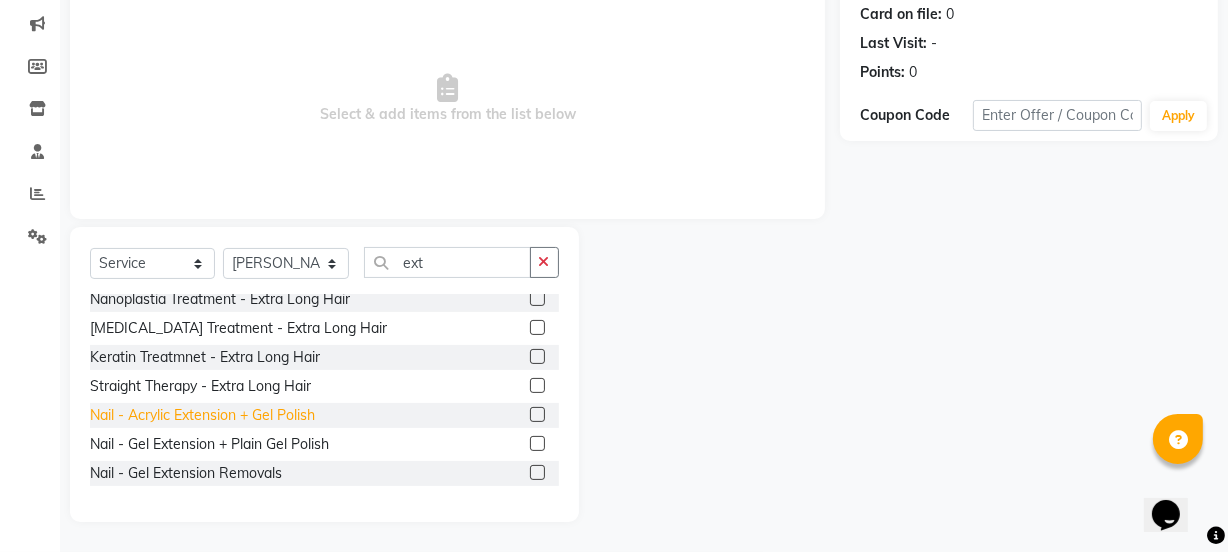 click on "Nail - Acrylic Extension + Gel Polish" 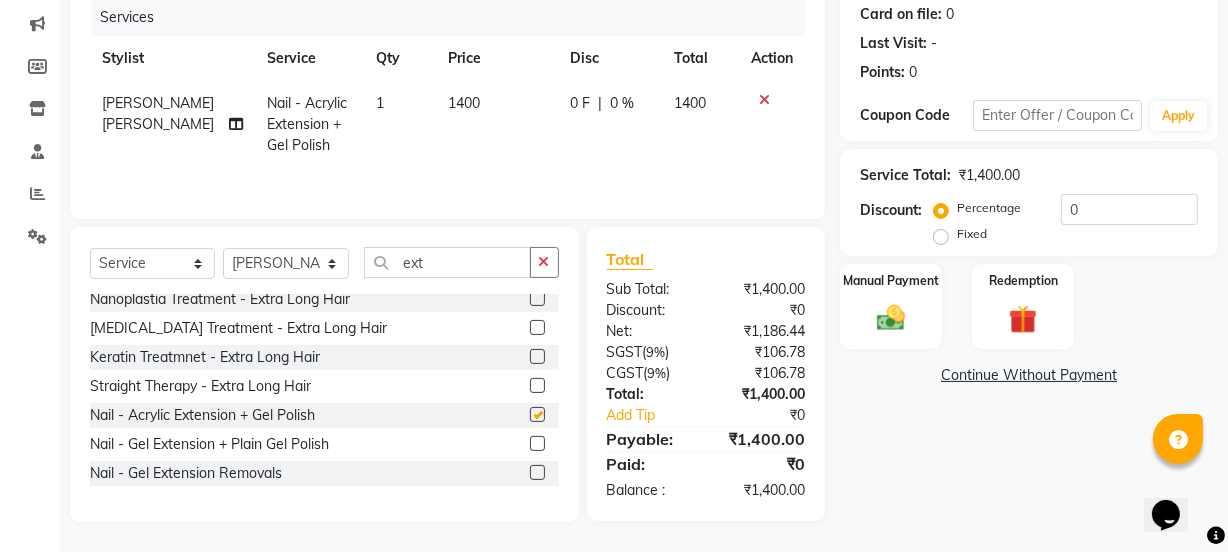 checkbox on "false" 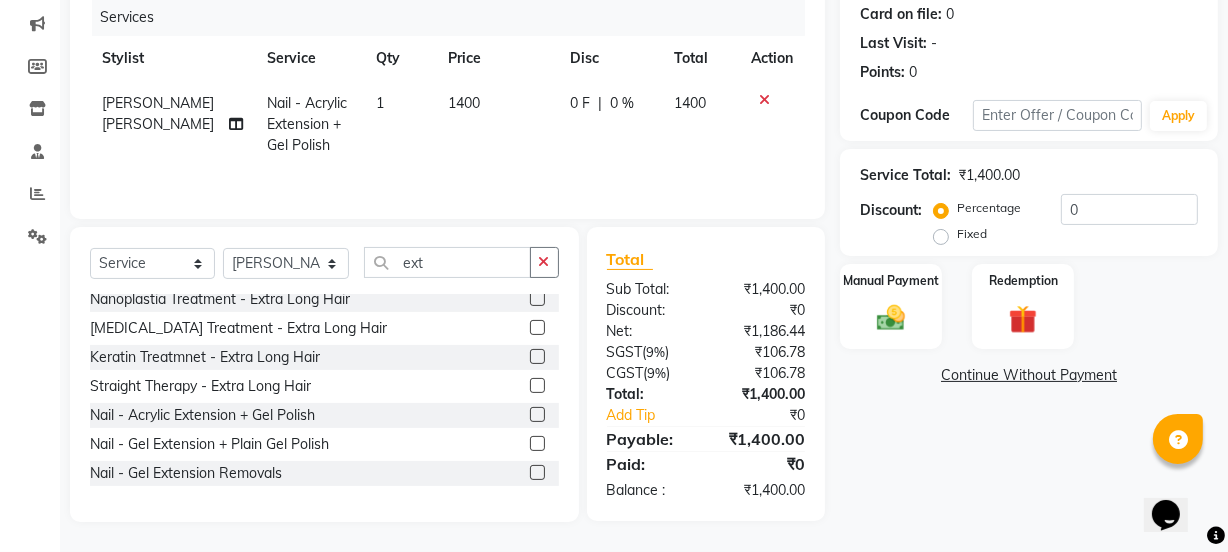 click on "1400" 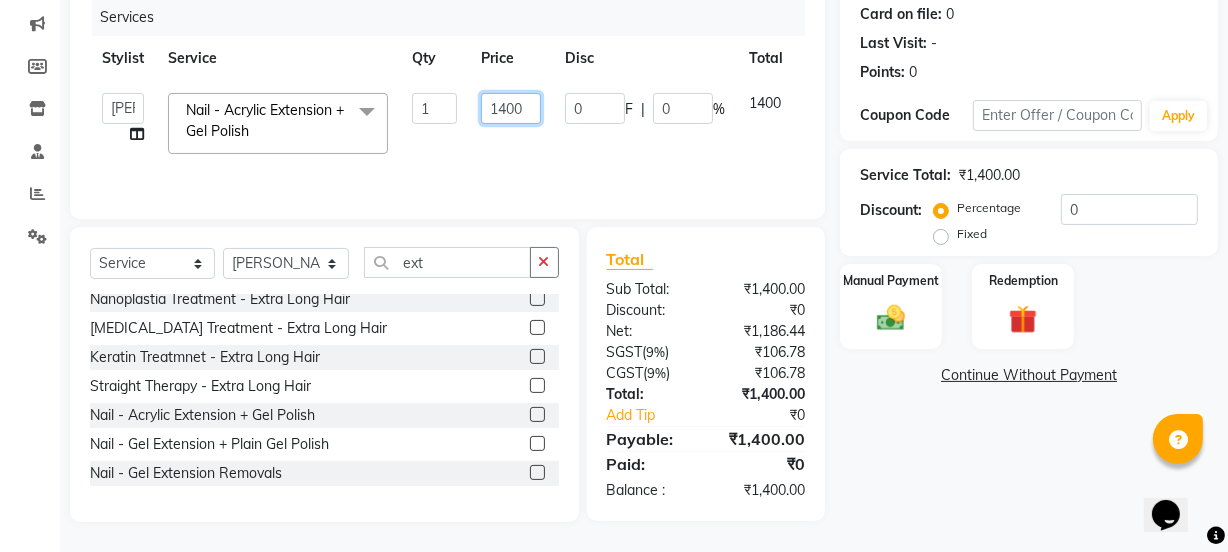 drag, startPoint x: 530, startPoint y: 108, endPoint x: 438, endPoint y: 89, distance: 93.941475 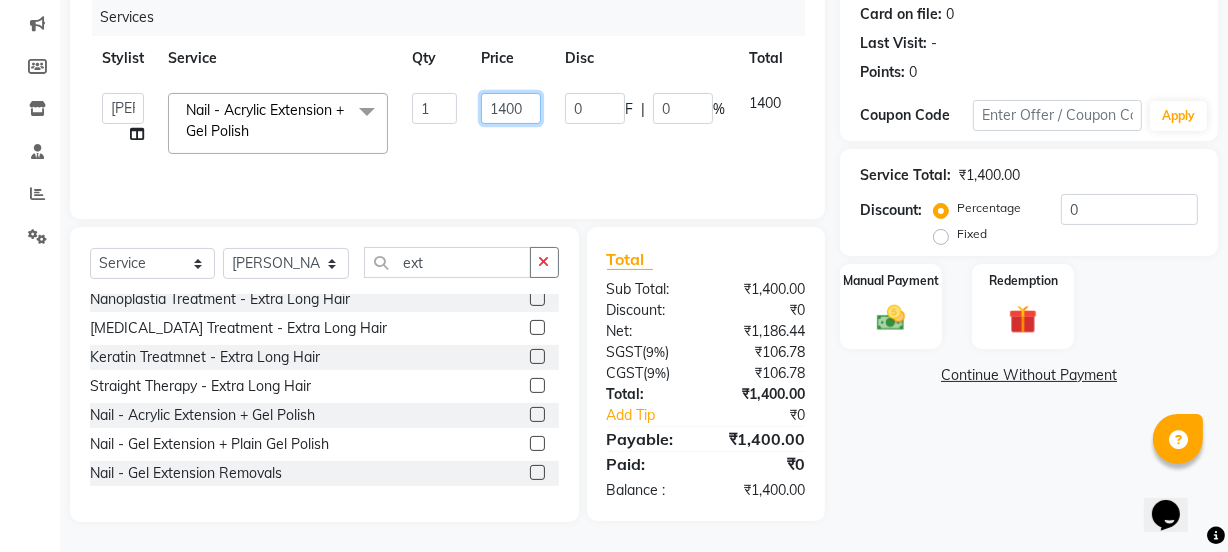 click on "ADMIN   [PERSON_NAME]    [PERSON_NAME]   [PERSON_NAME]    [PERSON_NAME]   [PERSON_NAME]   Pratibha   [PERSON_NAME]   [PERSON_NAME]    [PERSON_NAME]    [PERSON_NAME]    Sheetal    SIDDHI   Sunny    teju    Versova Manager   [PERSON_NAME] [PERSON_NAME]  Nail - Acrylic Extension + Gel Polish  x Women Hair - Hair Cut/Fringe Women Hair - Hair Trim Women Hair - Hair Cut ,Wash,Blowdry  Finish/Creative Women Hair - Director Hair Cut & Style Women Hair - Only Hair Wash Women Hair - Paddle Dry Hair Wash Straight Blowdry - Medium Hair Straight Blowdry - Long Hair Straight Blowdry - Extra Long Hair Curls Blowdry - Medium Hair Curls Blowdry - Long Hair Curls Blowdry - Extra Long Hair Ironing - Short To Shoulder Hair Ironing - Long Hair Ironing - Extra Long Hair Iron Curls & Tongs - Medium Hair Iron Curls & Tongs - Long Hair Iron Curls & Tongs - Extra Long Hair Iron Curls & Tongs - Up Style Hair Colour  - Root Touch Up 1 Inch Hair Colour  - Short Hair Hair Colour  - Medium Hair Hair Colour  - Long Hair Hair Colour  - Extra Long Hair Hair Colour  - 1 Chunk 1 0" 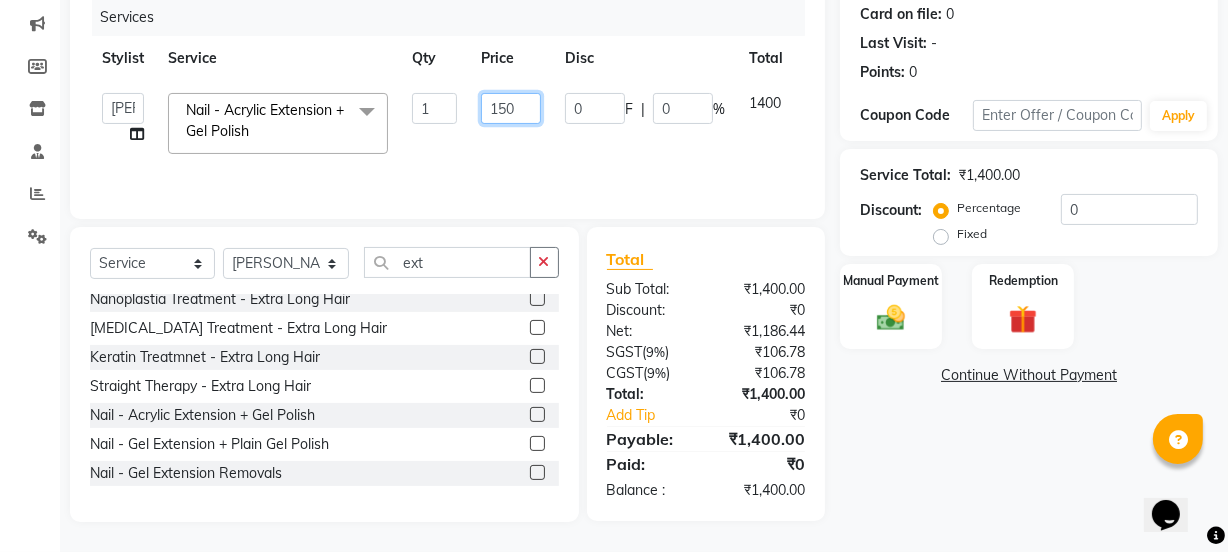 type on "1500" 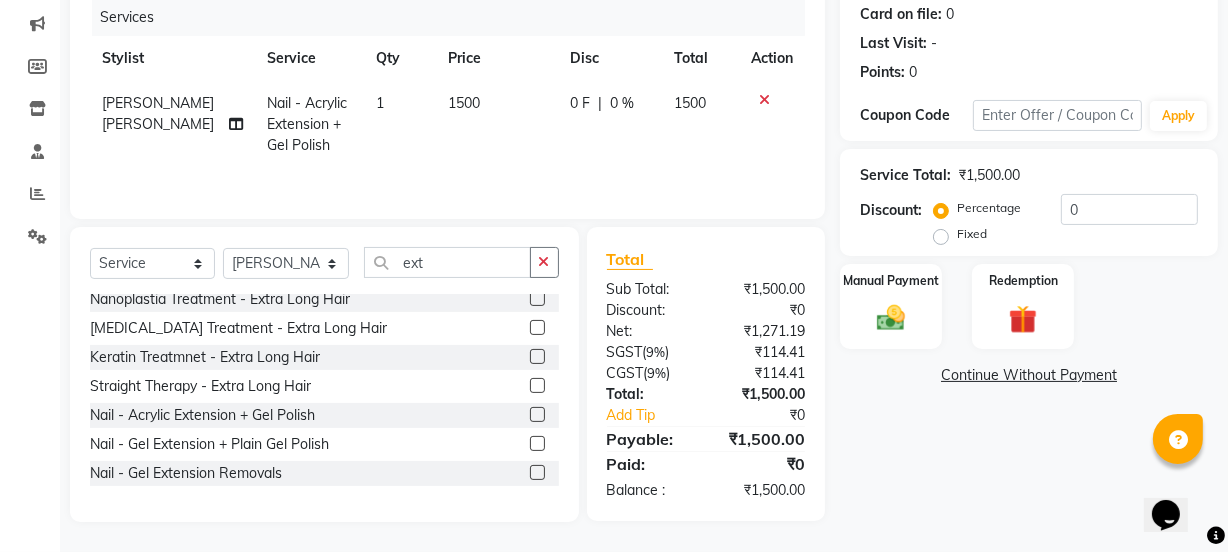 click on "1500" 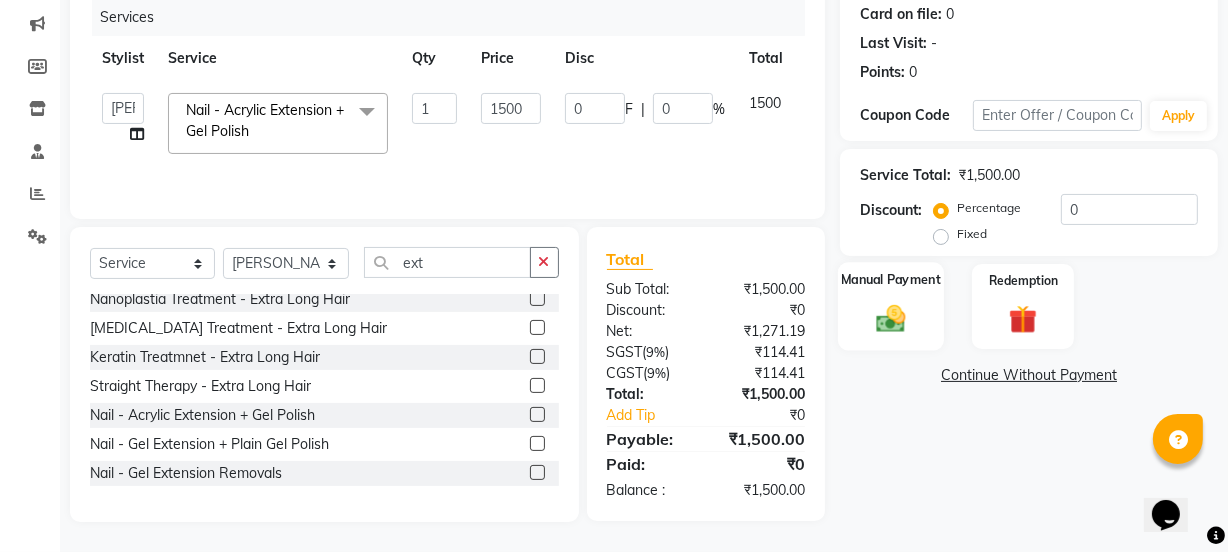 click 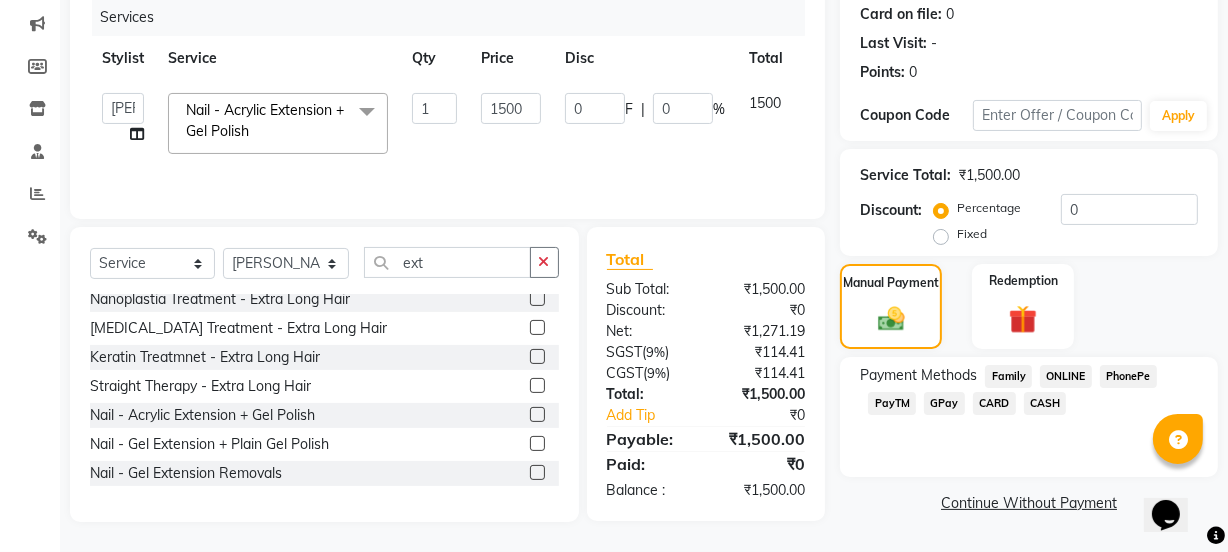 click on "GPay" 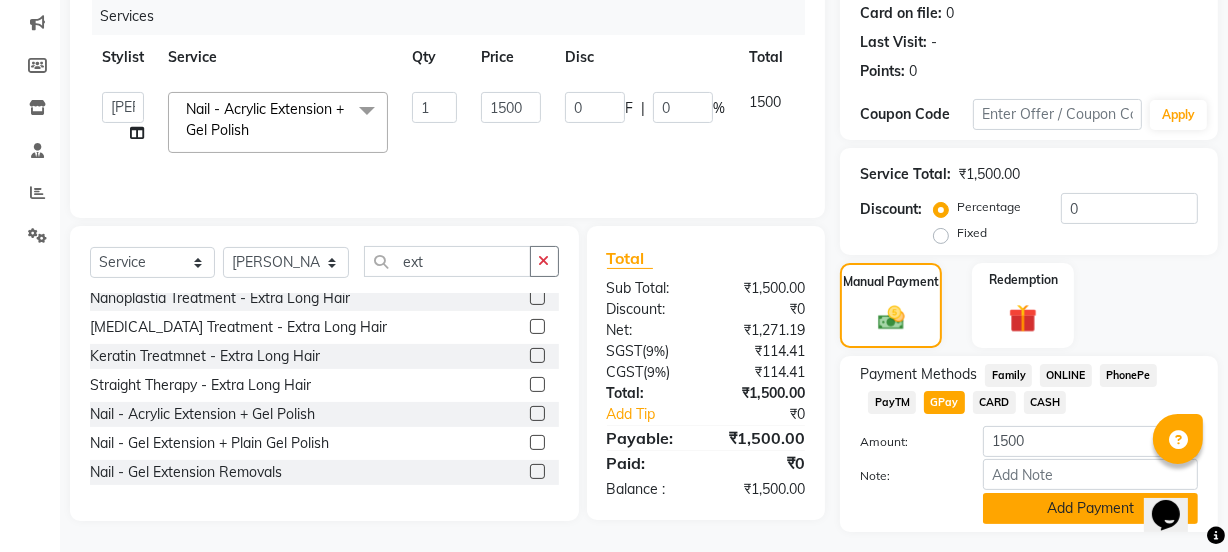 click on "Add Payment" 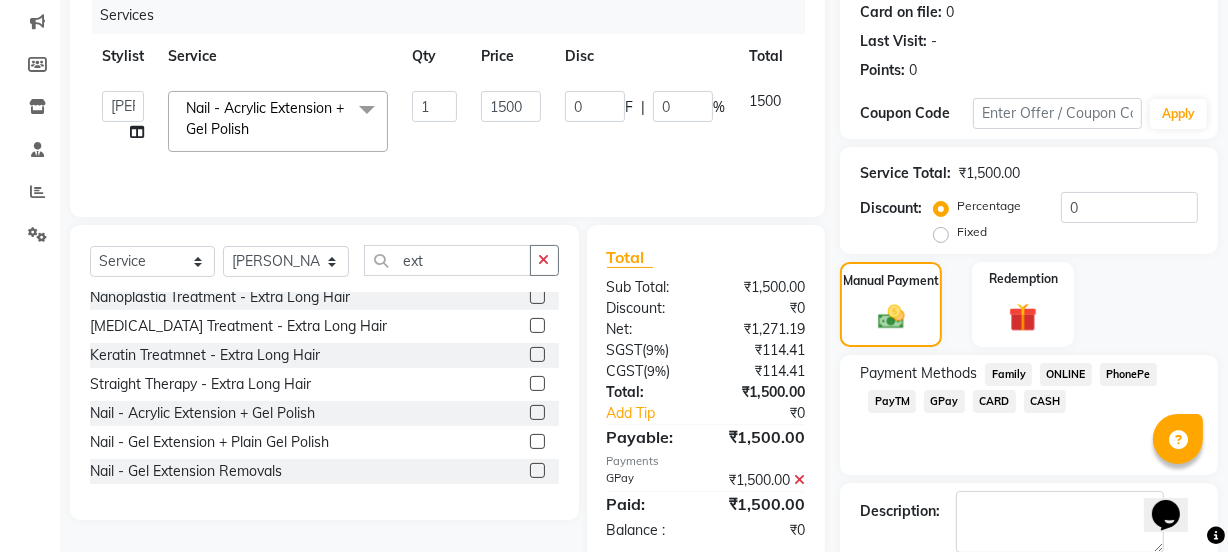 scroll, scrollTop: 357, scrollLeft: 0, axis: vertical 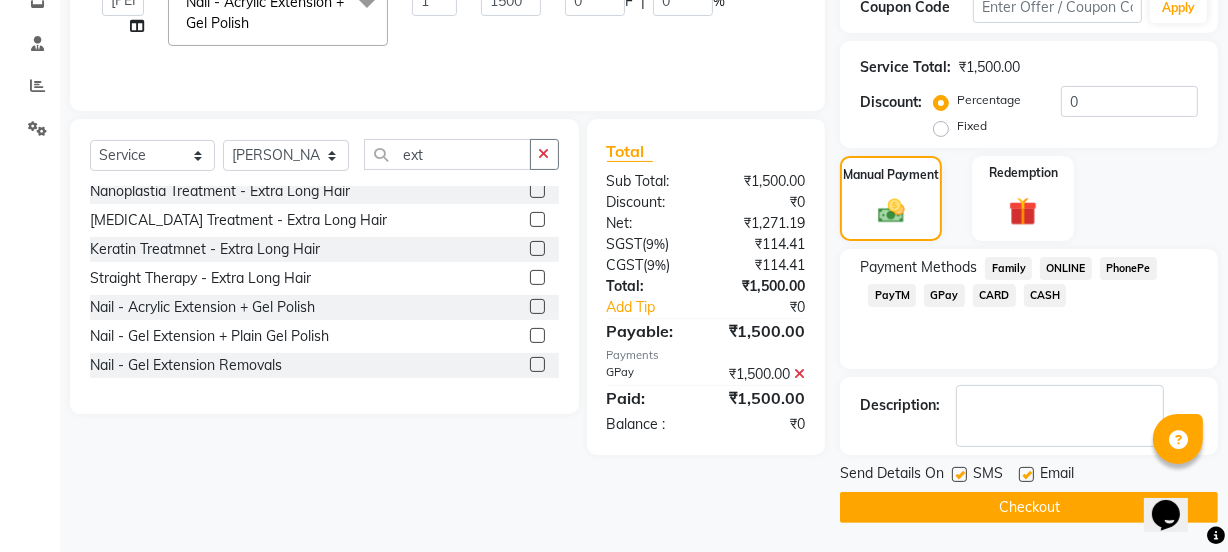 drag, startPoint x: 953, startPoint y: 472, endPoint x: 957, endPoint y: 489, distance: 17.464249 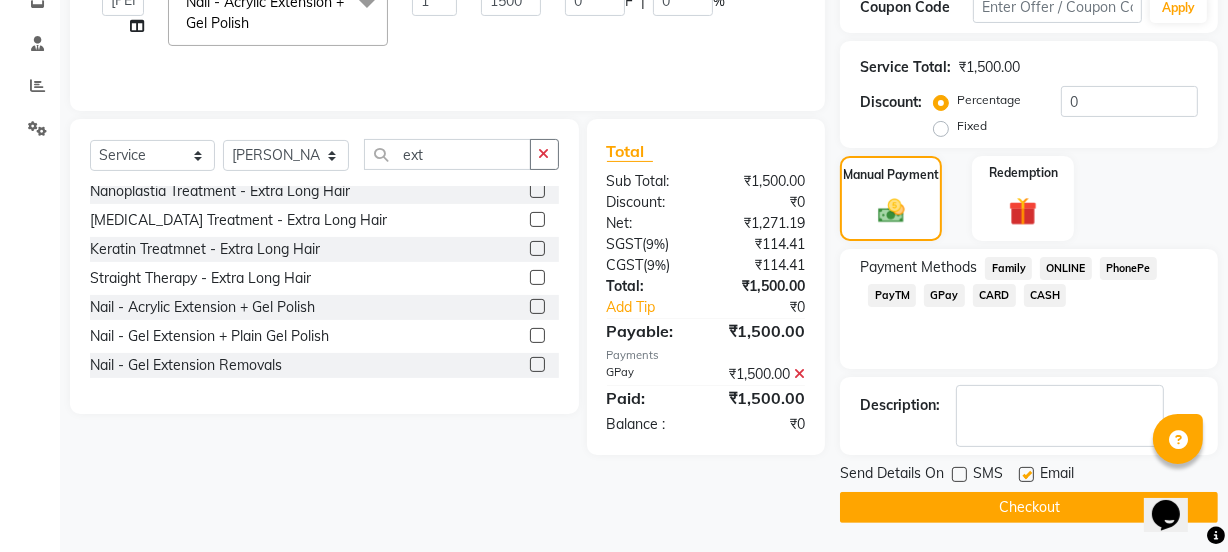 click on "Checkout" 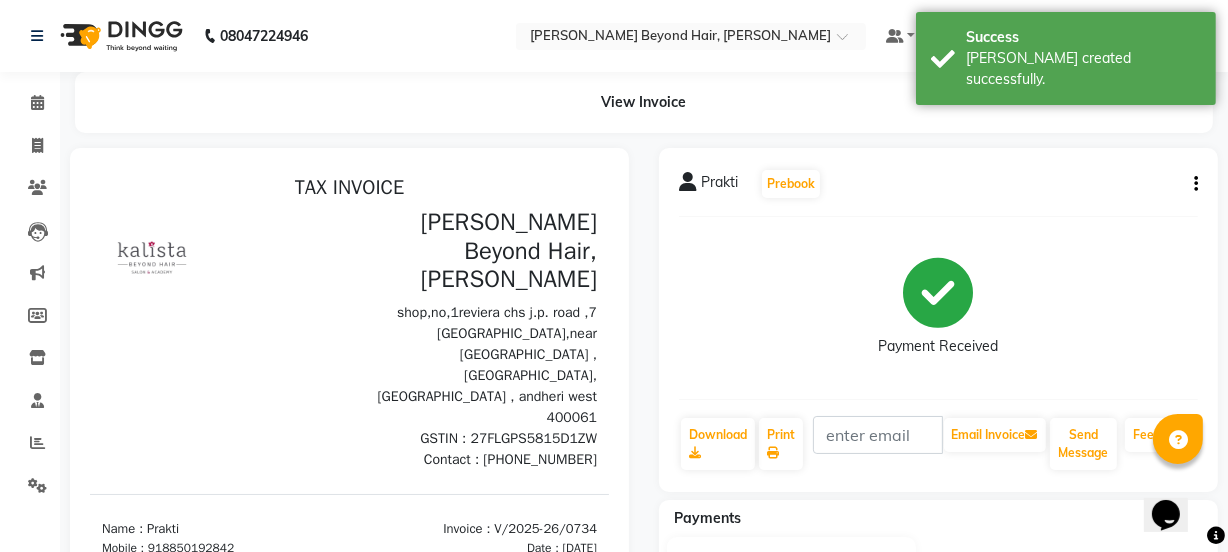 scroll, scrollTop: 0, scrollLeft: 0, axis: both 